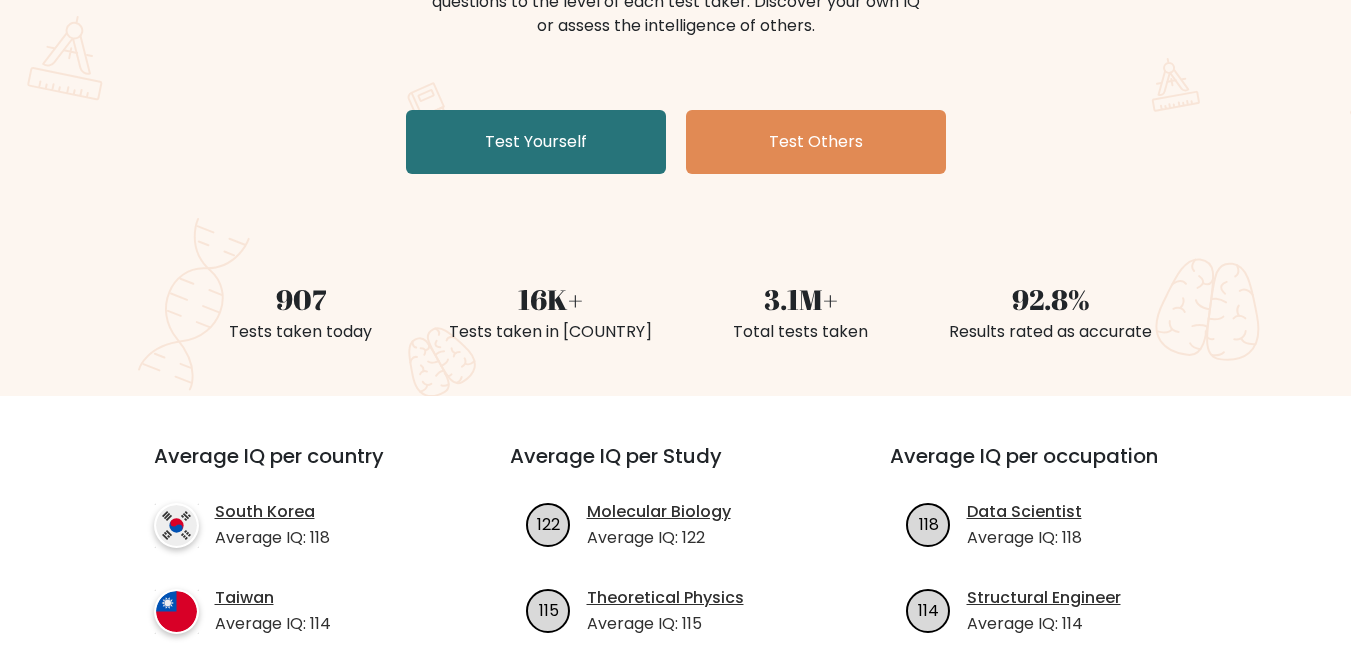 scroll, scrollTop: 333, scrollLeft: 0, axis: vertical 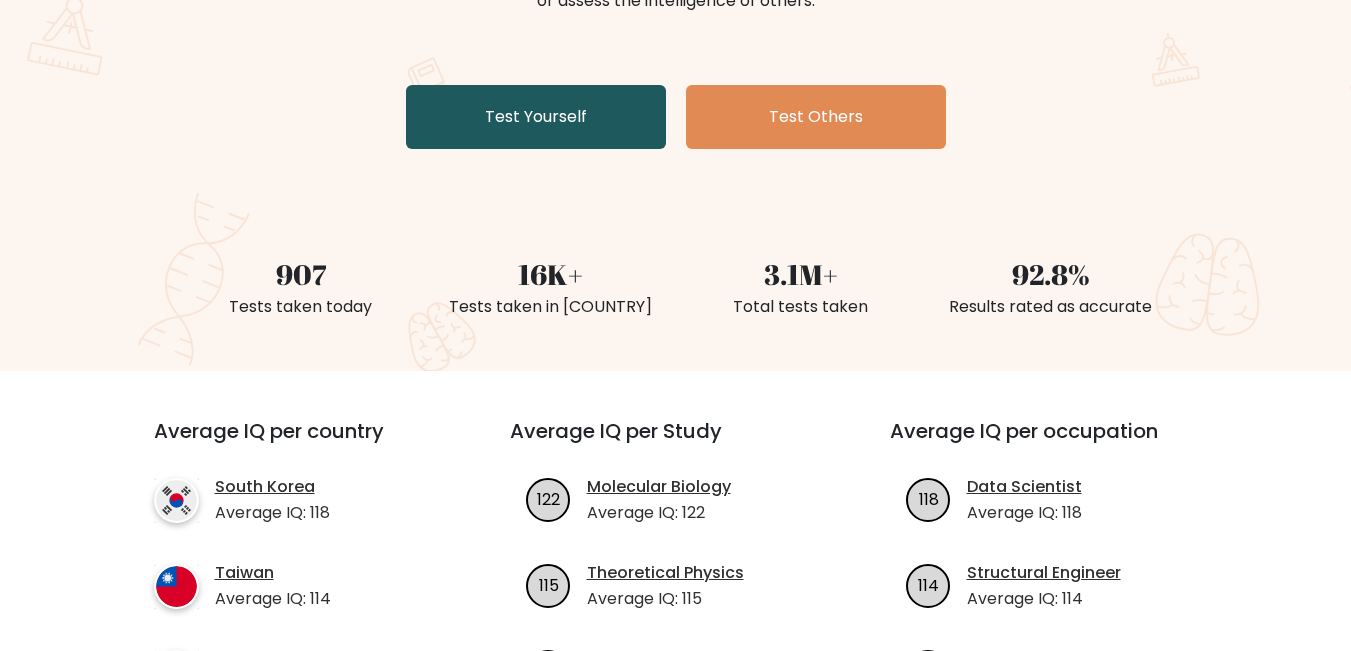 click on "Test Yourself" at bounding box center [536, 117] 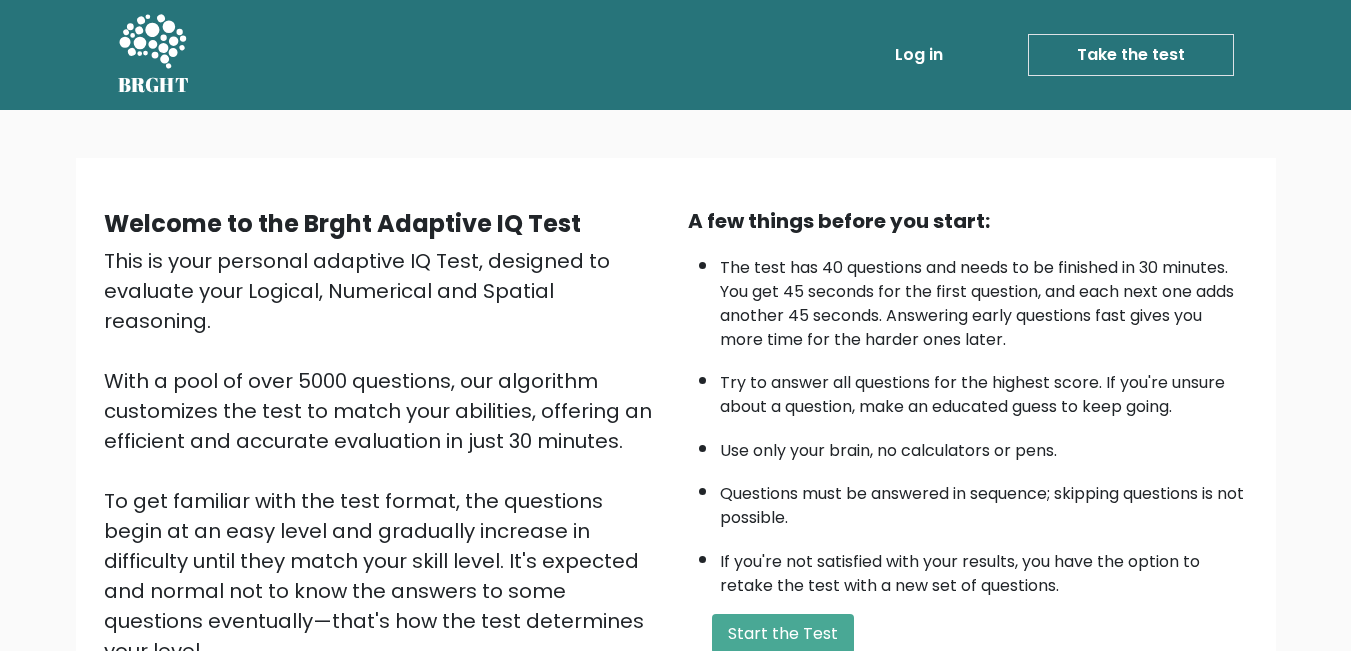scroll, scrollTop: 265, scrollLeft: 0, axis: vertical 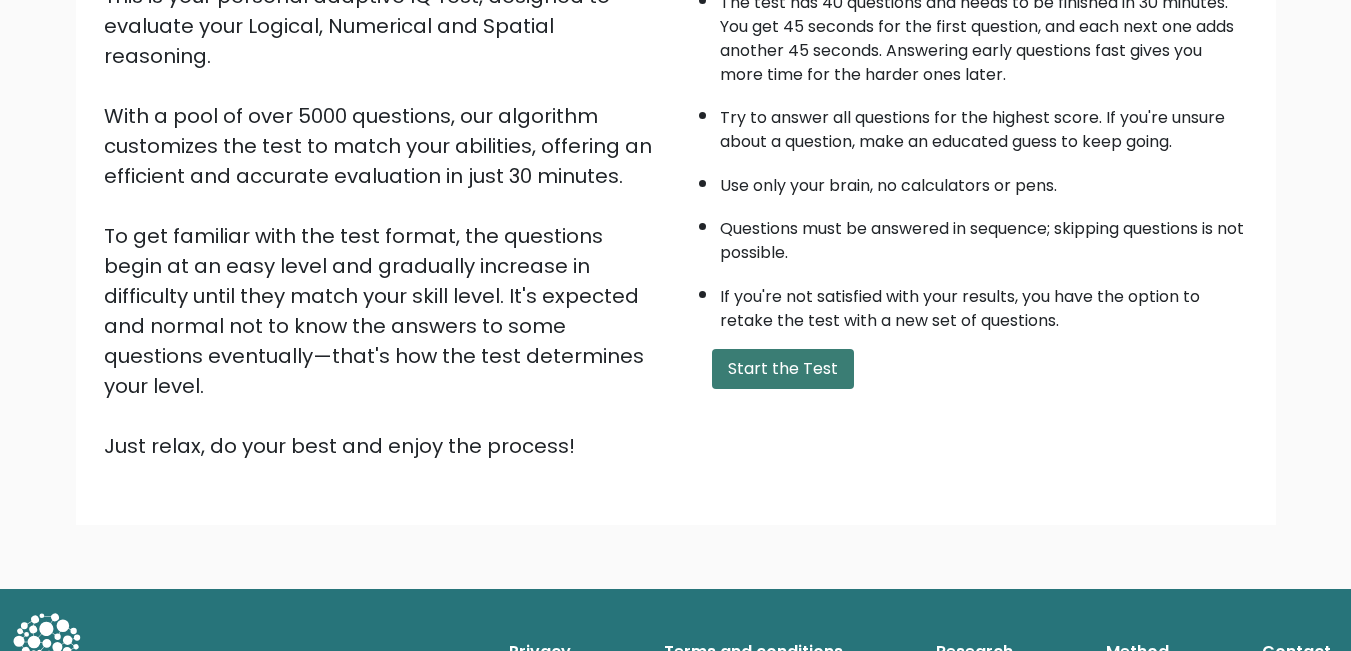 click on "Start the Test" at bounding box center [783, 369] 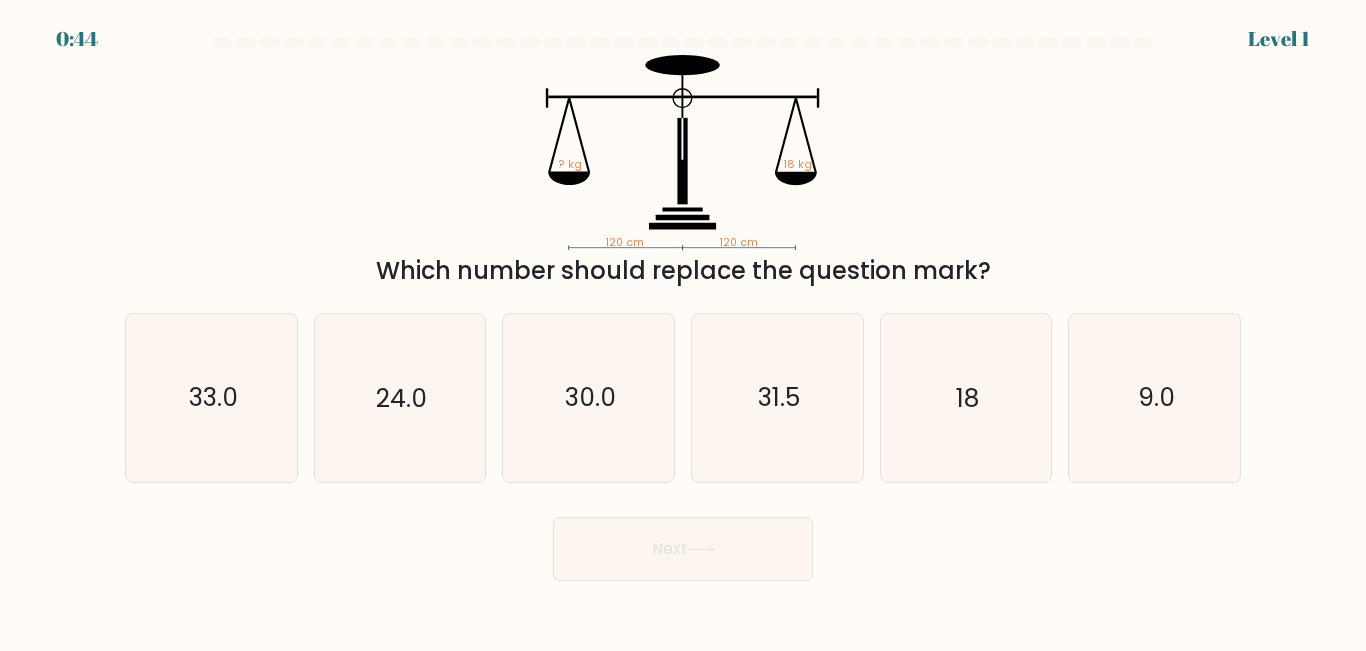 scroll, scrollTop: 0, scrollLeft: 0, axis: both 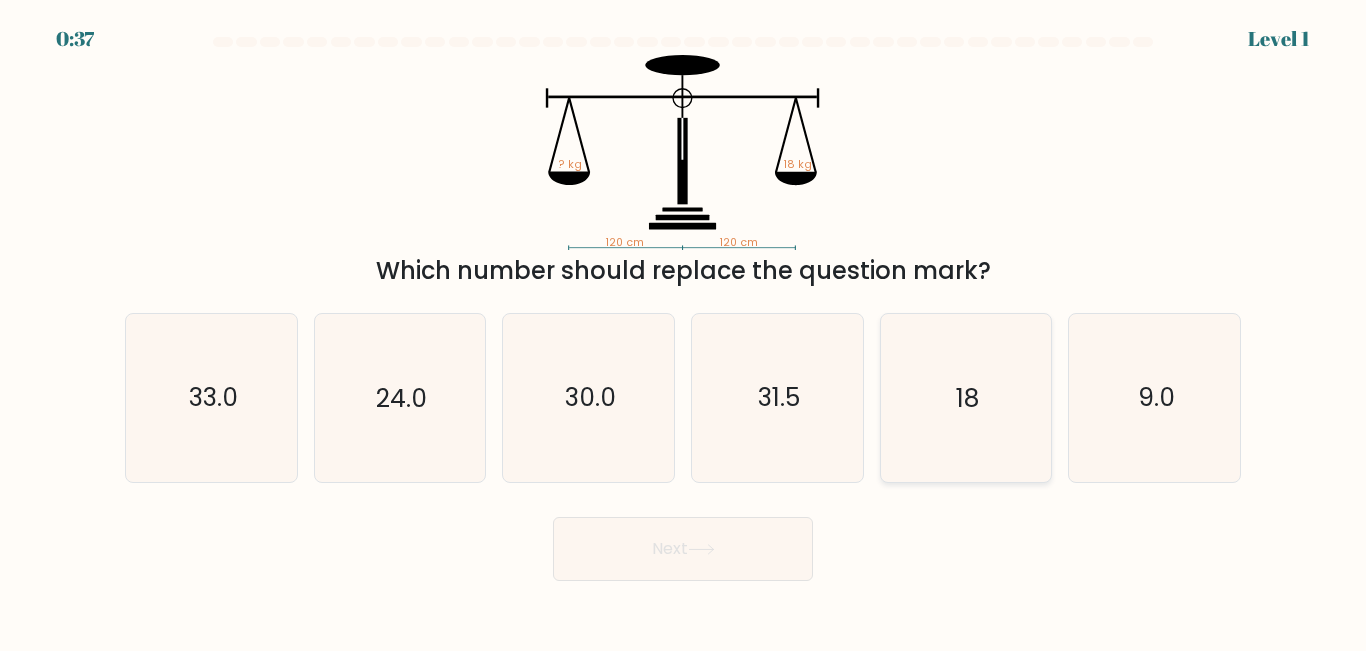 click on "18" 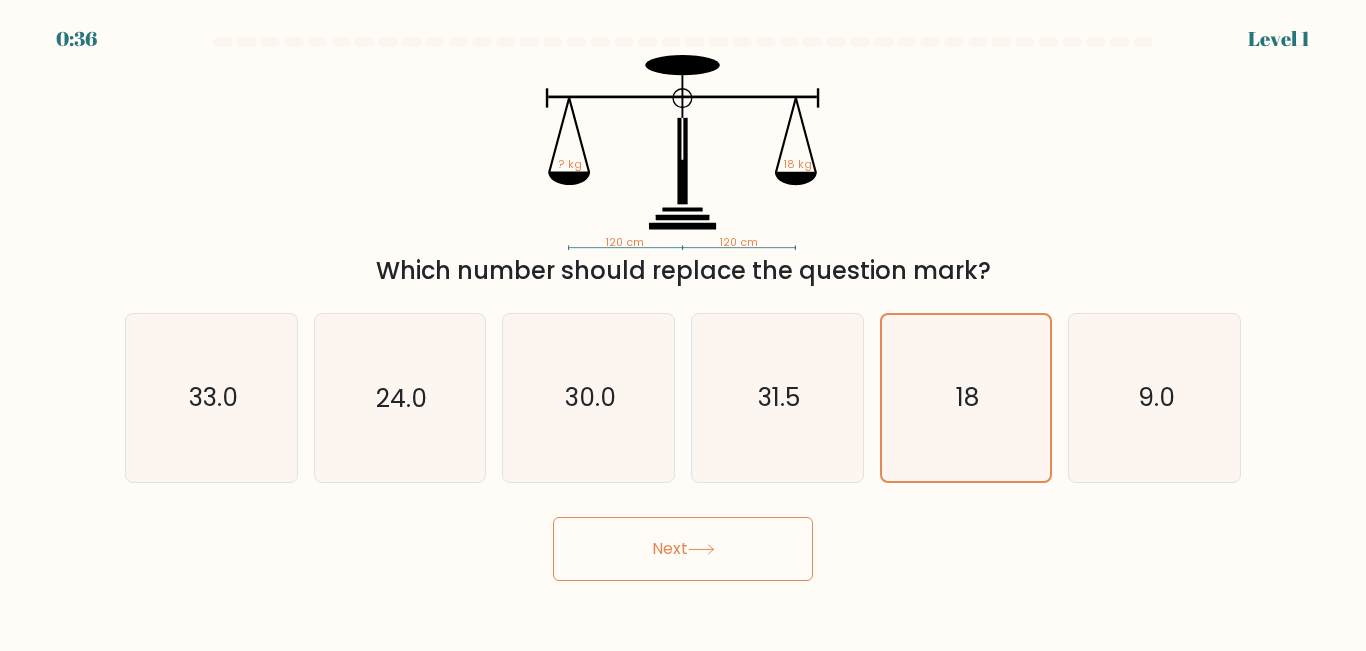 click on "Next" at bounding box center (683, 549) 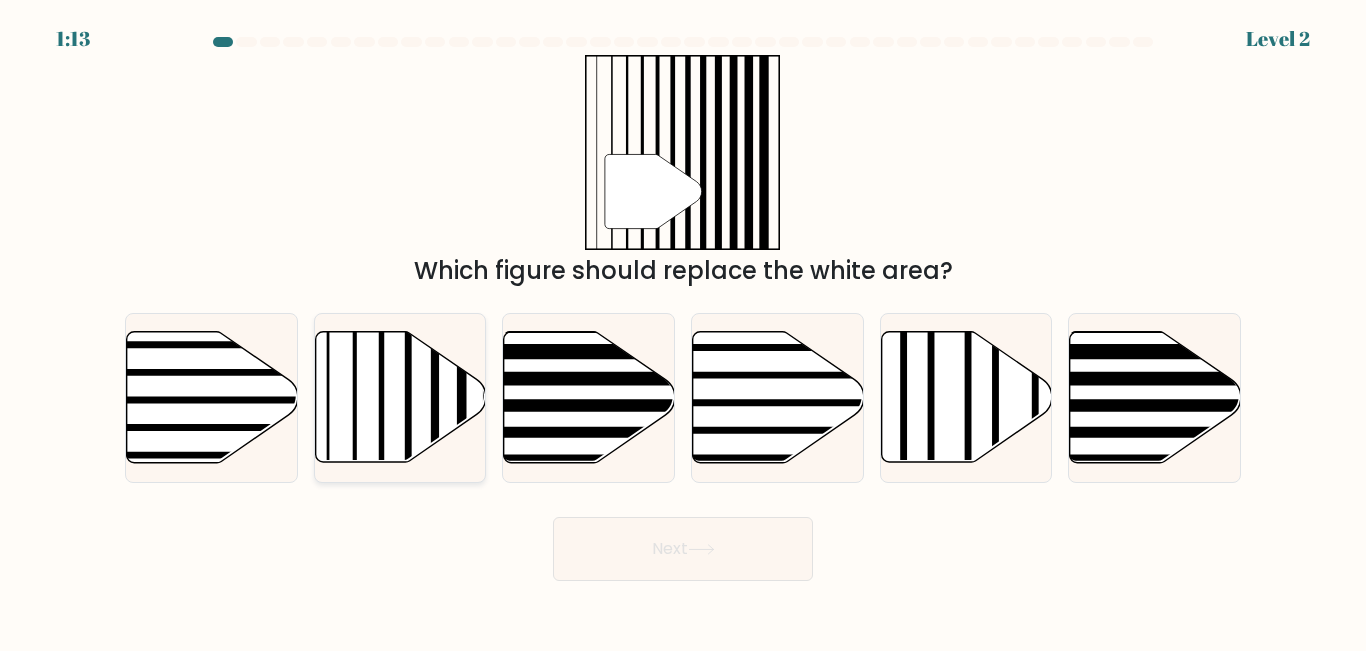click 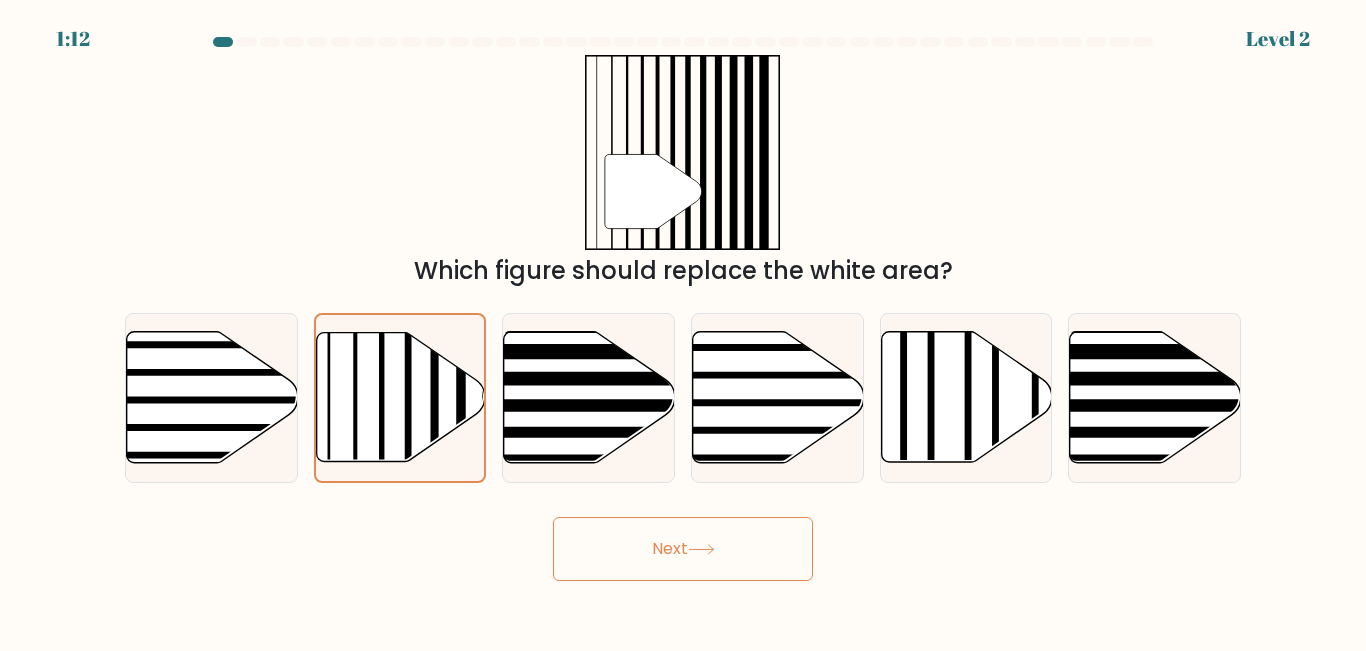 click on "1:12
Level 2" at bounding box center (683, 325) 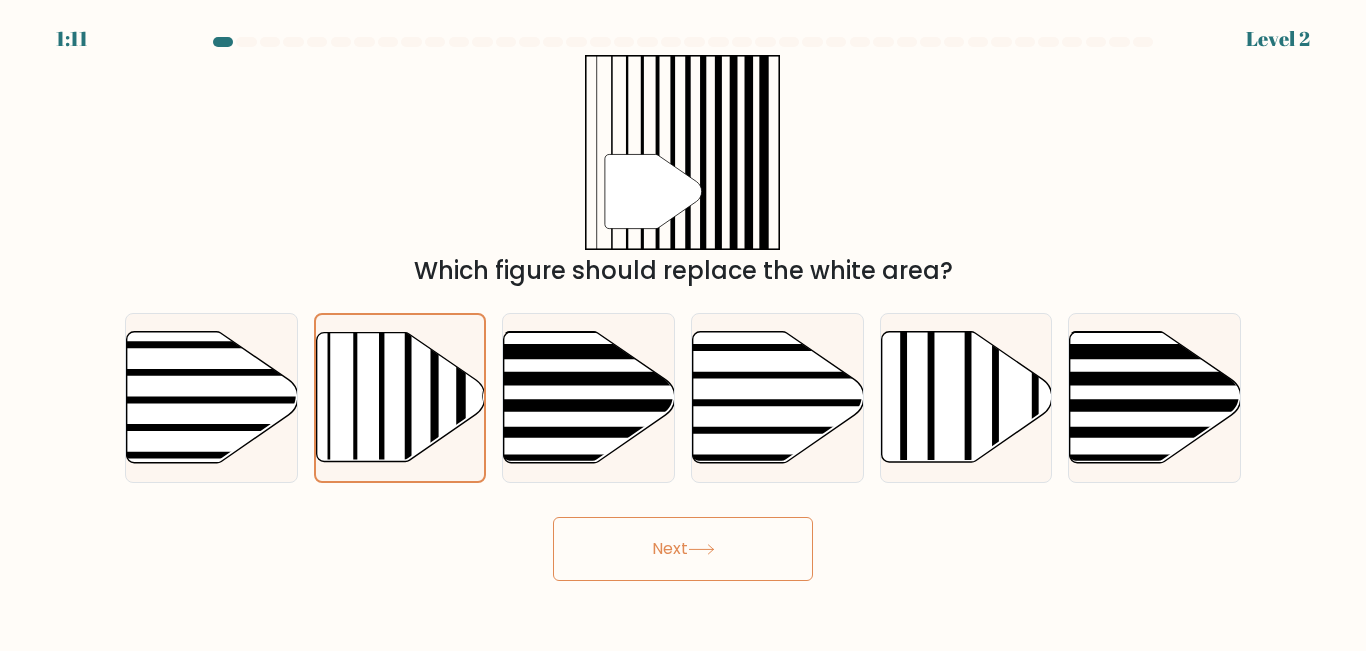 click on "Next" at bounding box center [683, 549] 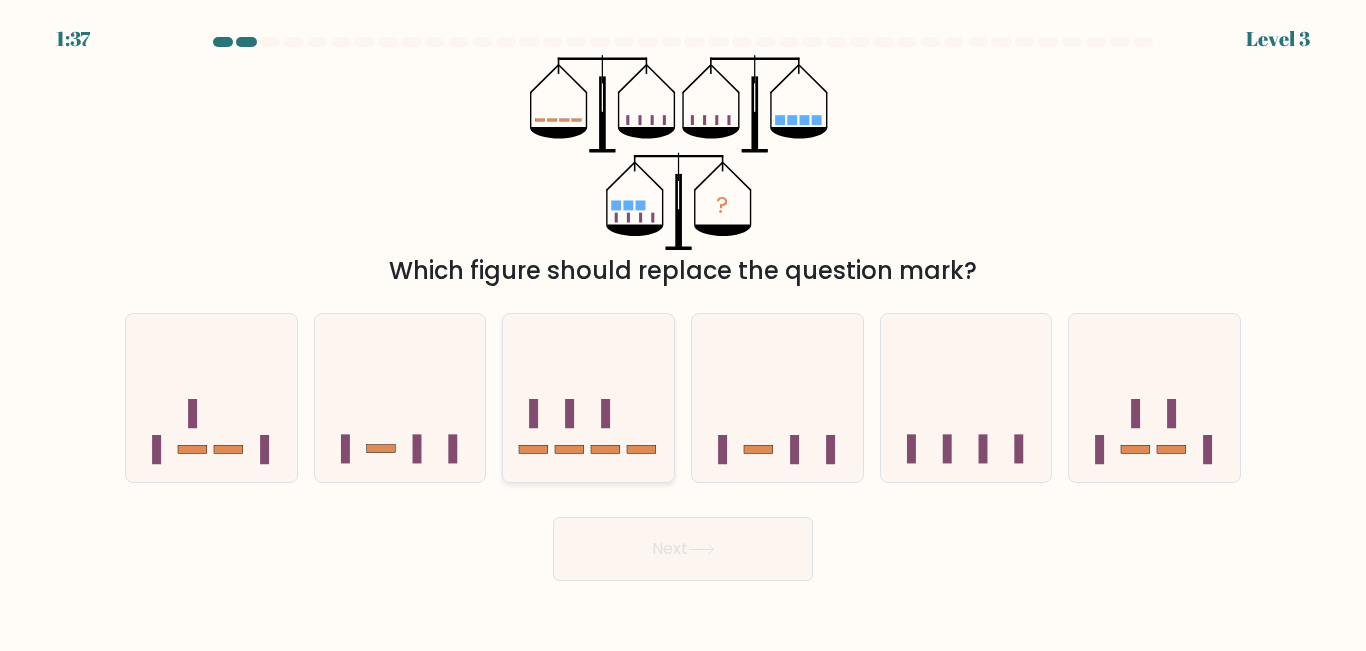 click 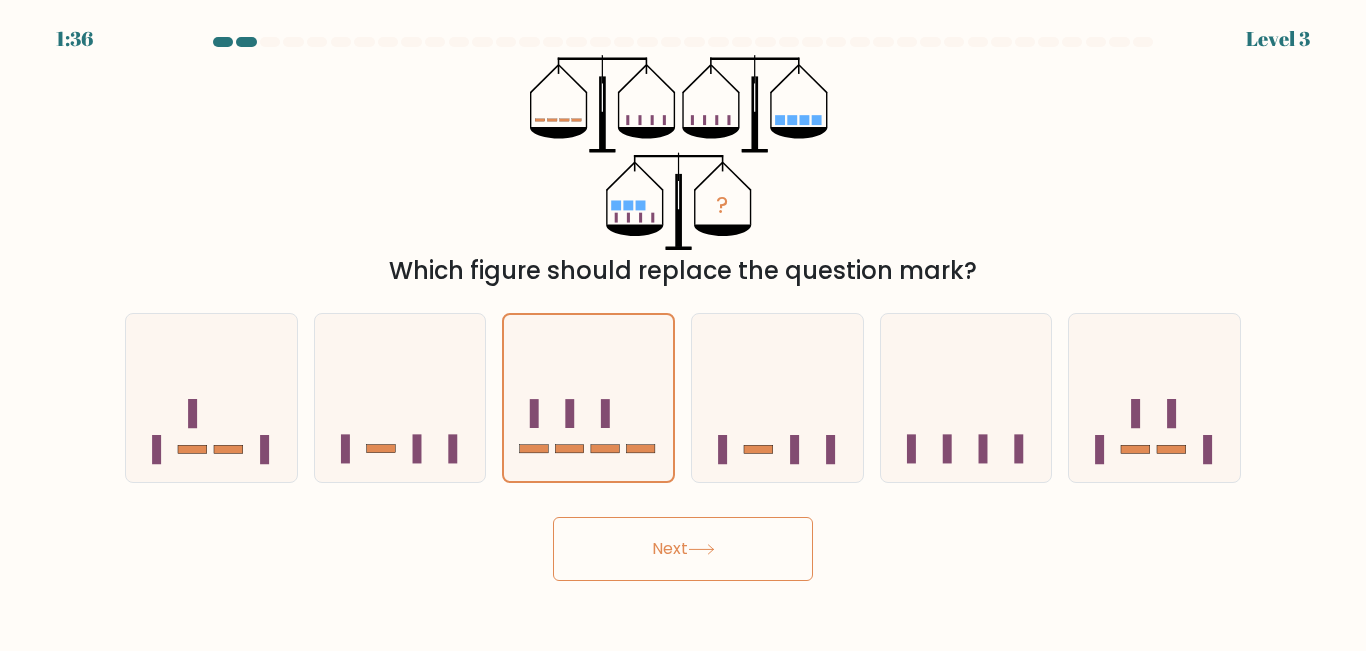 click on "Next" at bounding box center [683, 549] 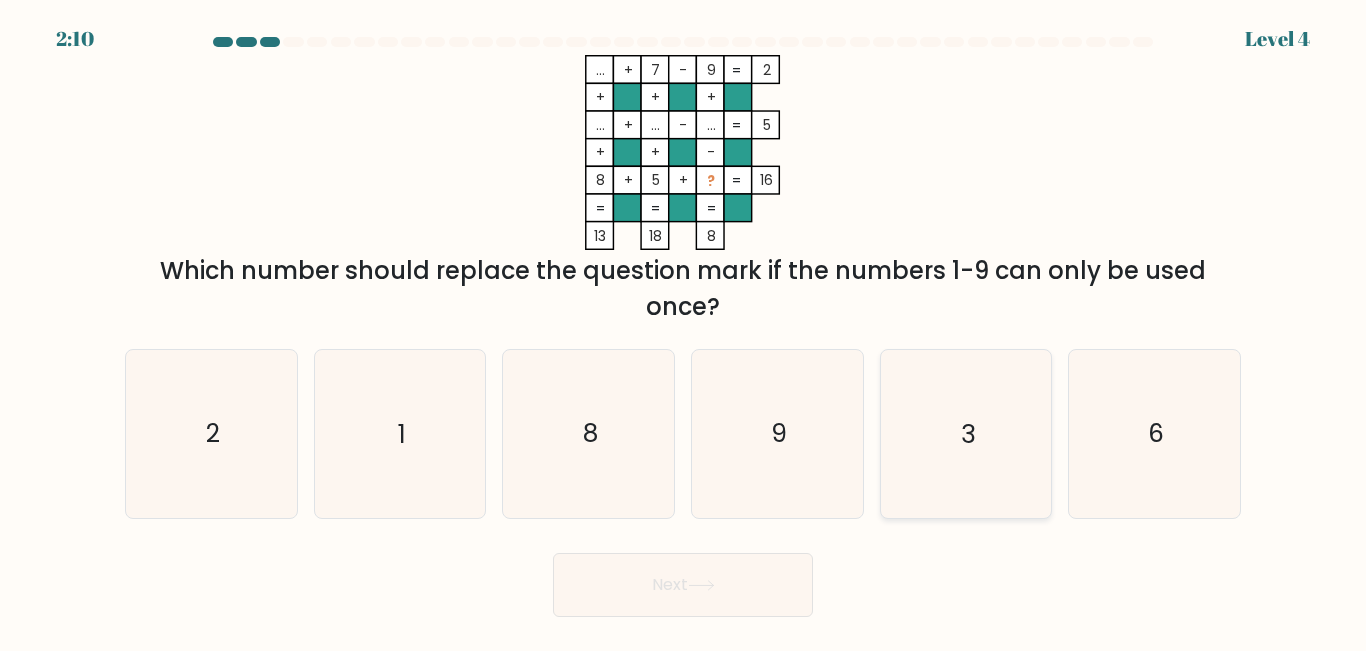 click on "3" 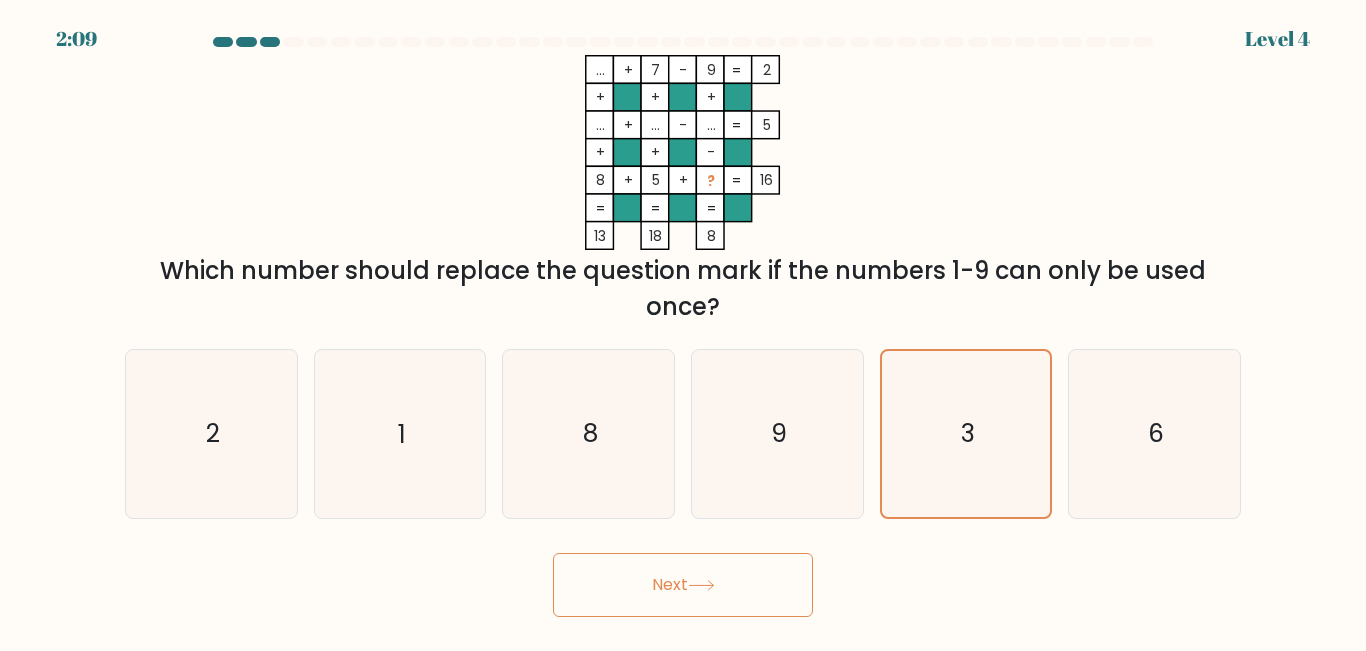 click on "Next" at bounding box center (683, 585) 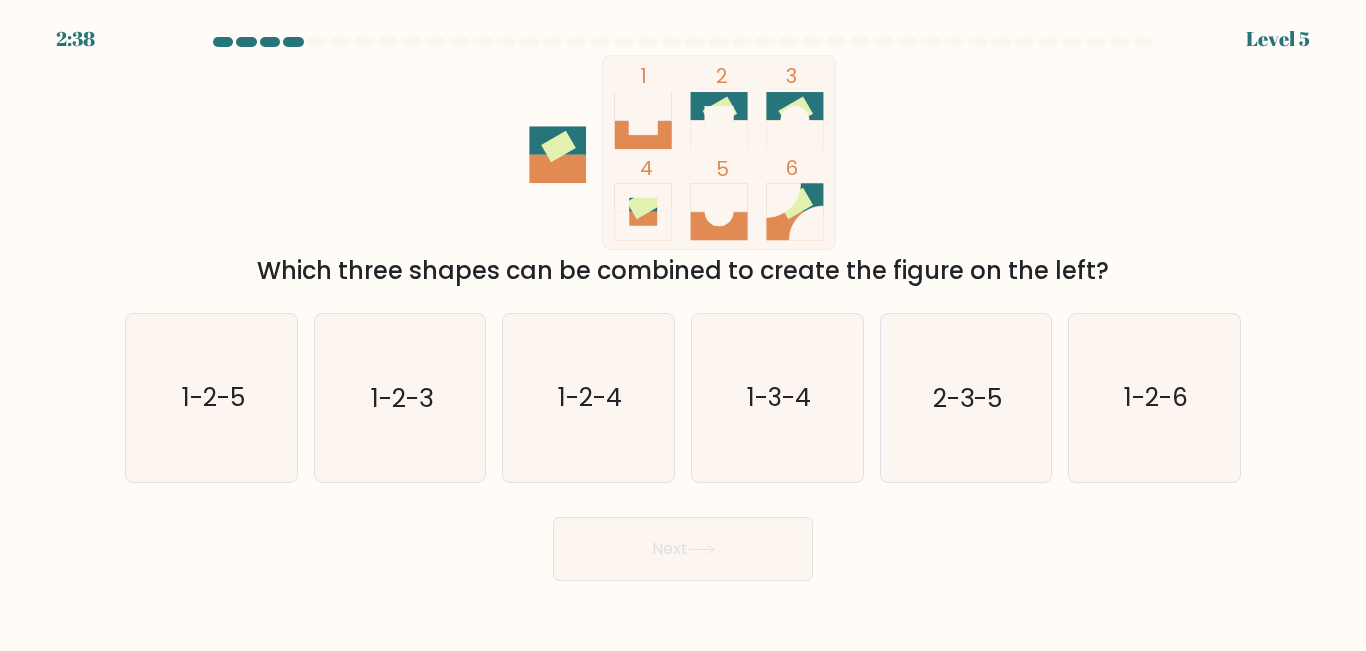 click 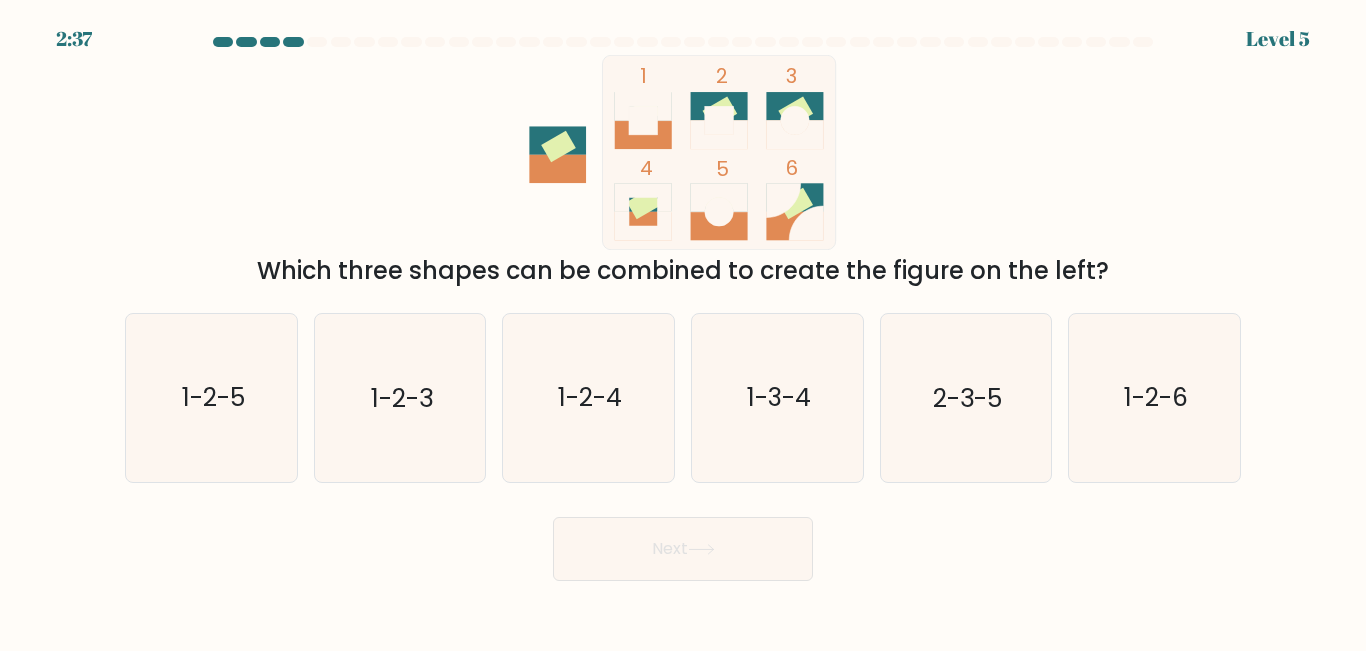 click 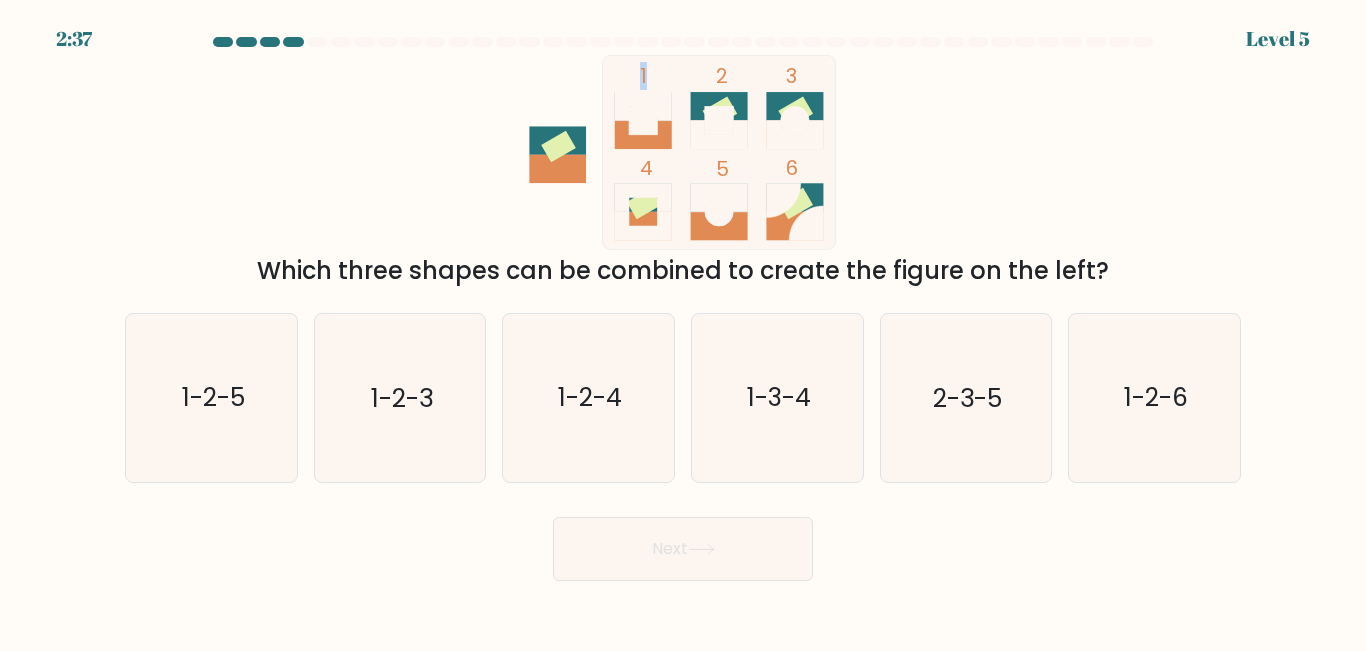 click 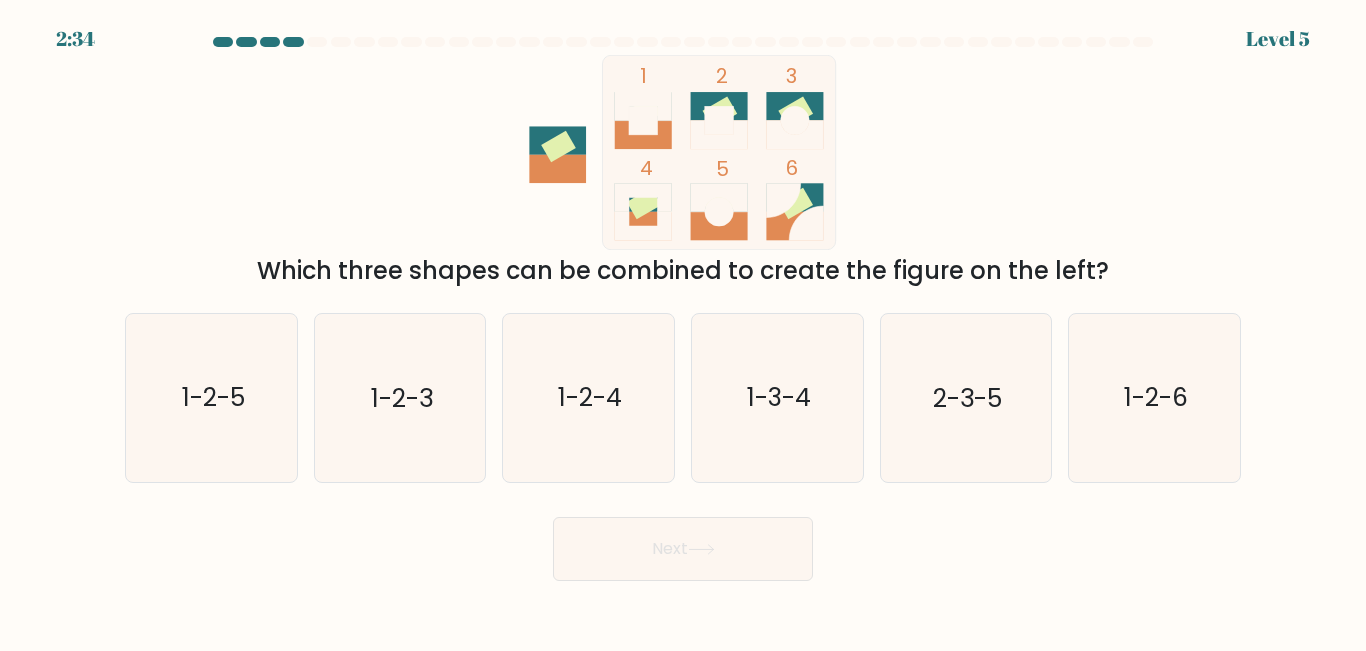 click 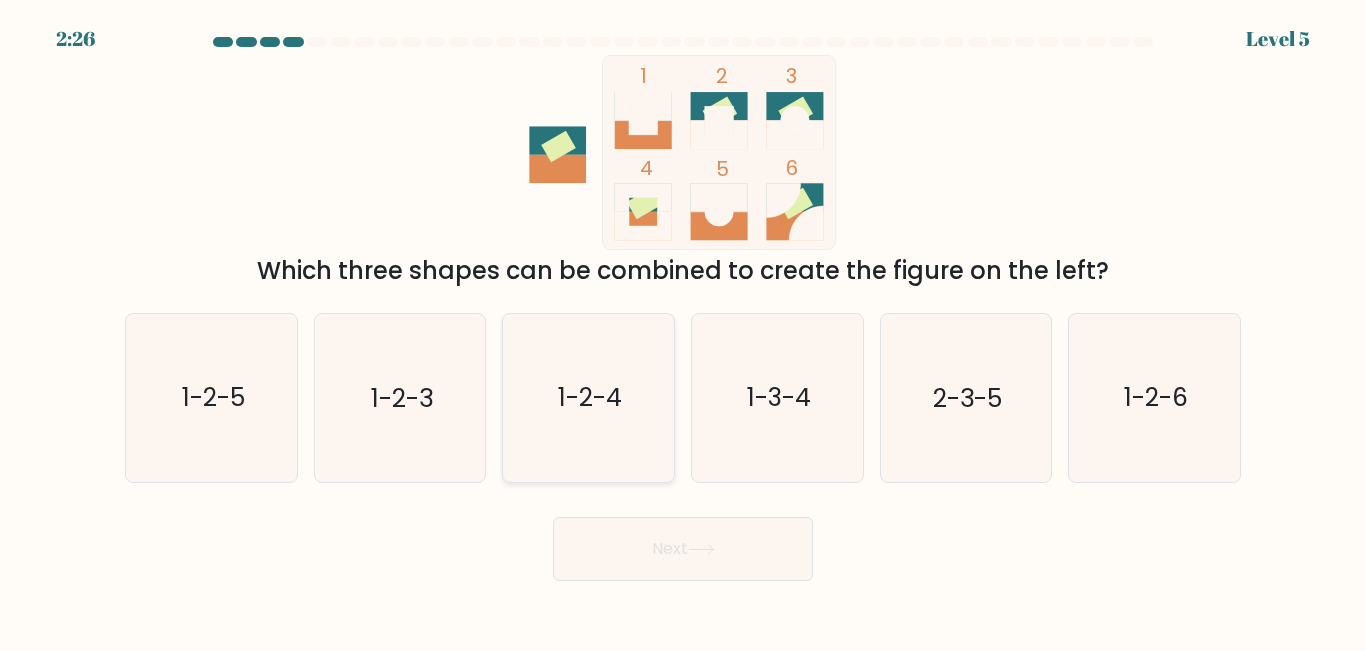 click on "1-2-4" 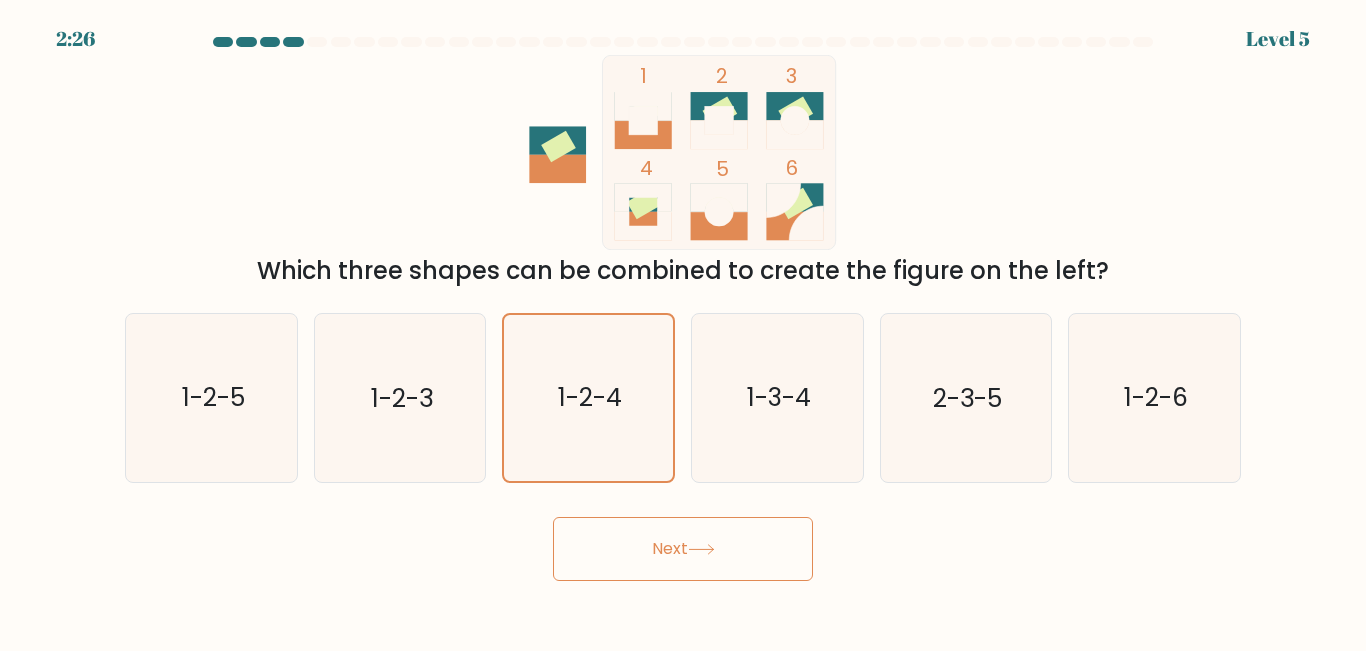 click on "Next" at bounding box center [683, 549] 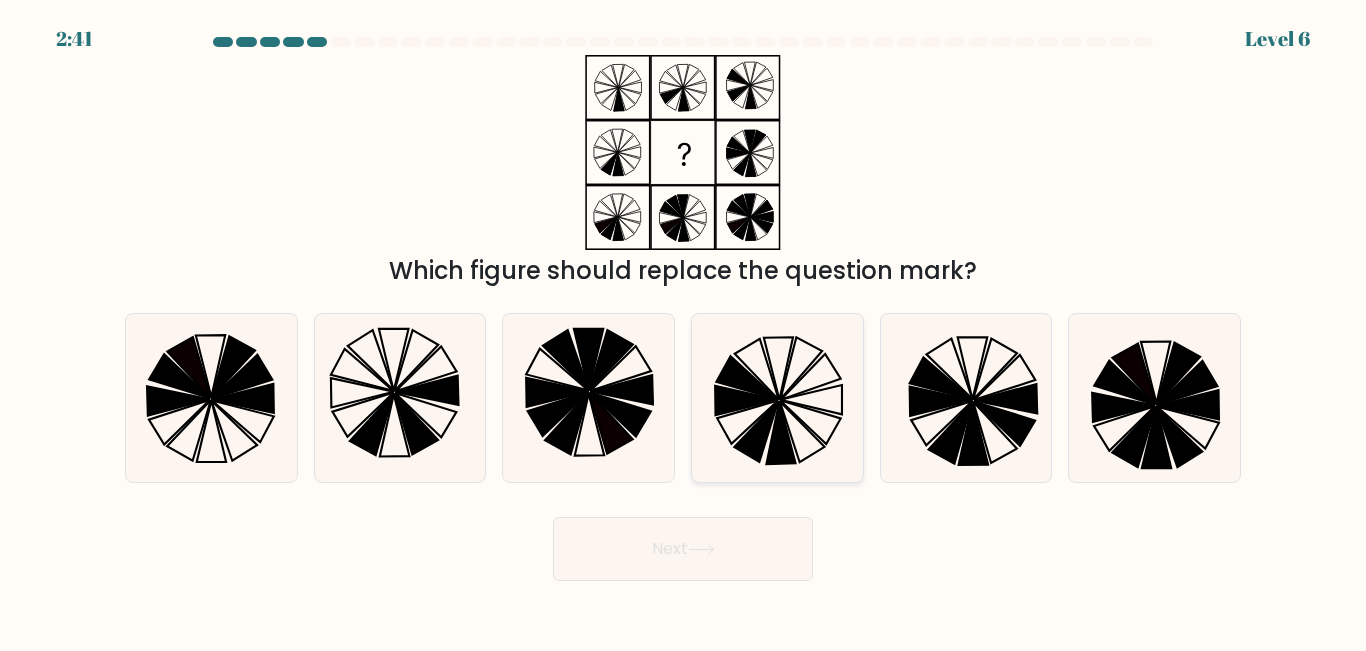 click 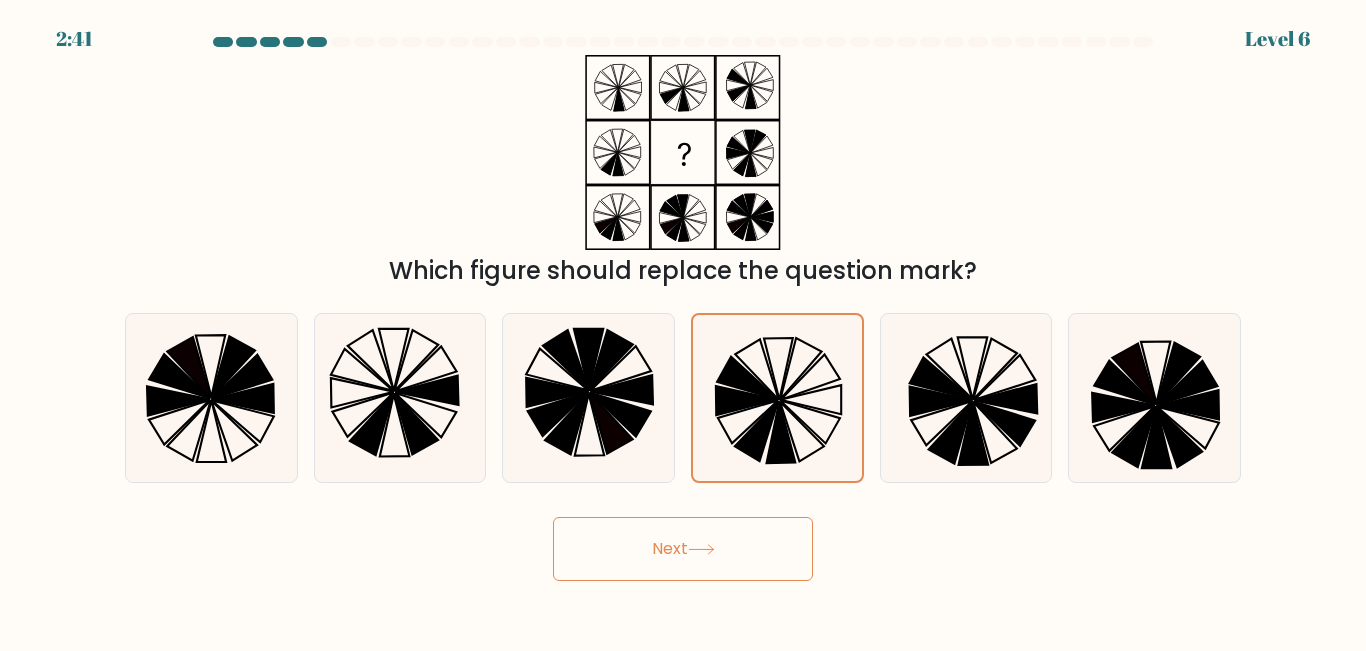 click on "Next" at bounding box center (683, 549) 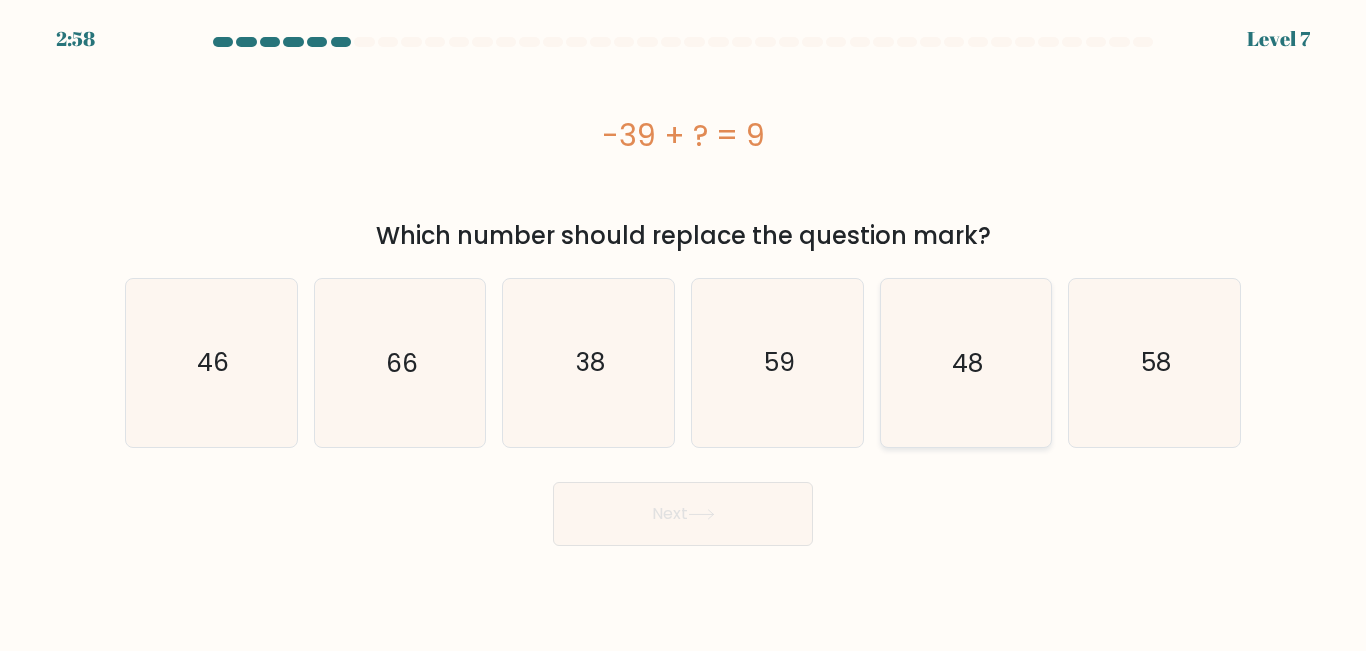 click on "48" 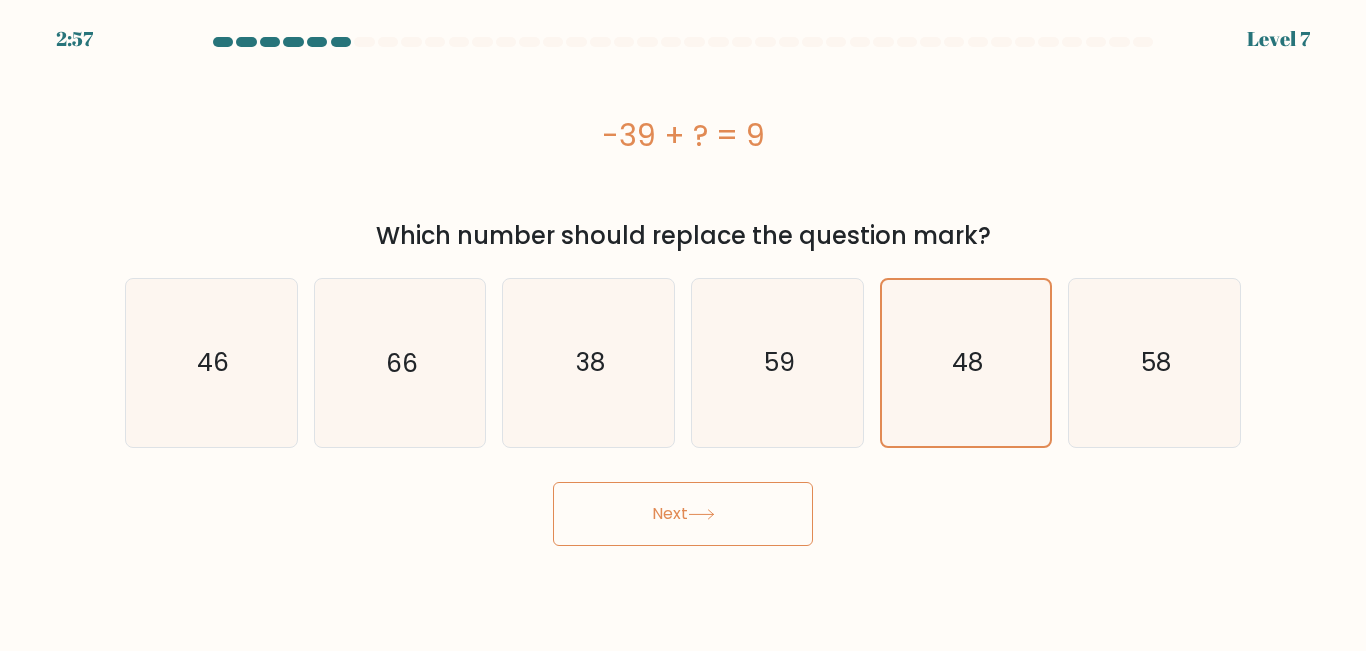 click on "Next" at bounding box center [683, 514] 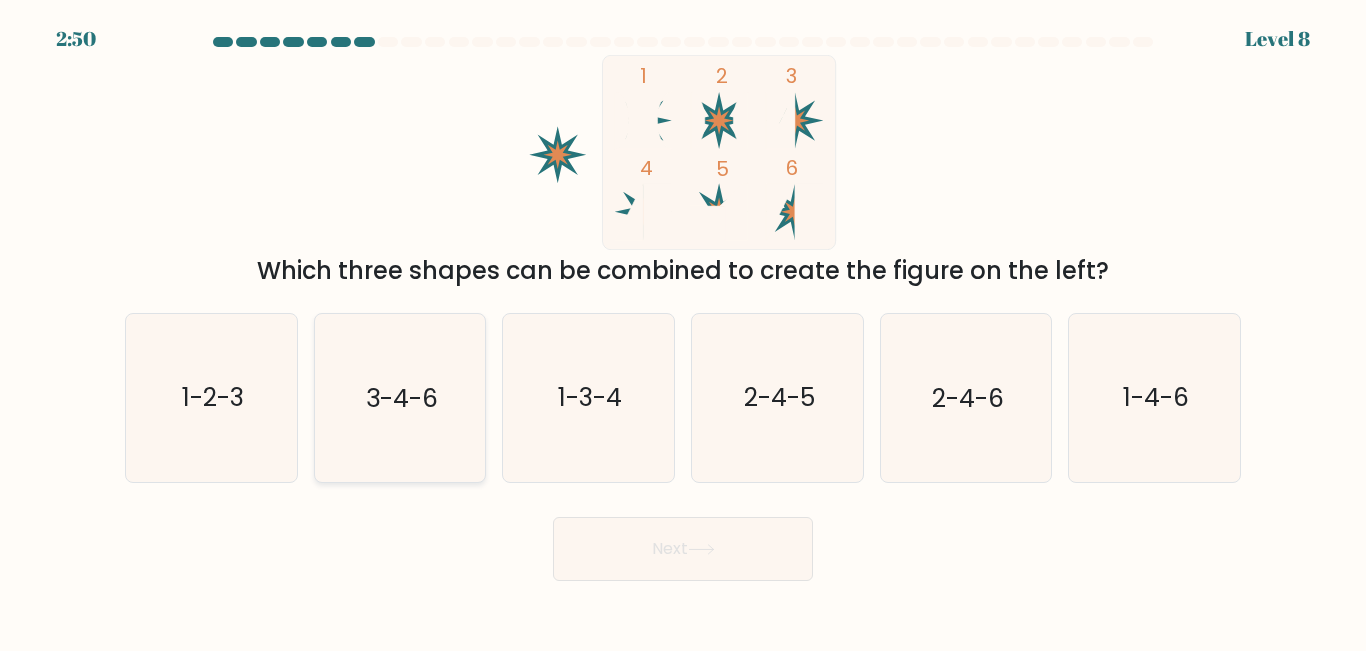 click on "3-4-6" 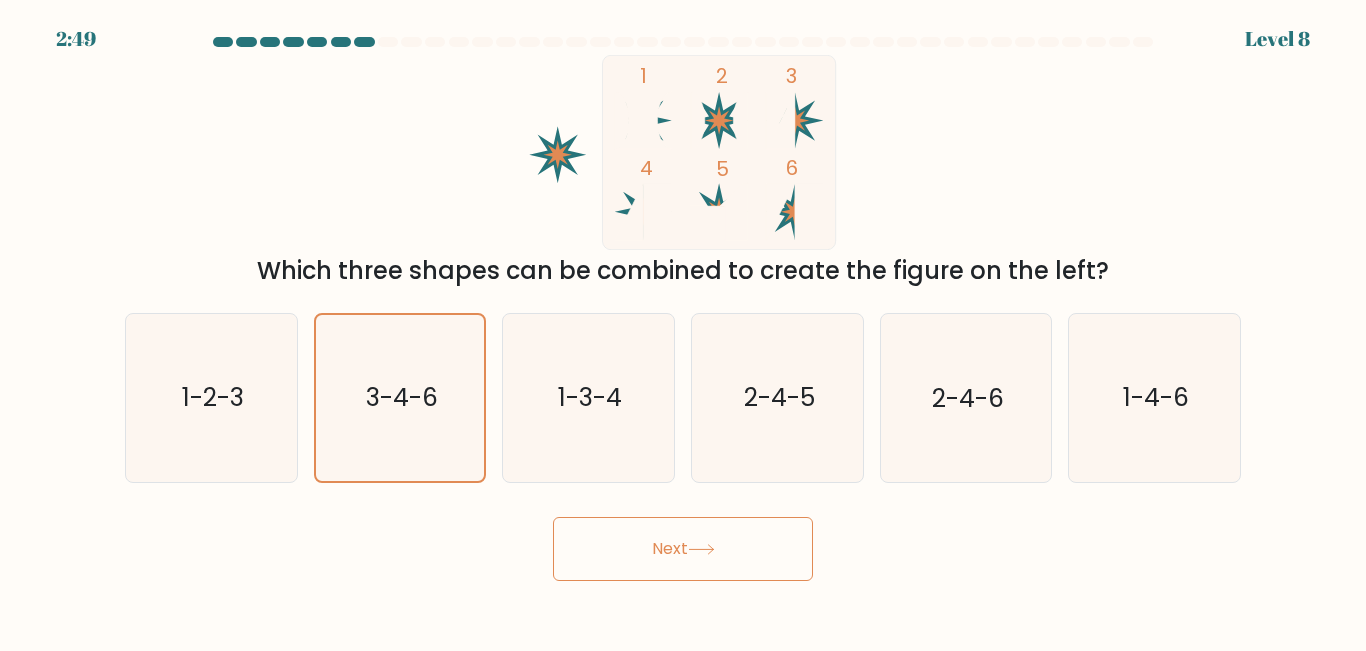 click on "Next" at bounding box center (683, 549) 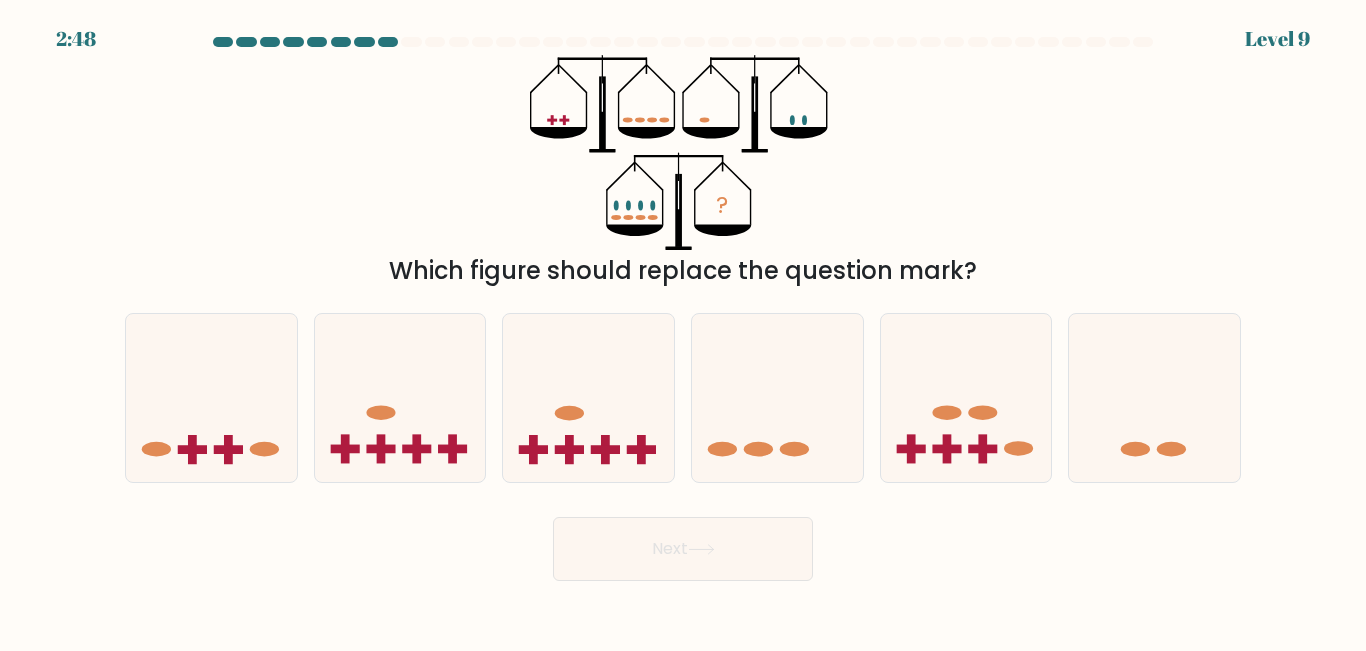 click on "Next" at bounding box center (683, 549) 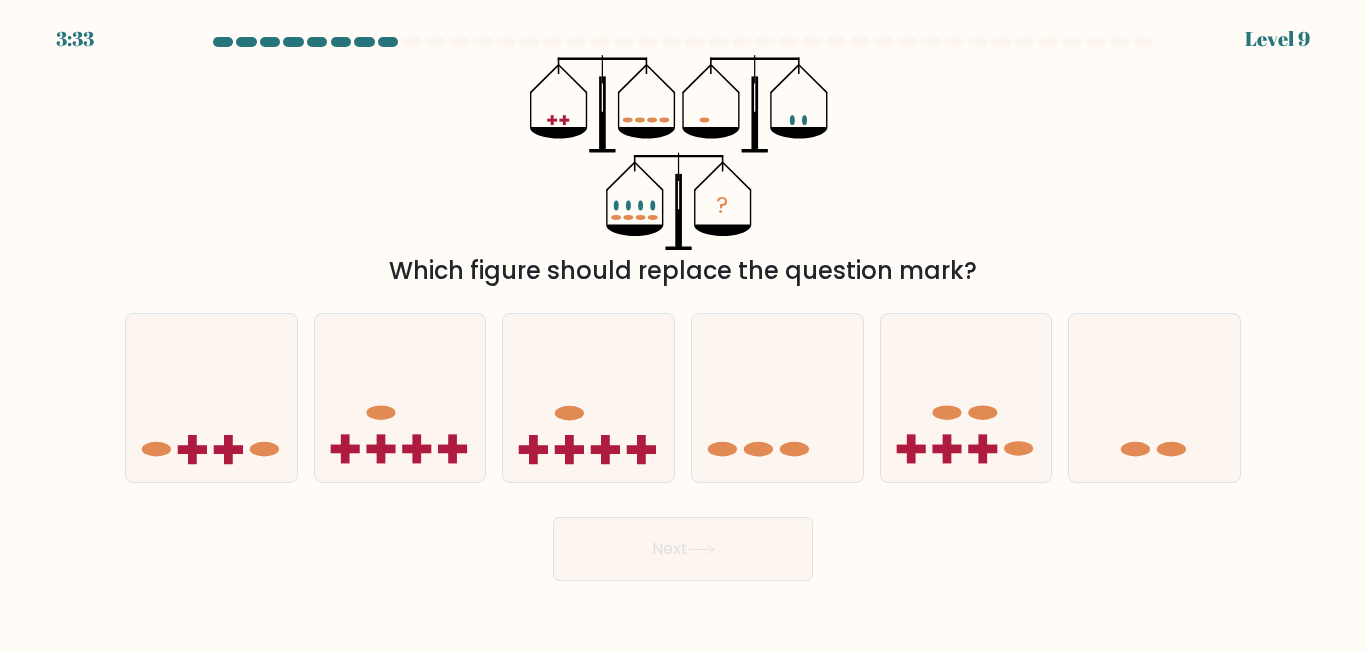 drag, startPoint x: 729, startPoint y: 562, endPoint x: 979, endPoint y: 565, distance: 250.018 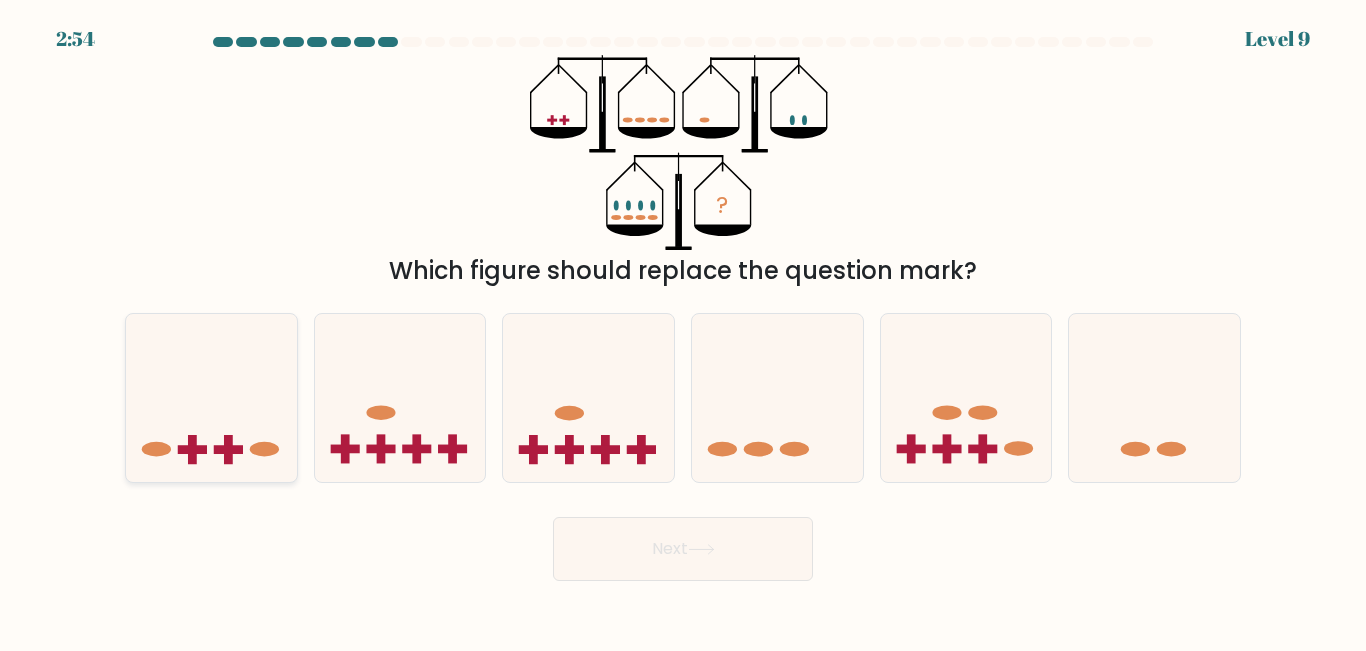 click 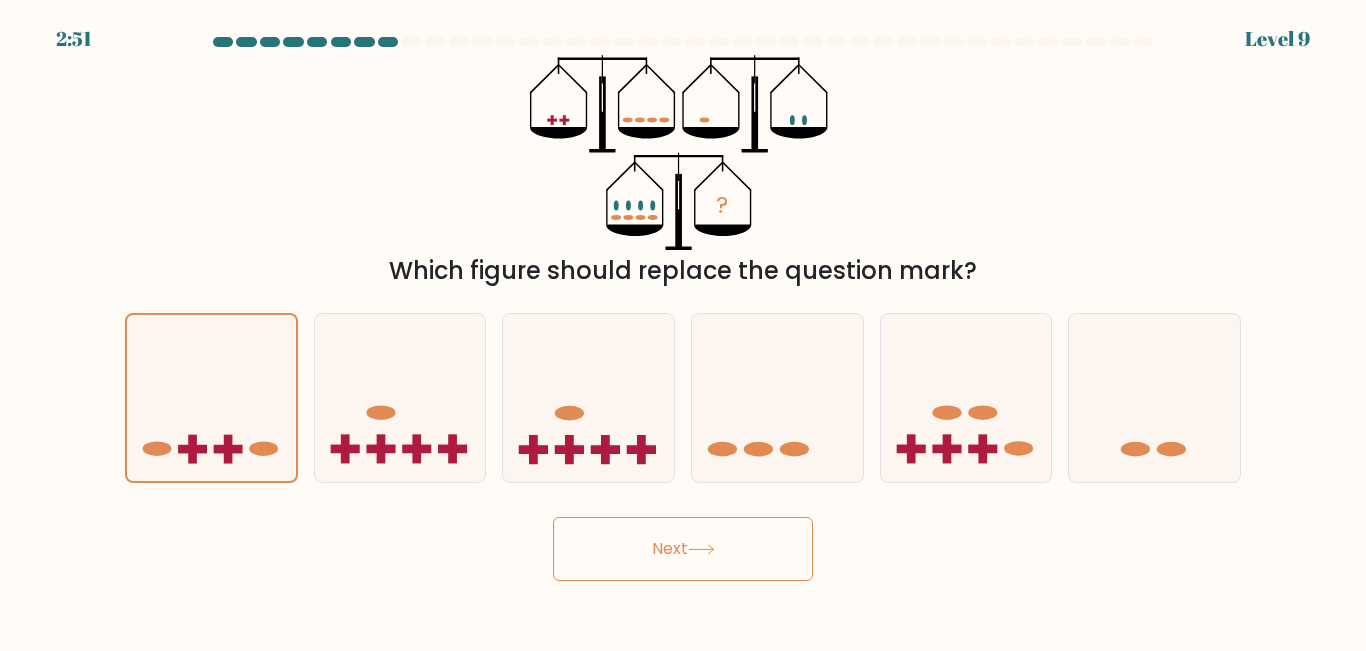 click 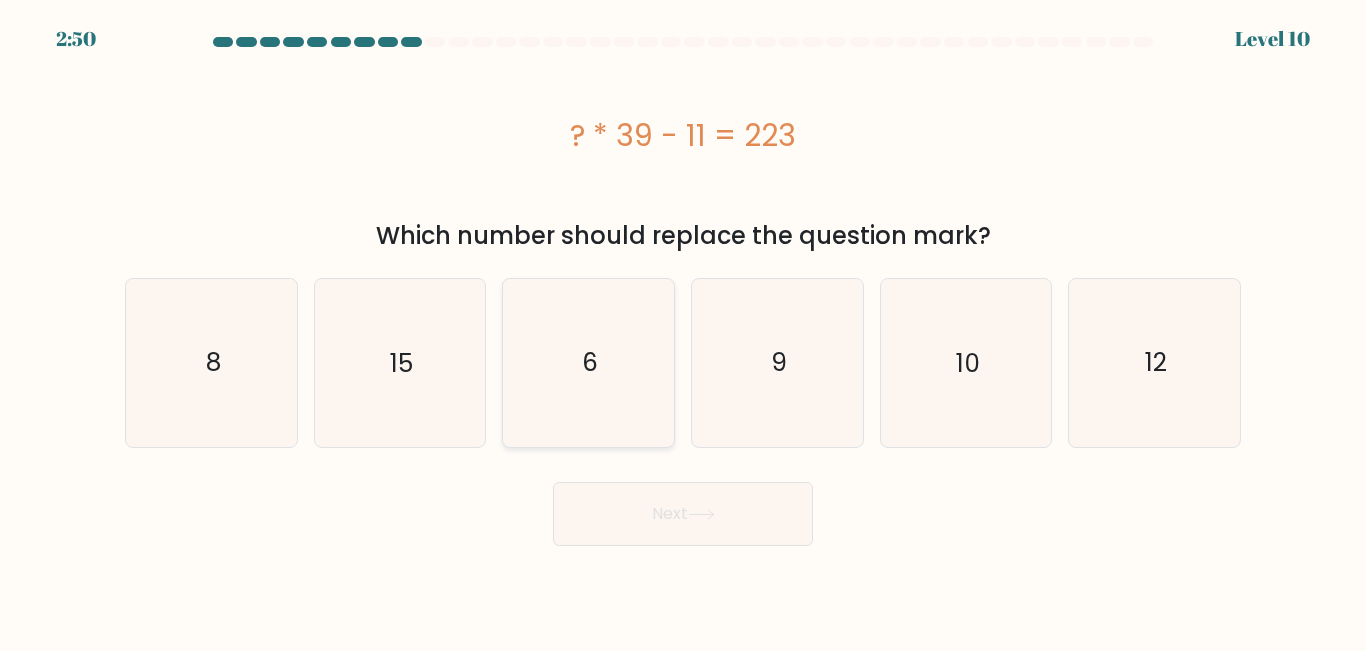 click on "6" 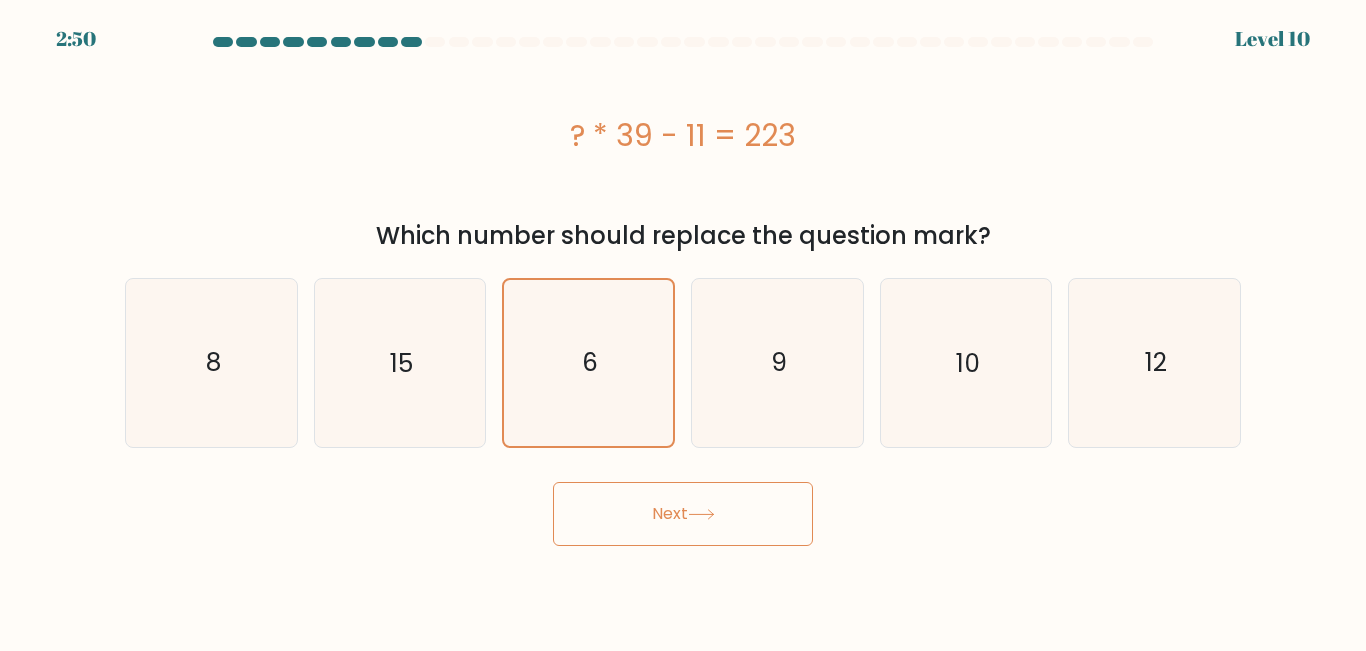 click on "Next" at bounding box center (683, 514) 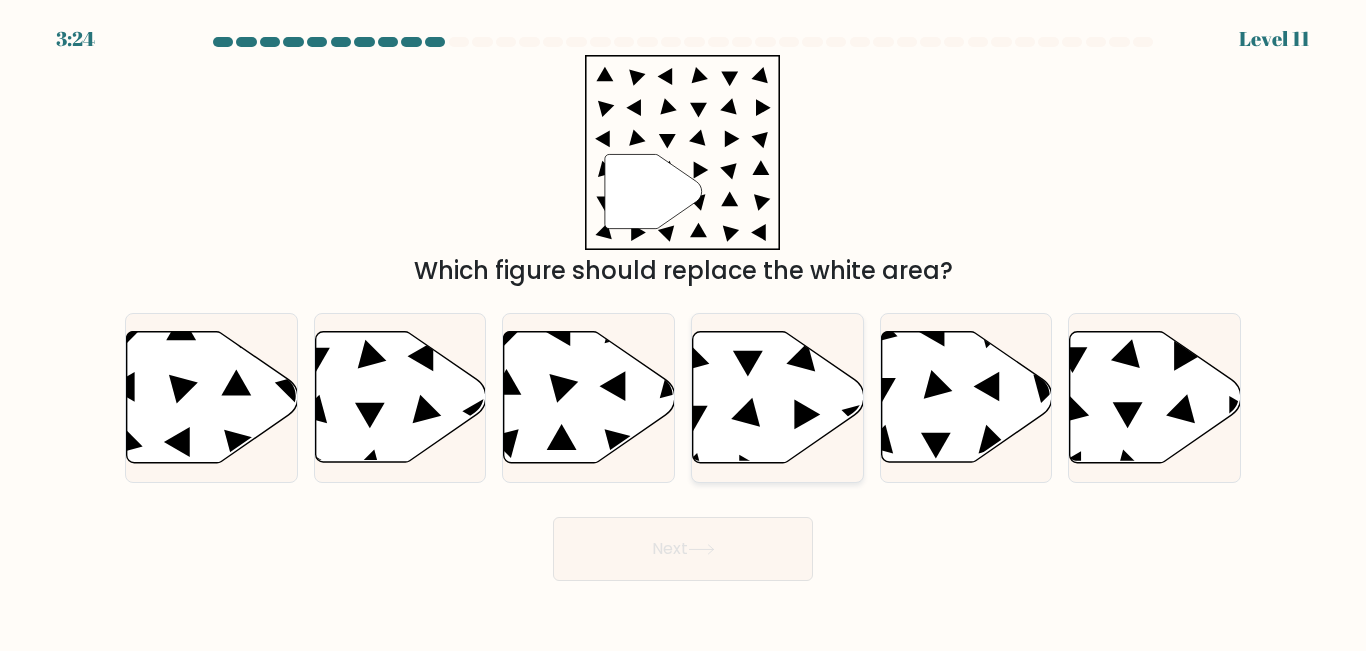 click 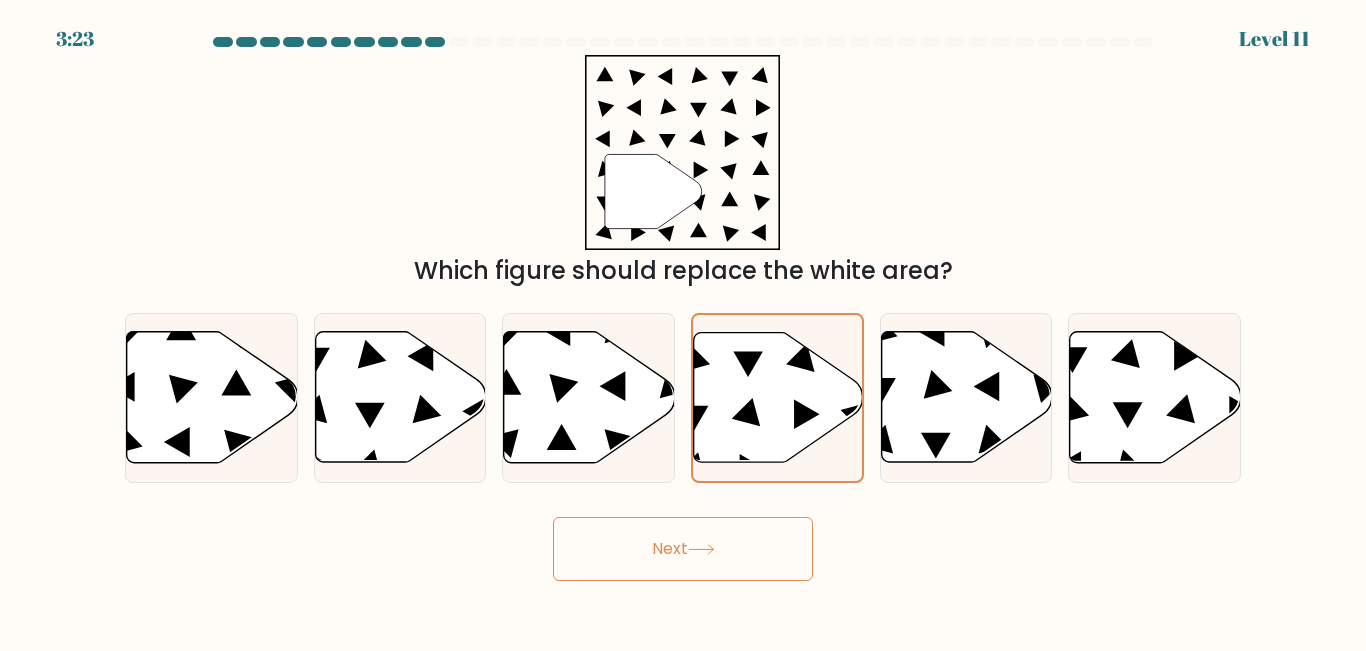 click on "Next" at bounding box center (683, 549) 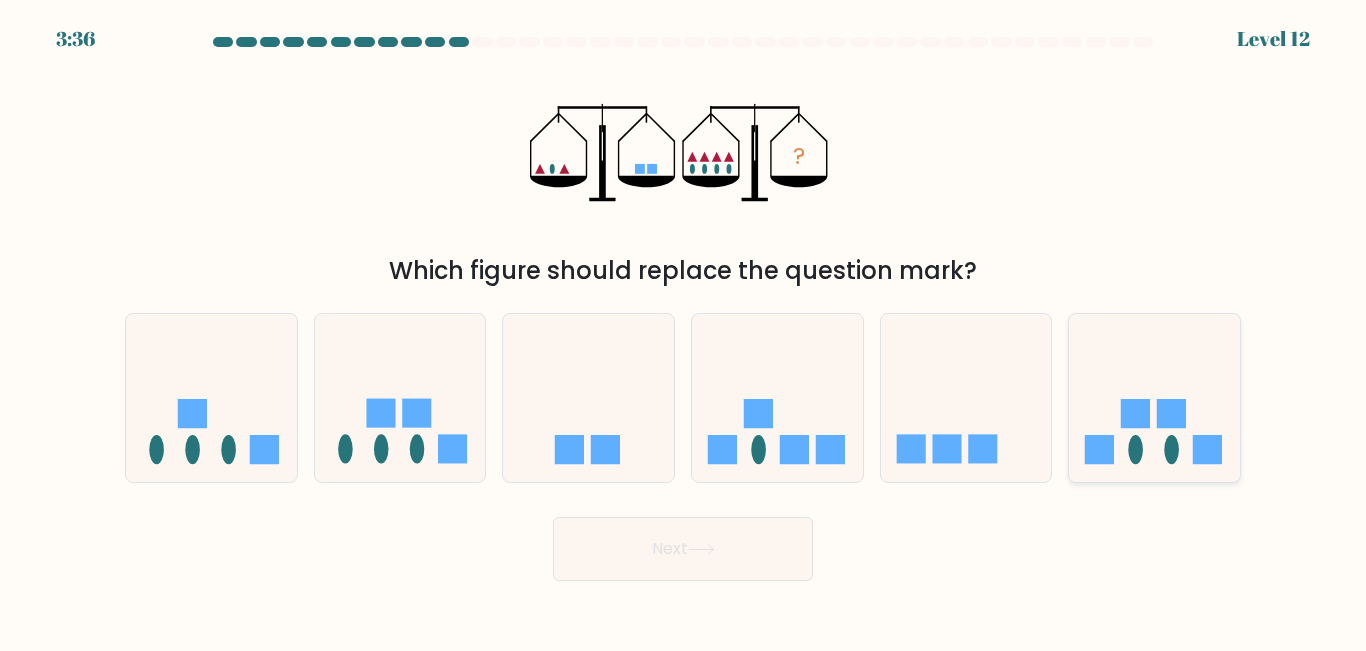 click 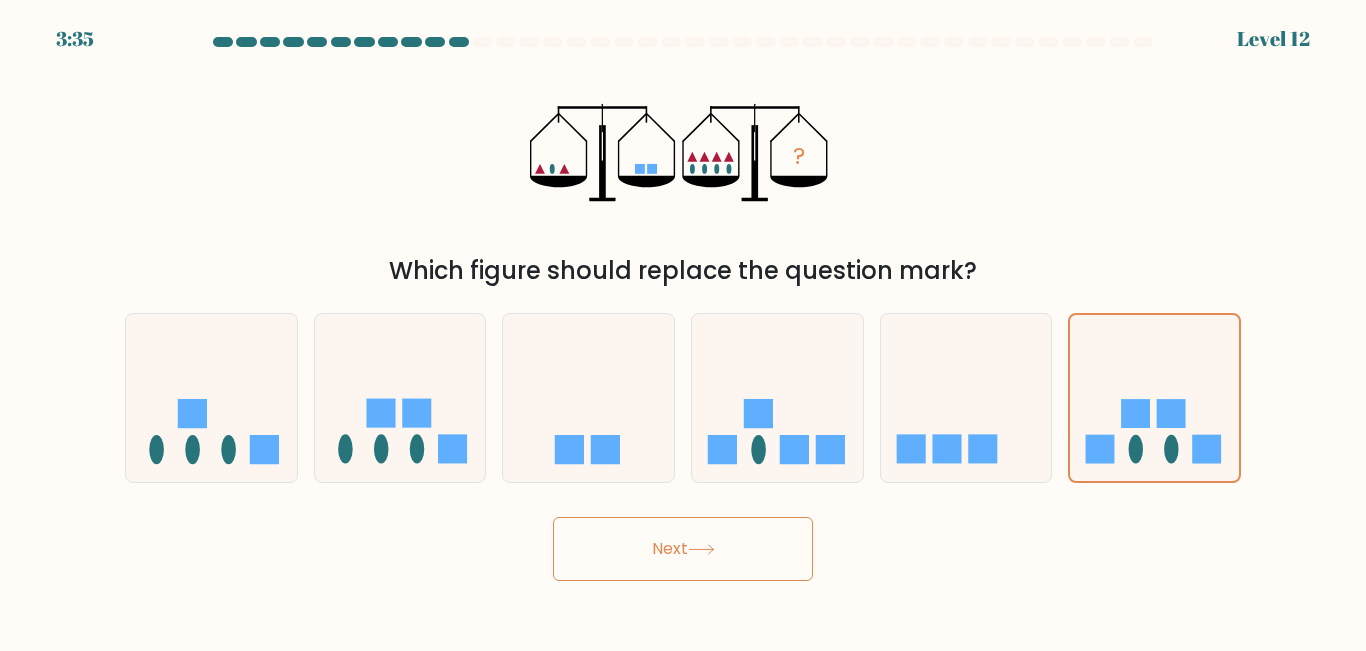 click on "Next" at bounding box center [683, 549] 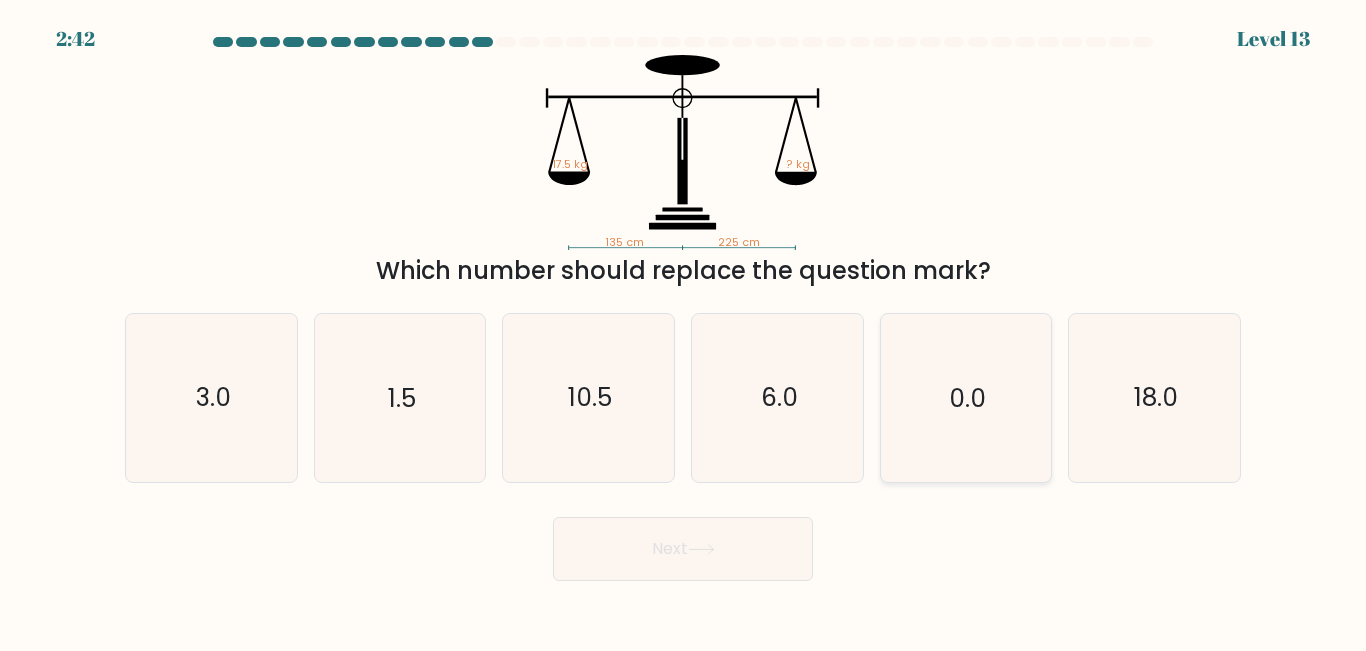 drag, startPoint x: 1125, startPoint y: 391, endPoint x: 1007, endPoint y: 450, distance: 131.92801 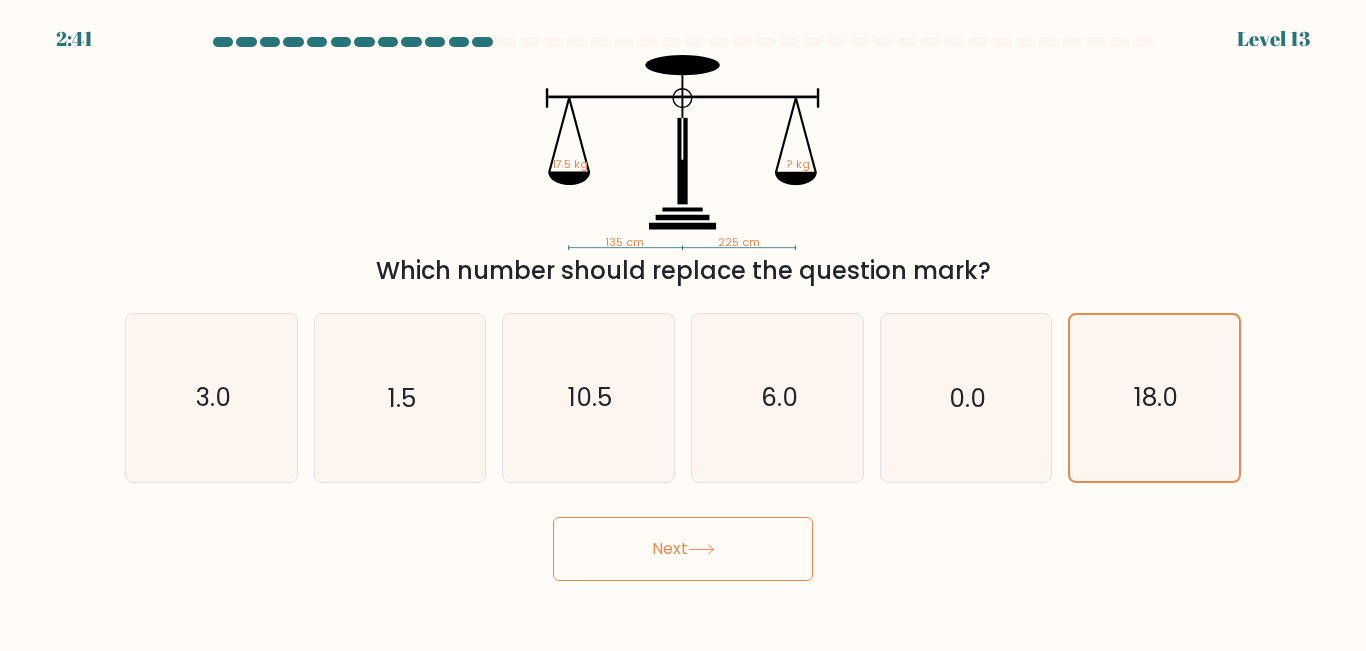 click on "Next" at bounding box center [683, 549] 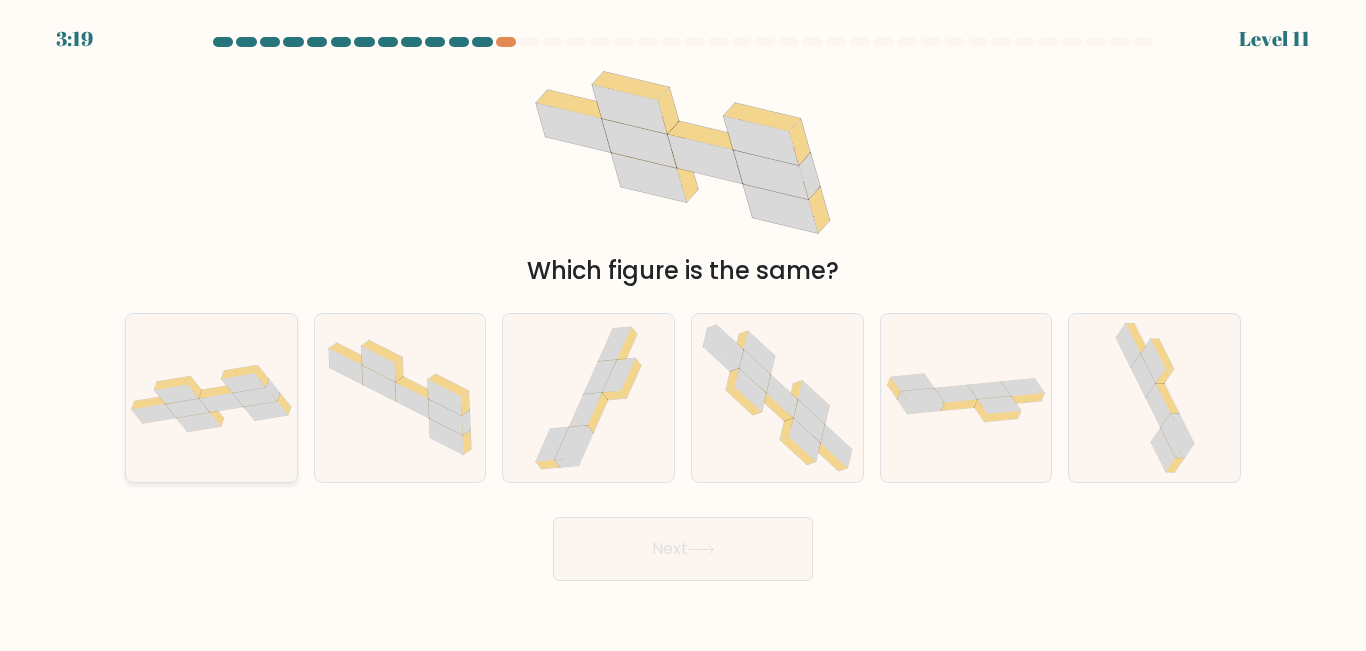 click 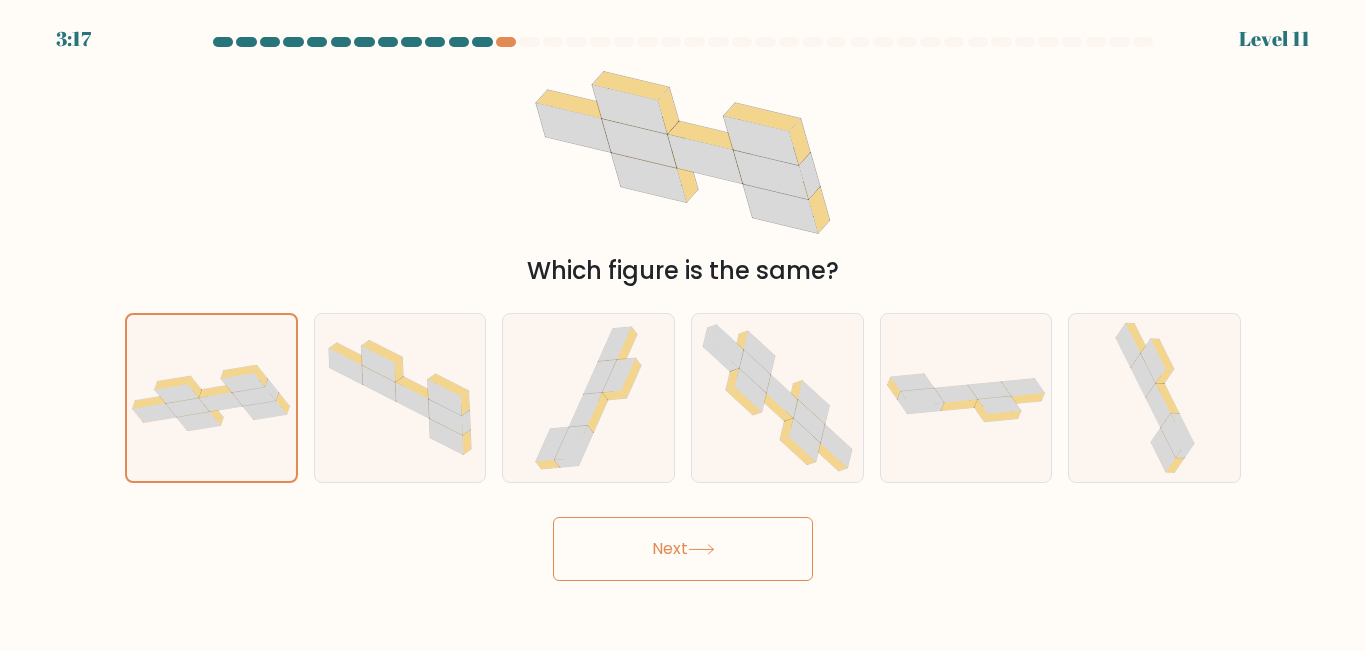 click on "Next" at bounding box center [683, 549] 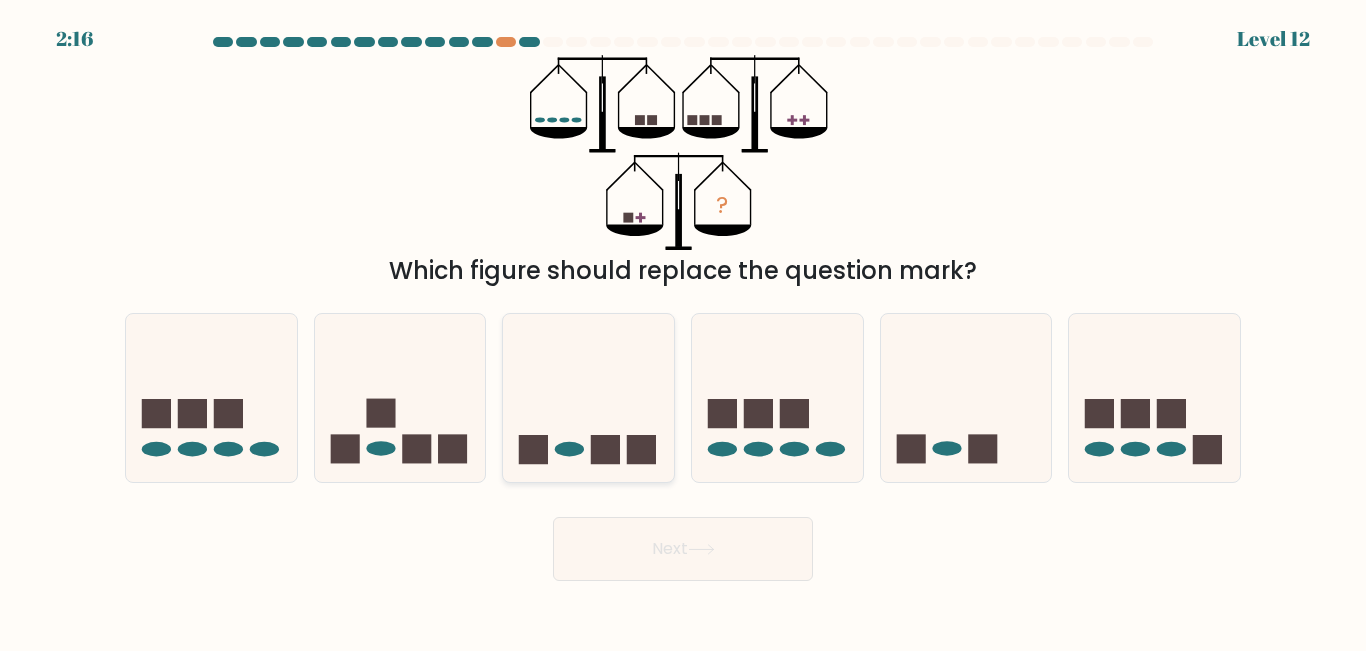click 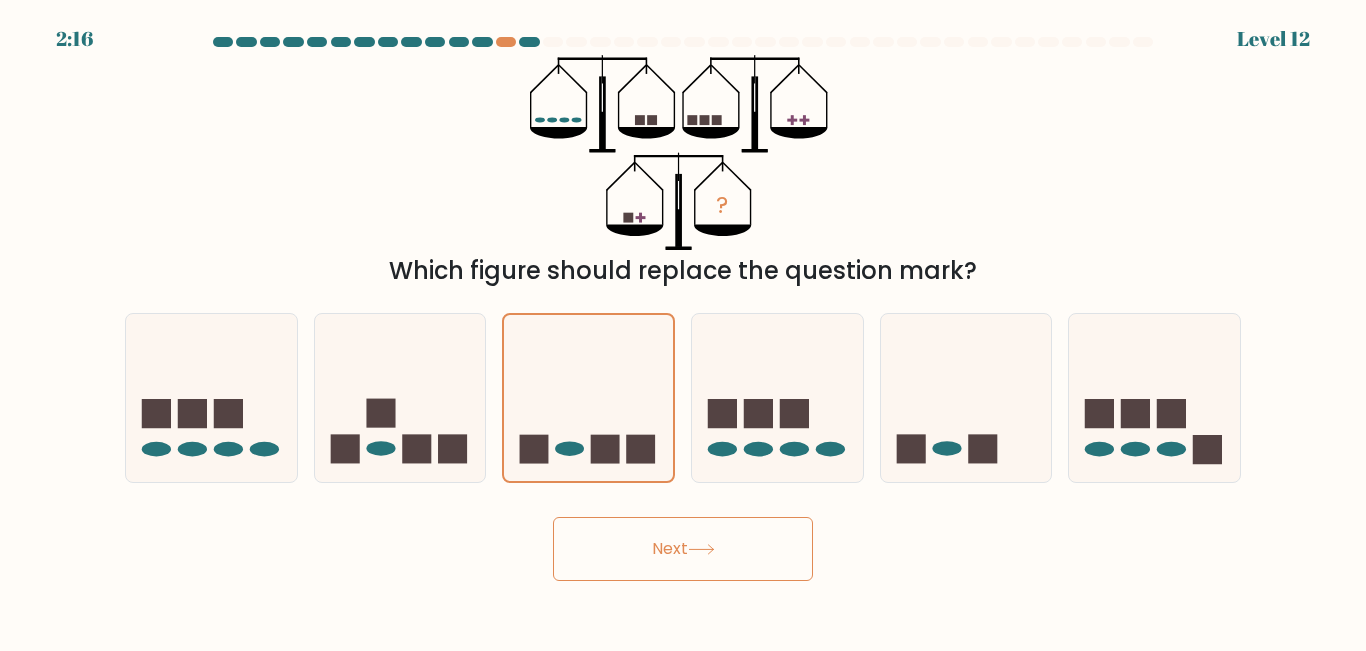 click on "Next" at bounding box center [683, 549] 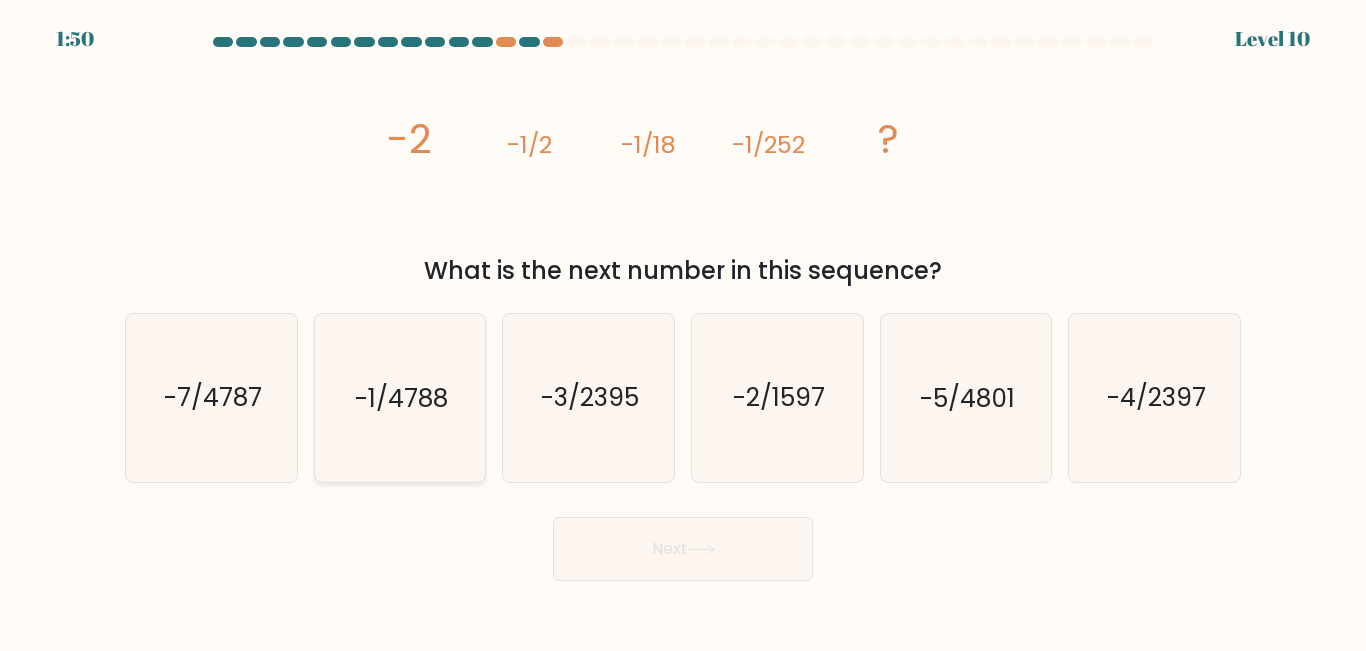 click on "-1/4788" 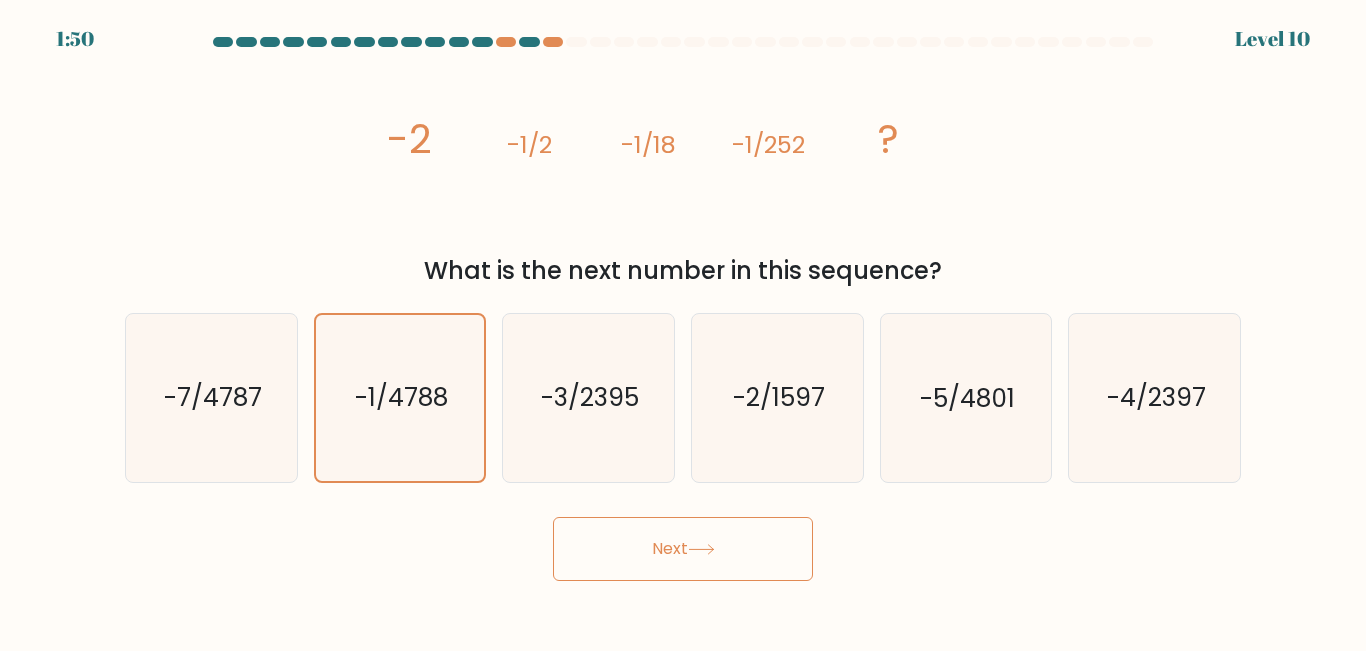 click on "Next" at bounding box center [683, 549] 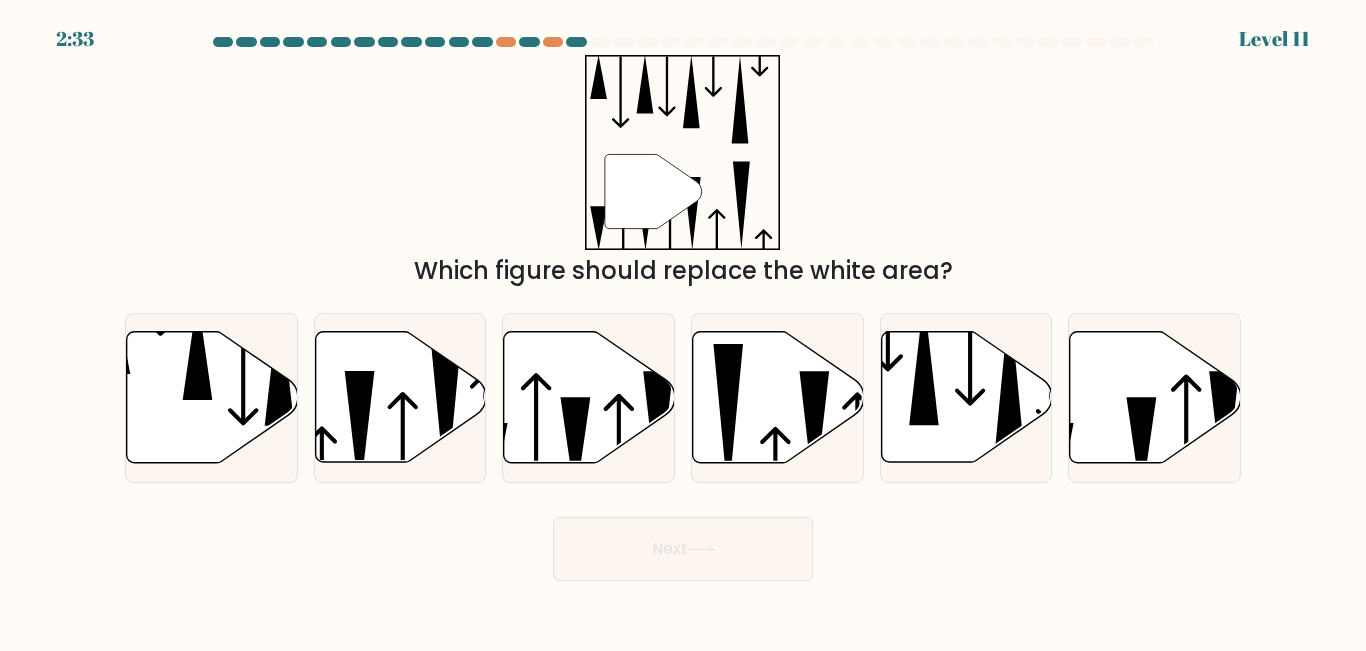 click on "Next" at bounding box center [683, 549] 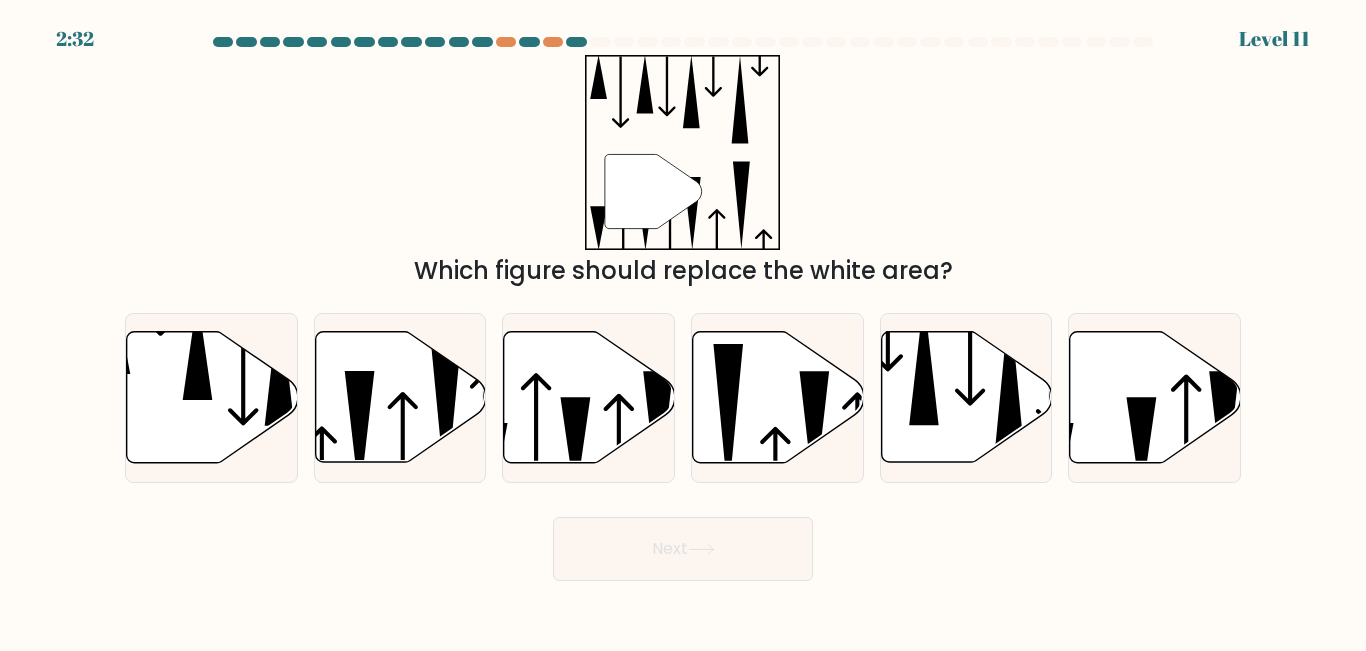 drag, startPoint x: 652, startPoint y: 550, endPoint x: 479, endPoint y: 528, distance: 174.39323 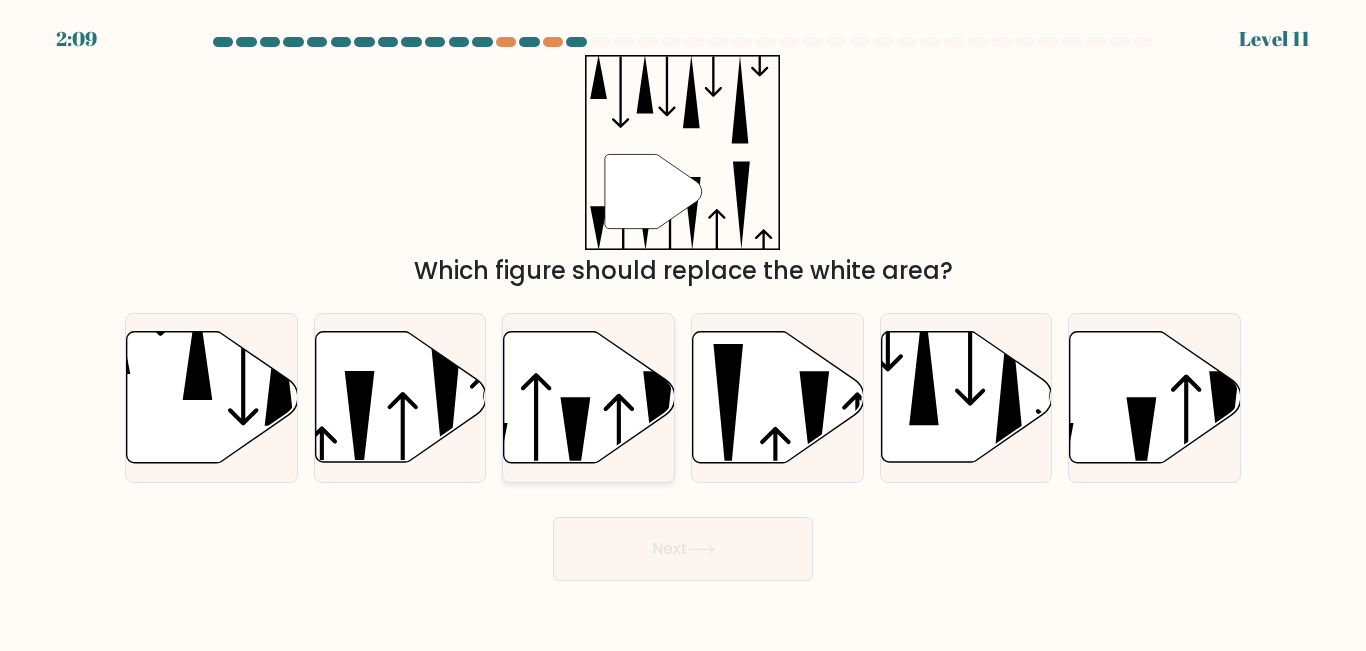 click 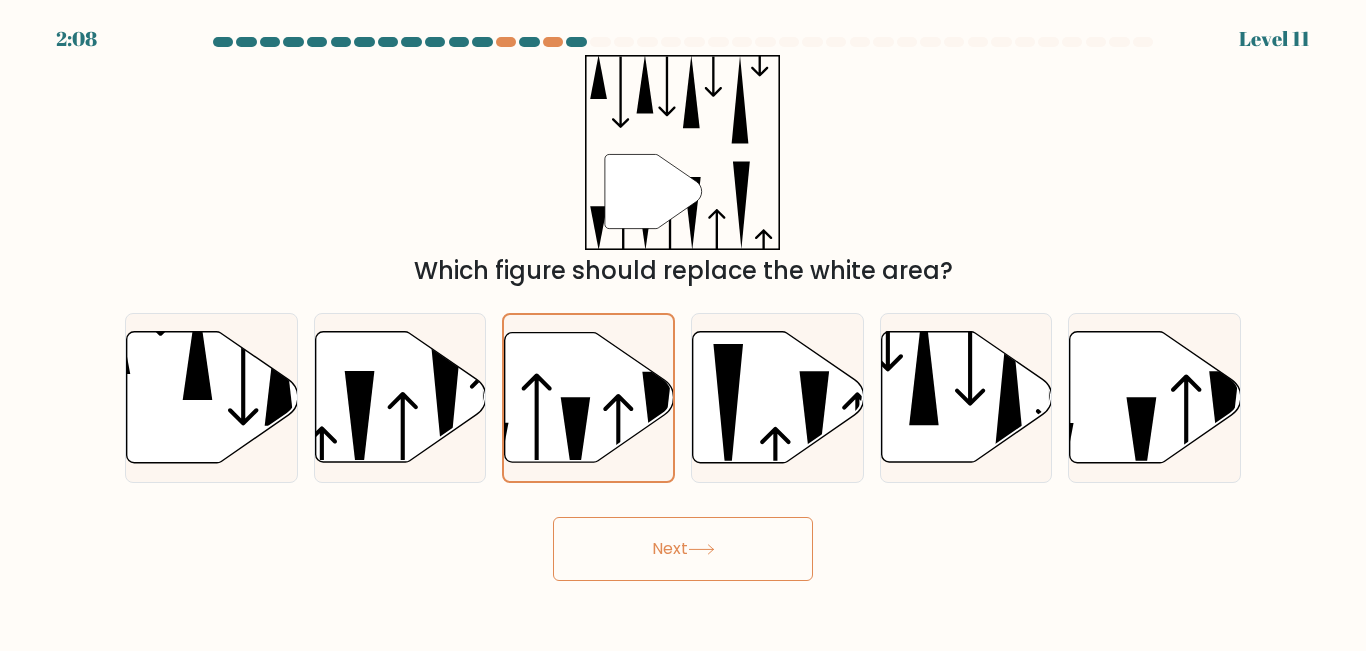 click on "Next" at bounding box center (683, 549) 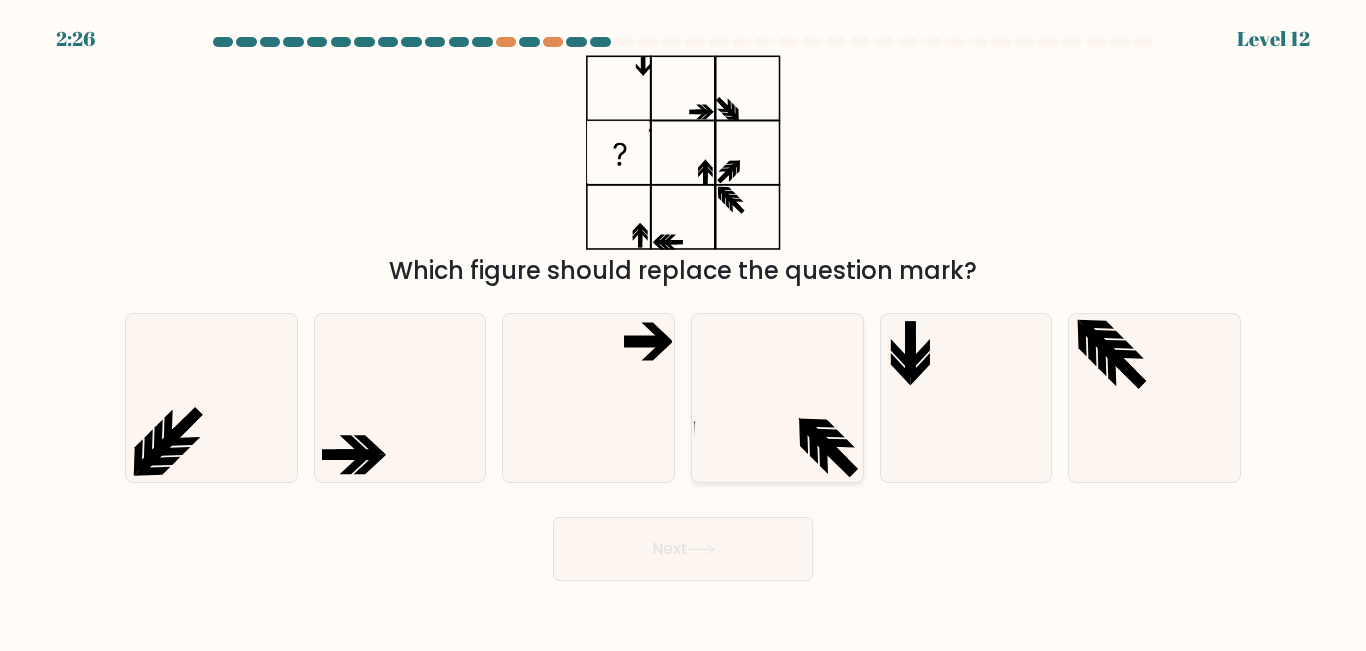 drag, startPoint x: 785, startPoint y: 400, endPoint x: 774, endPoint y: 450, distance: 51.1957 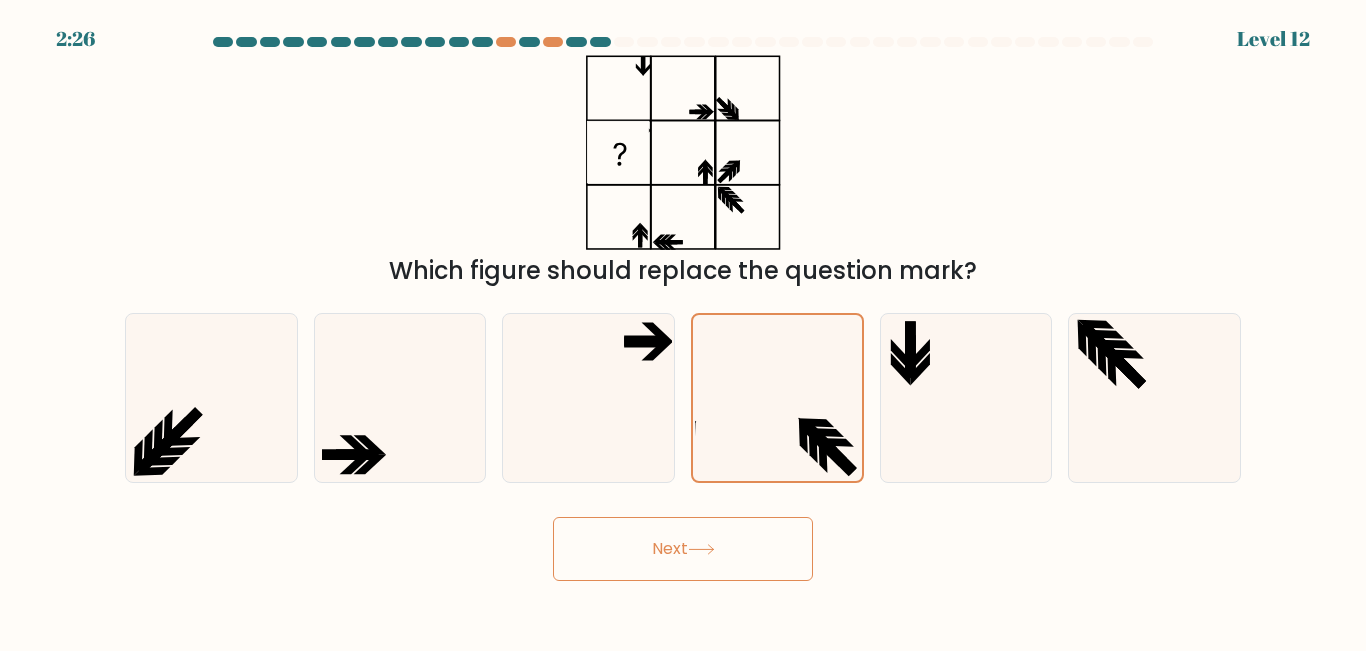 click on "2:26
Level 12" at bounding box center [683, 325] 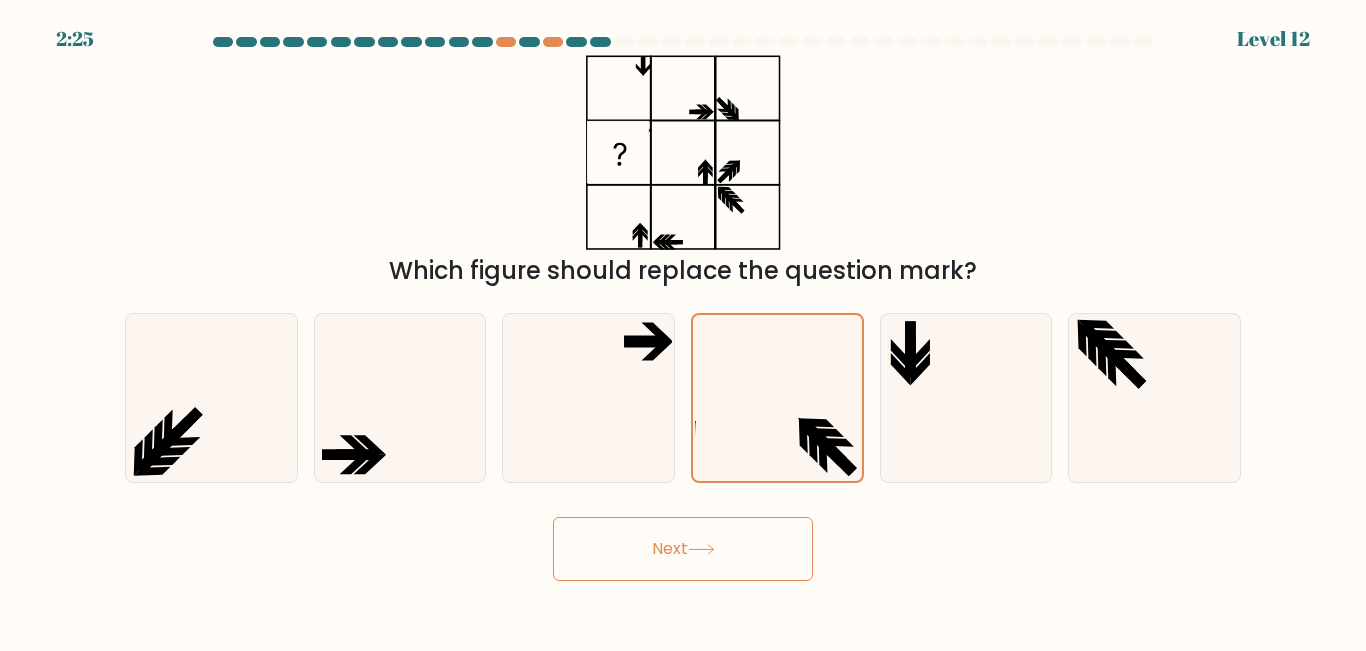 click on "Next" at bounding box center [683, 549] 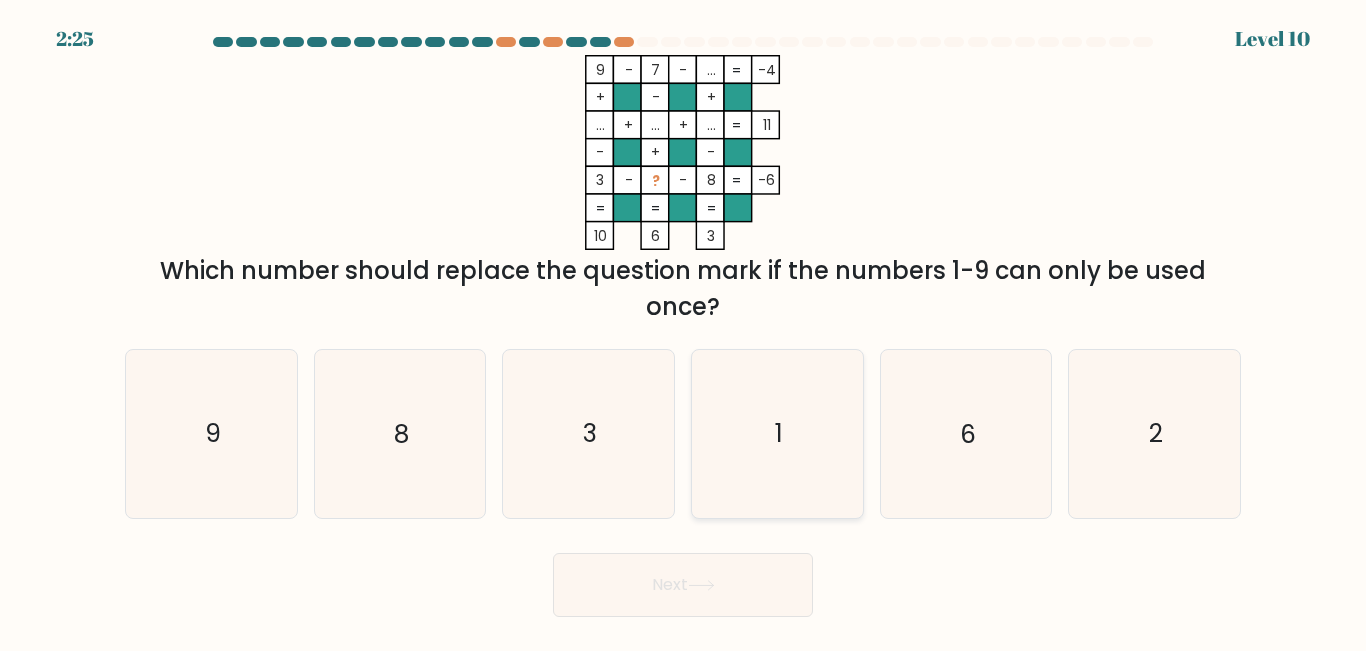 click on "1" 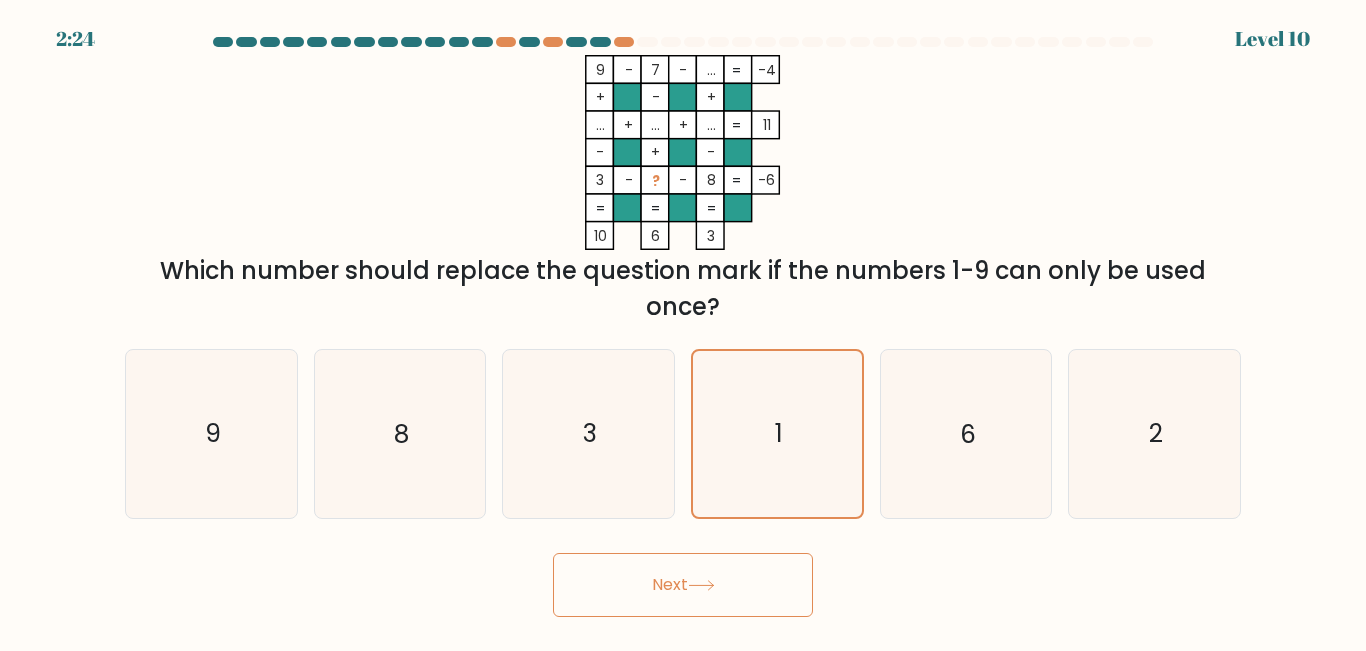 click on "Next" at bounding box center (683, 585) 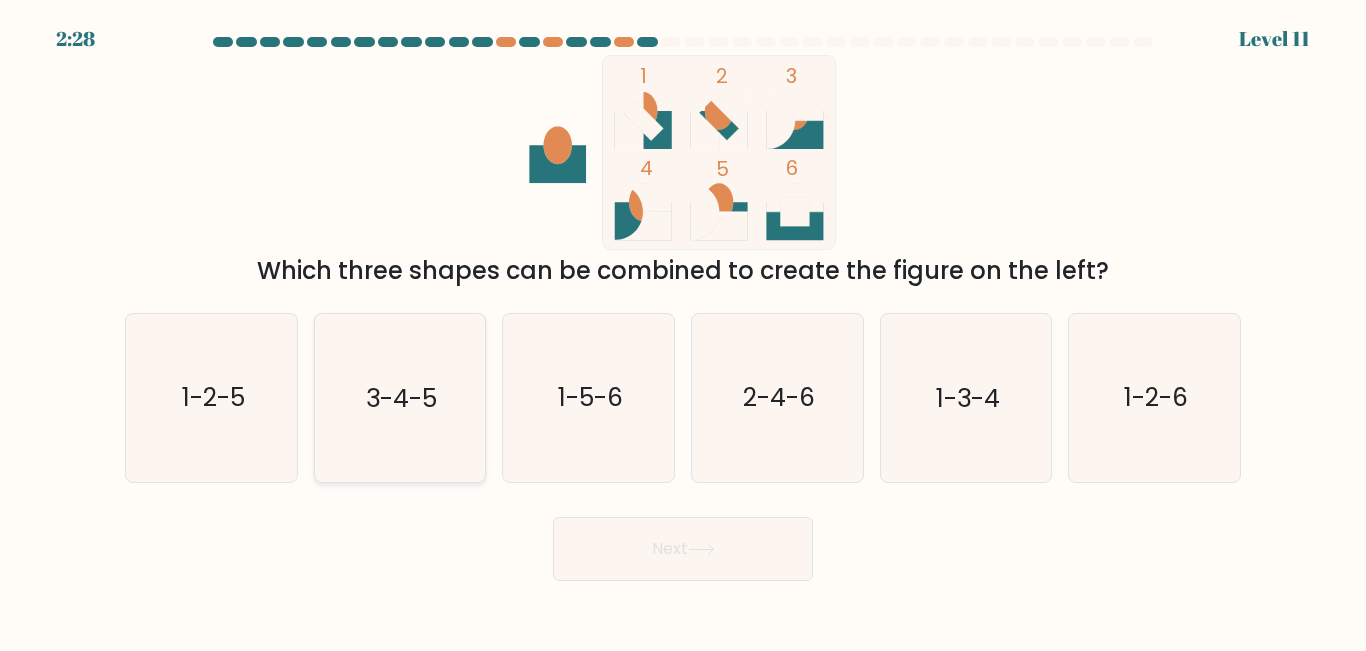 click on "3-4-5" 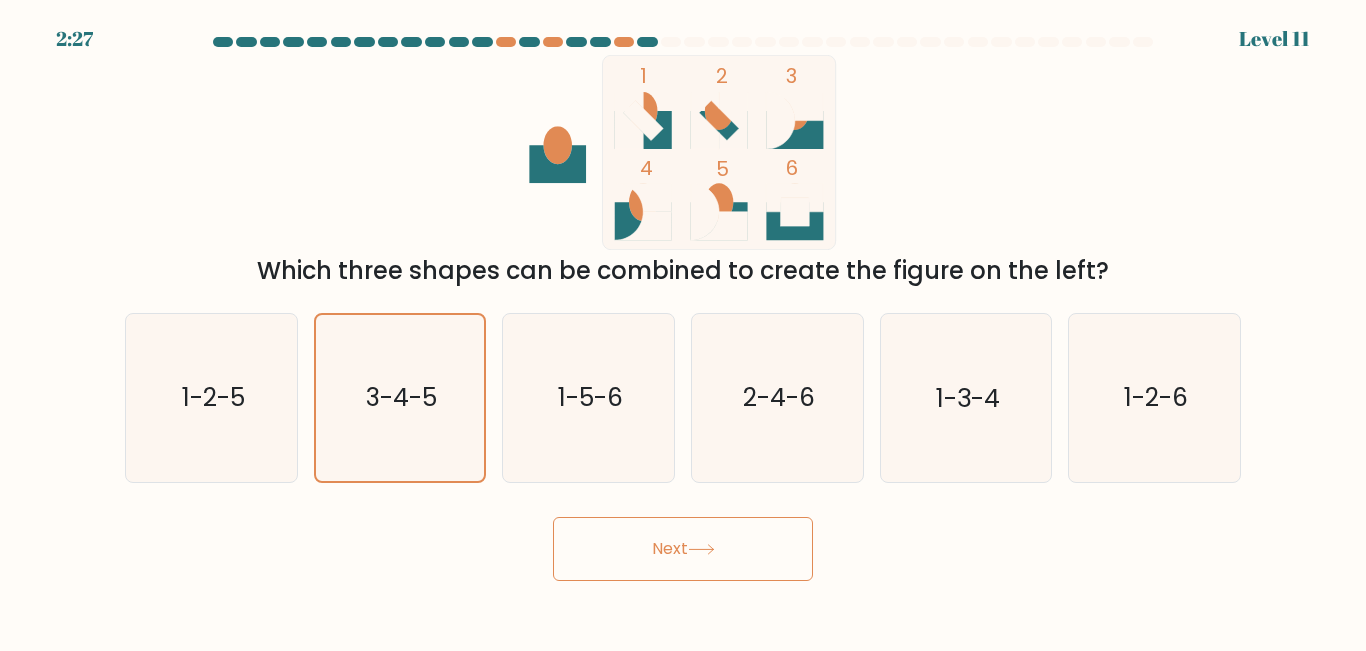 click on "Next" at bounding box center [683, 549] 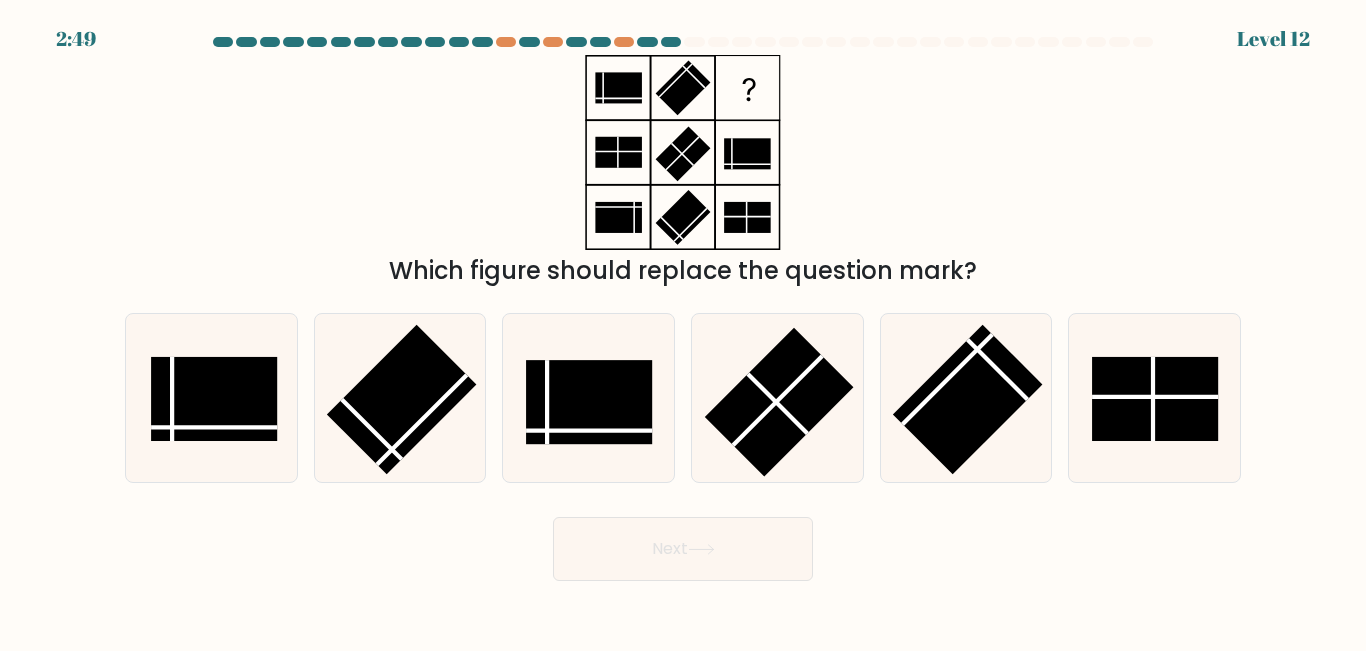 drag, startPoint x: 1128, startPoint y: 417, endPoint x: 924, endPoint y: 512, distance: 225.03555 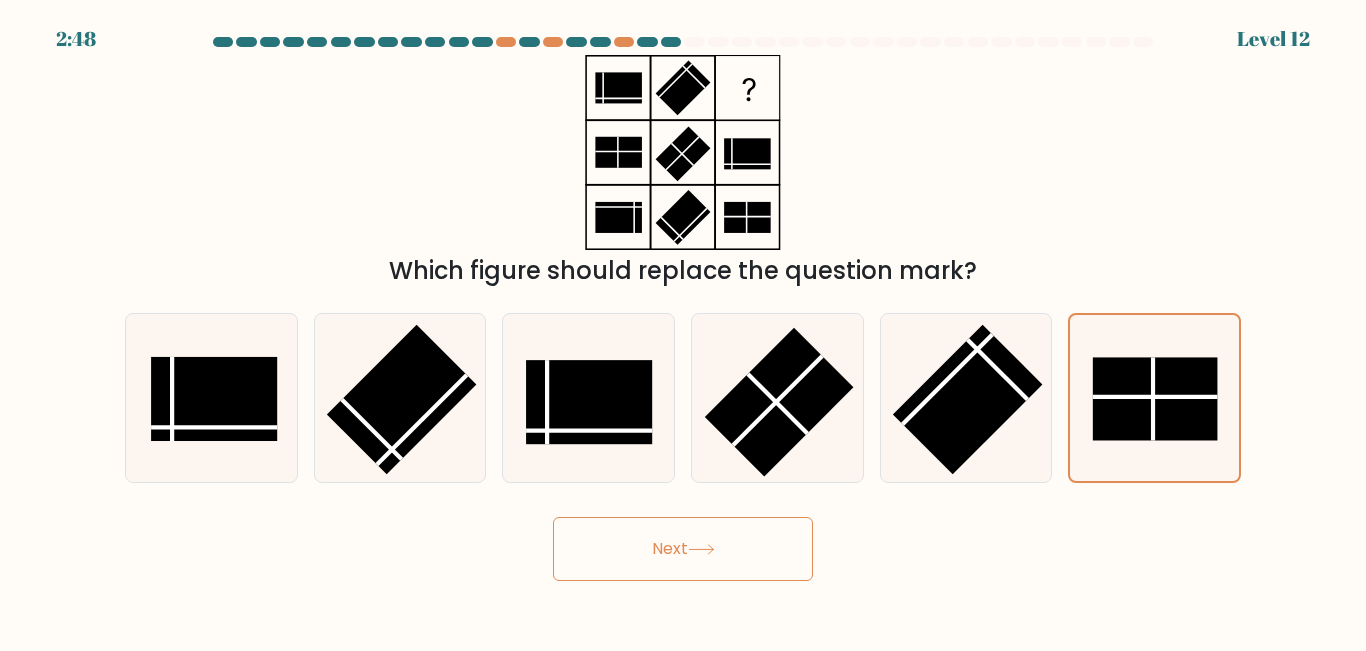 click on "Next" at bounding box center [683, 549] 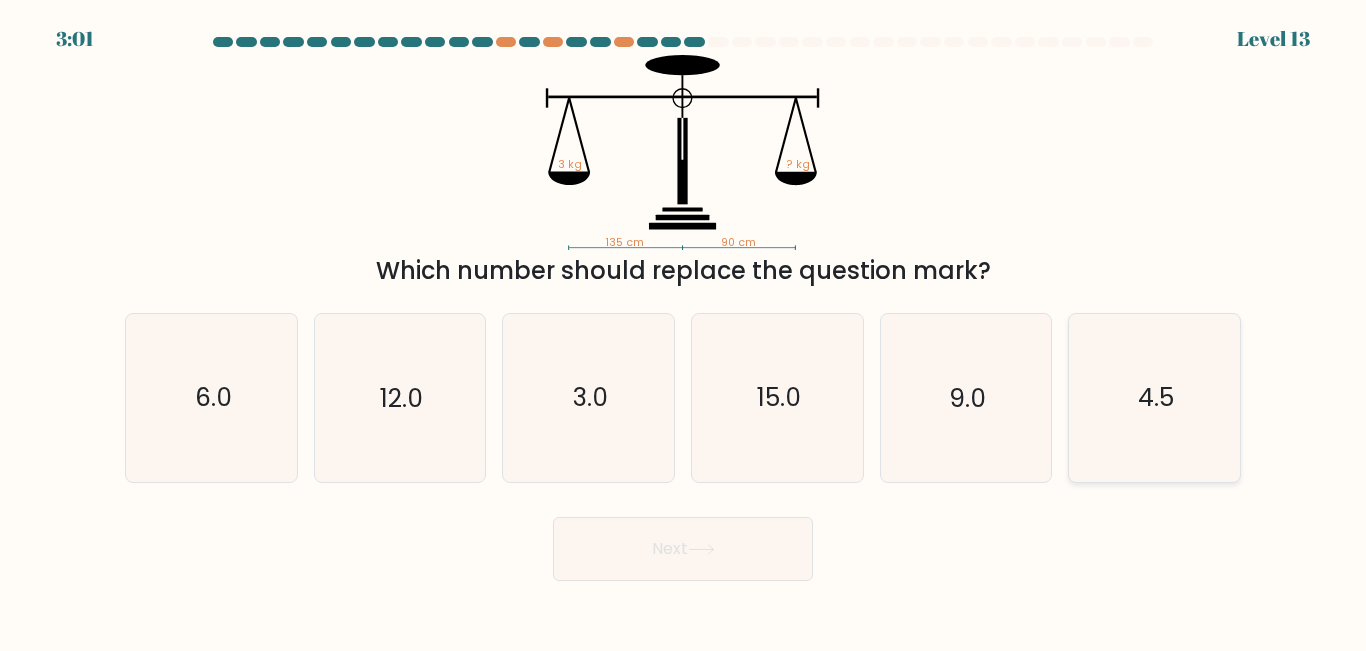 click on "4.5" 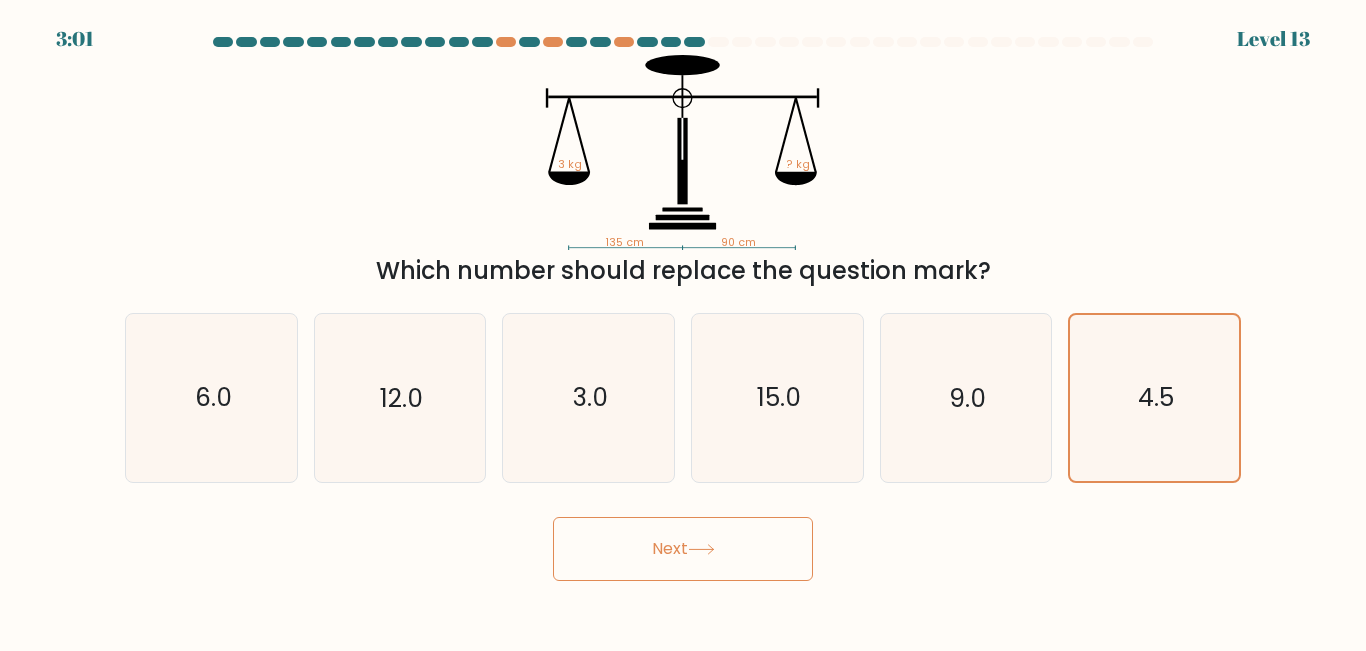 click on "Next" at bounding box center (683, 549) 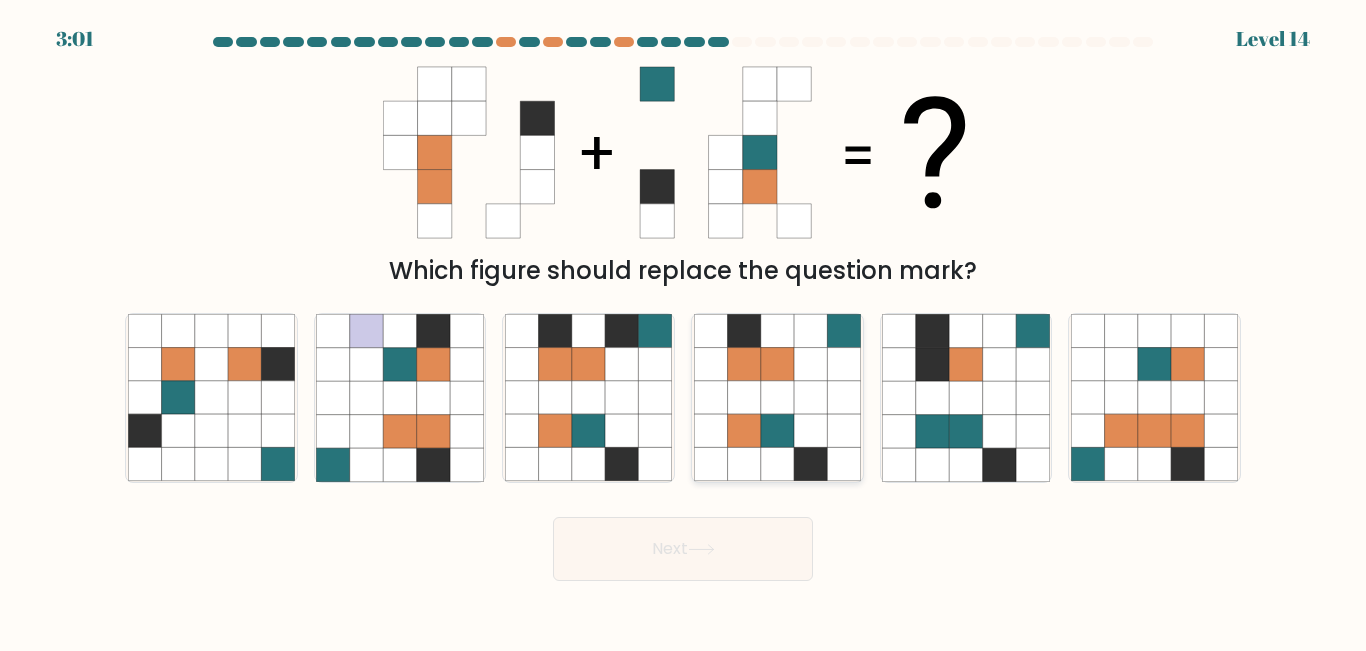 click 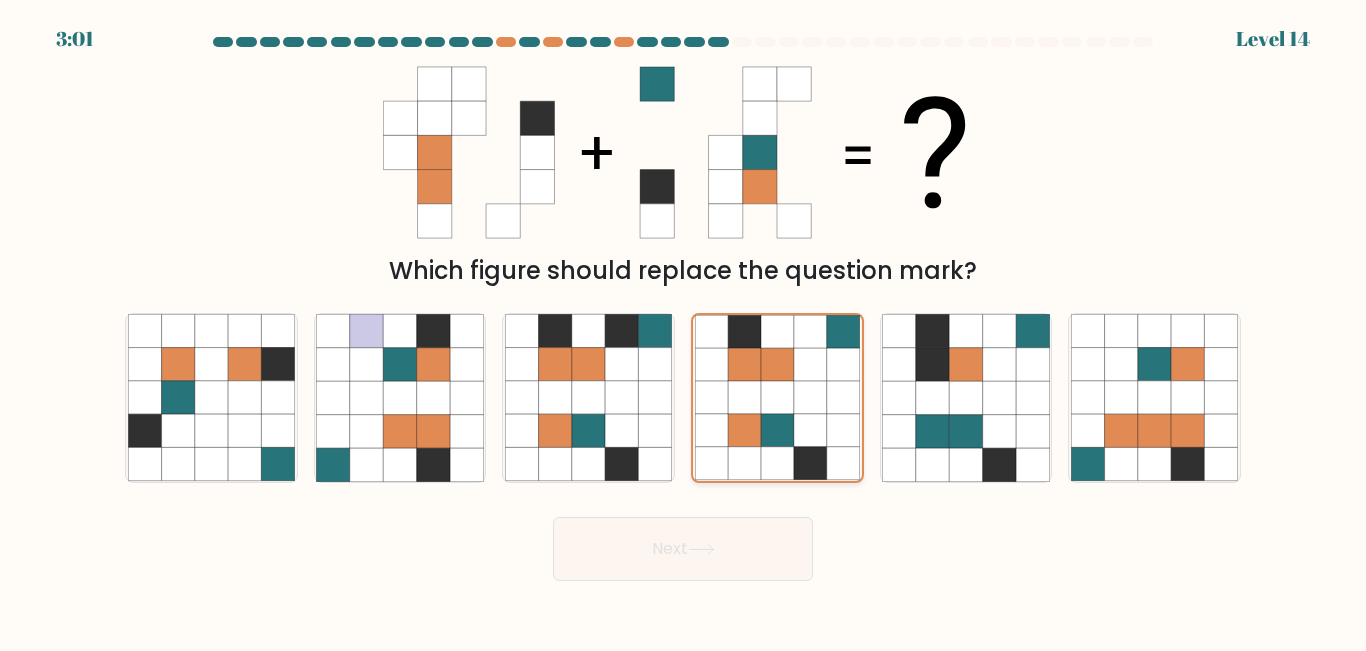 click 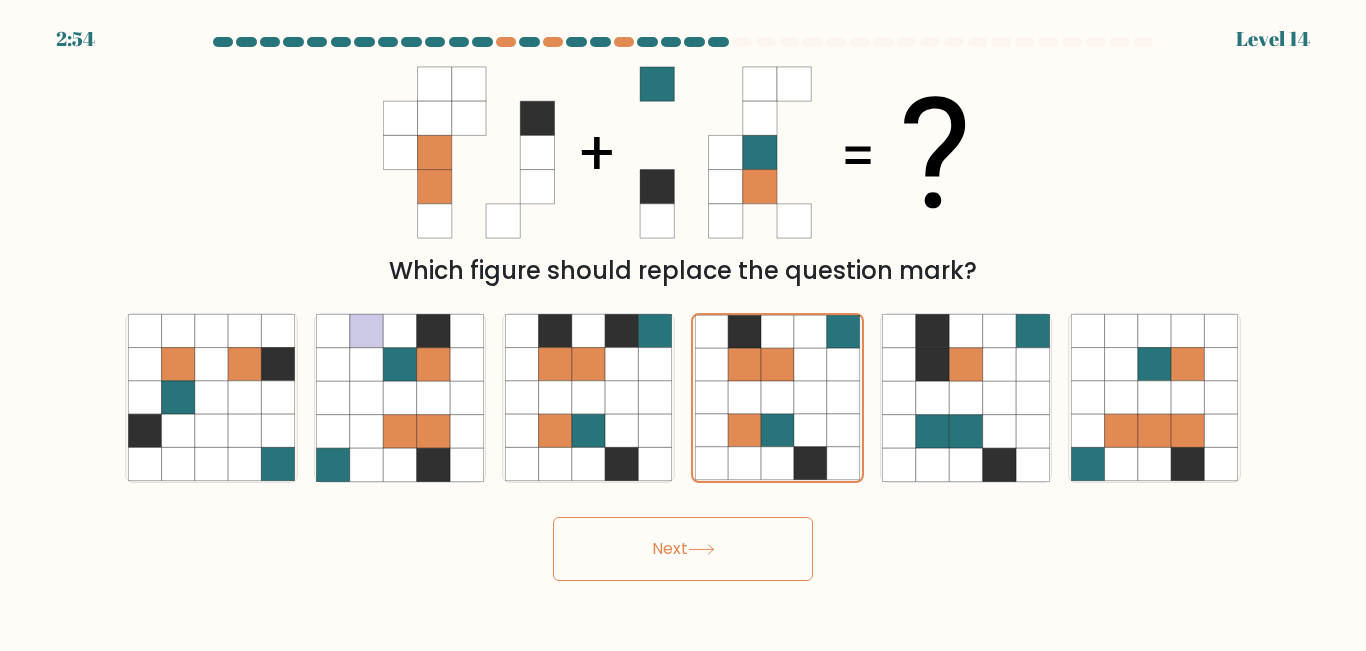 click on "Next" at bounding box center [683, 549] 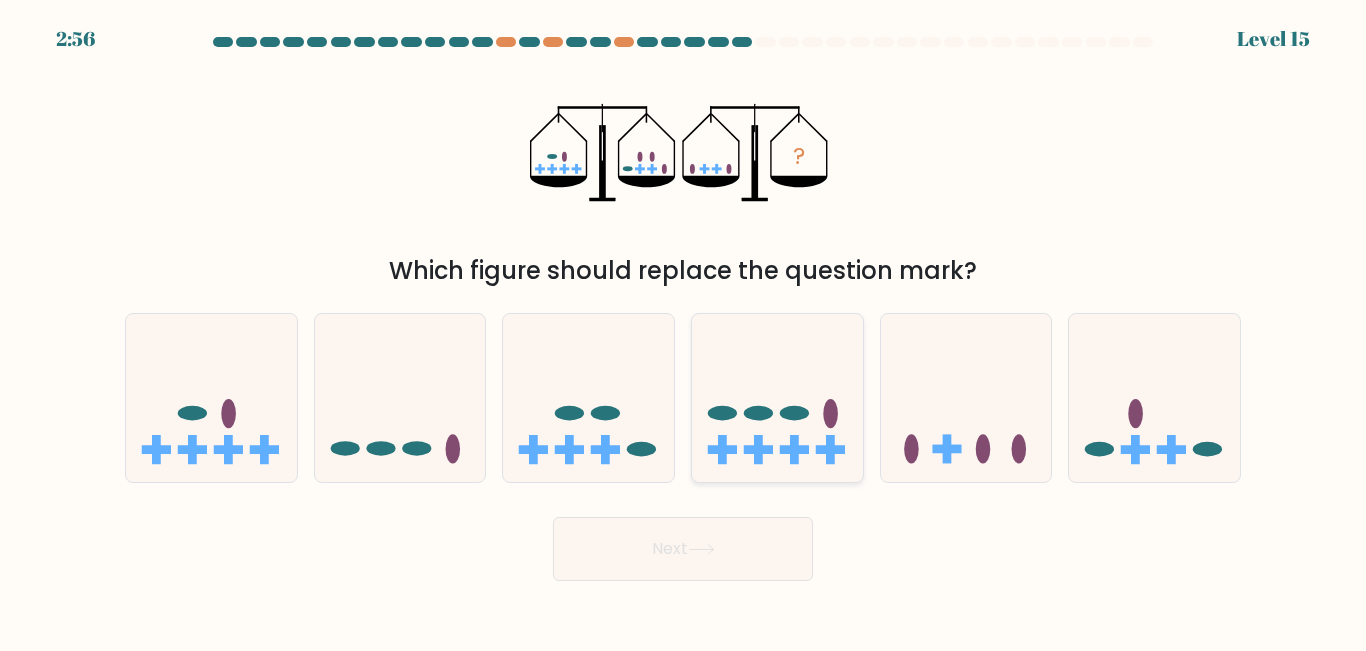 click 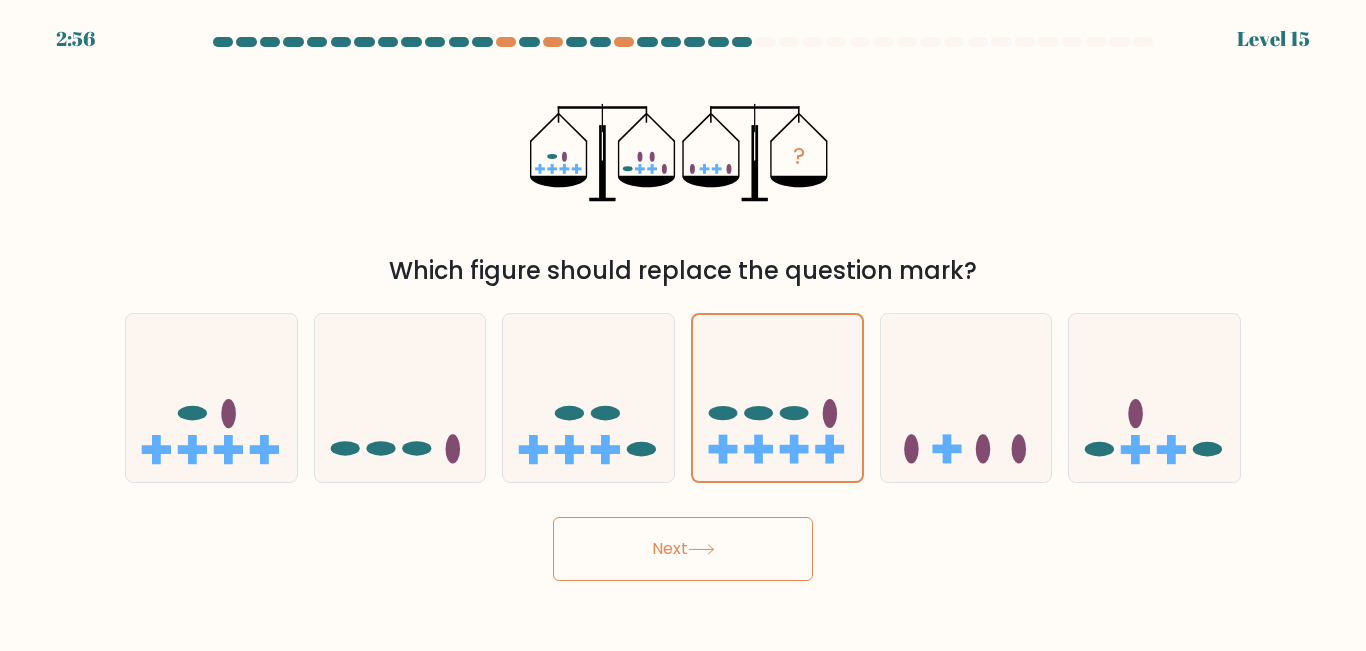 click on "Next" at bounding box center (683, 549) 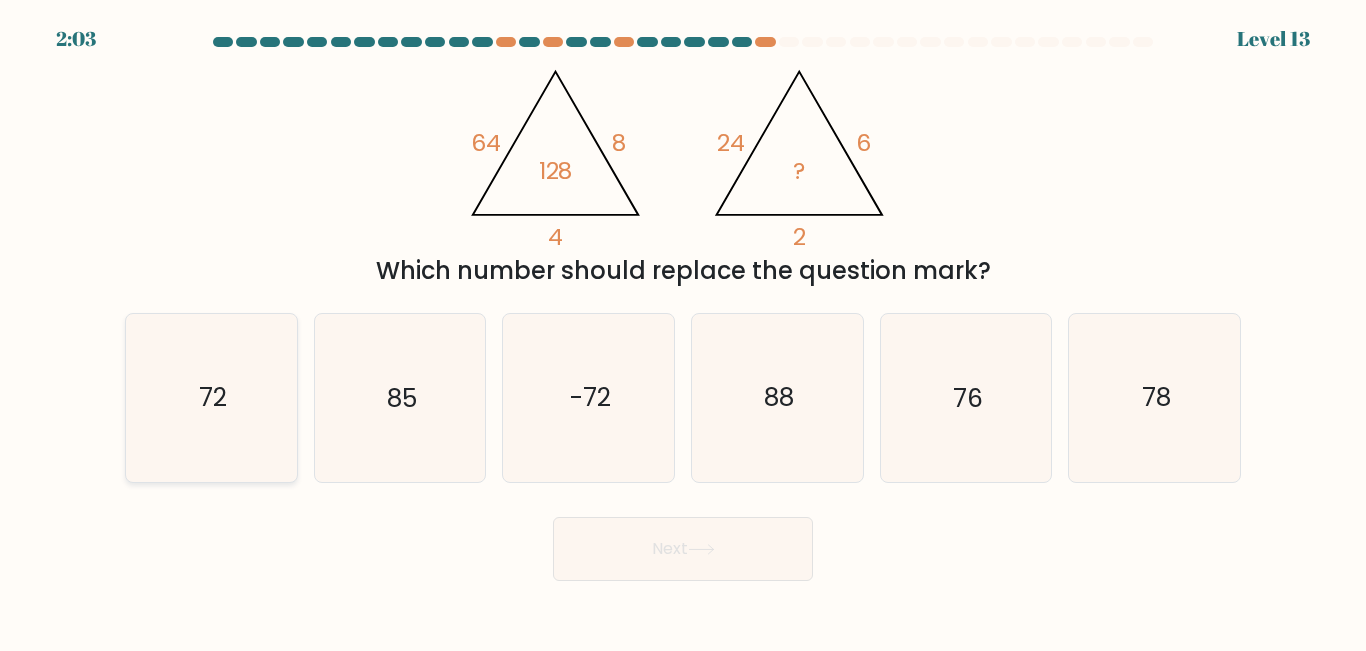 click on "72" 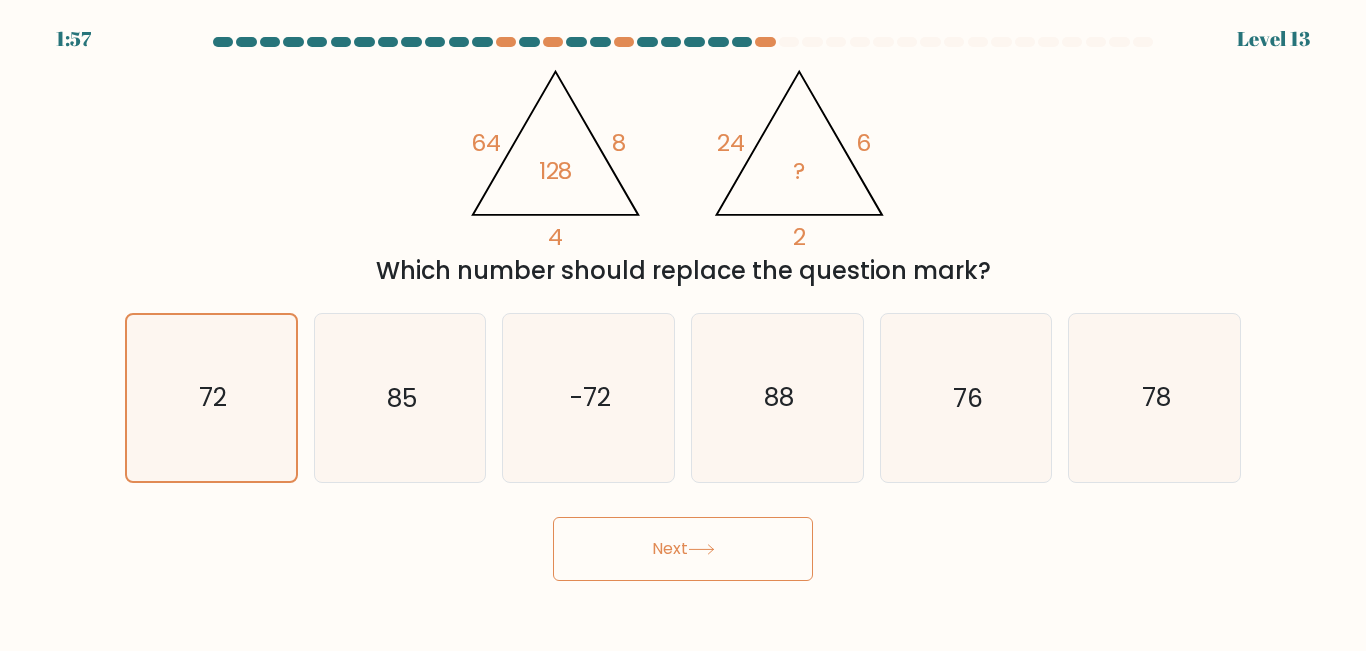 click on "Next" at bounding box center (683, 549) 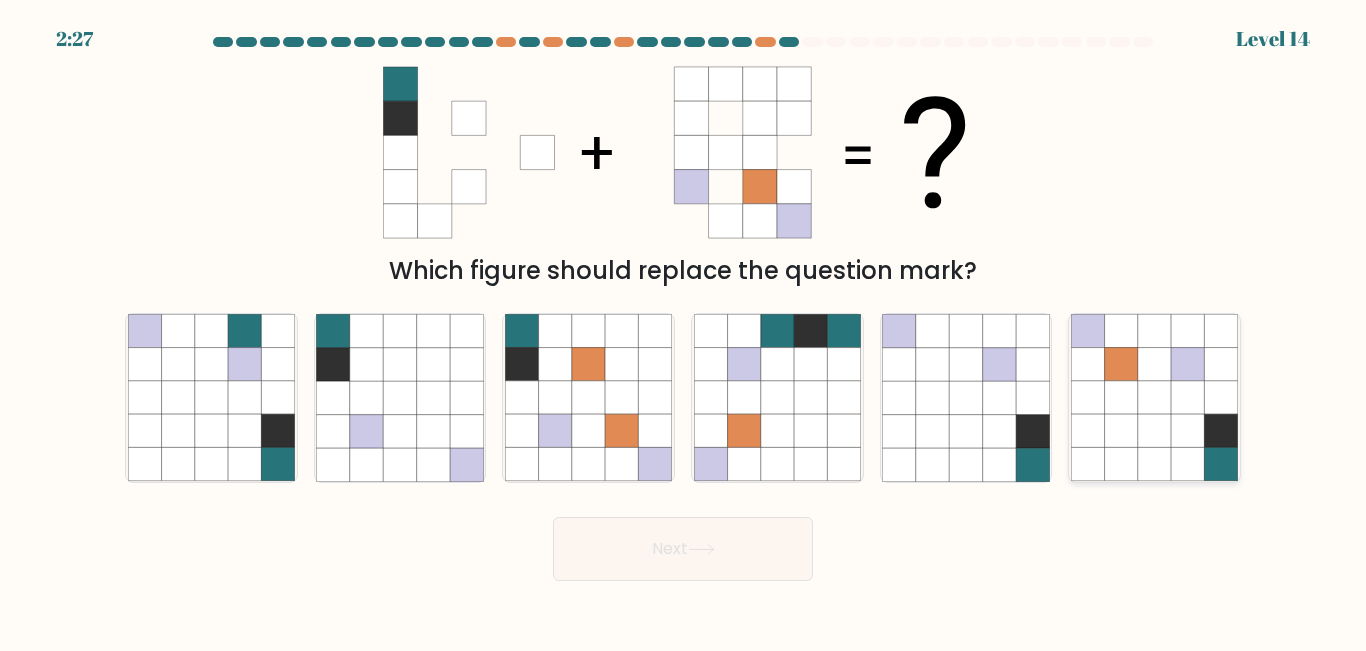 click 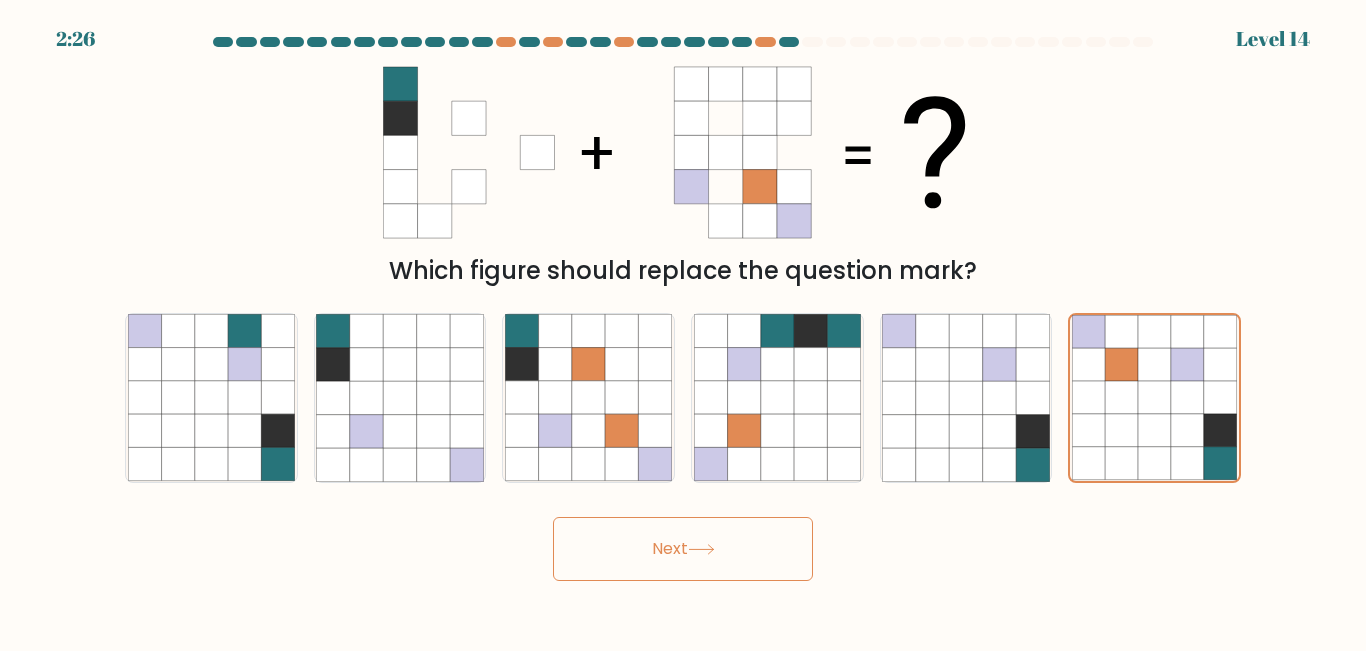 click on "Next" at bounding box center [683, 549] 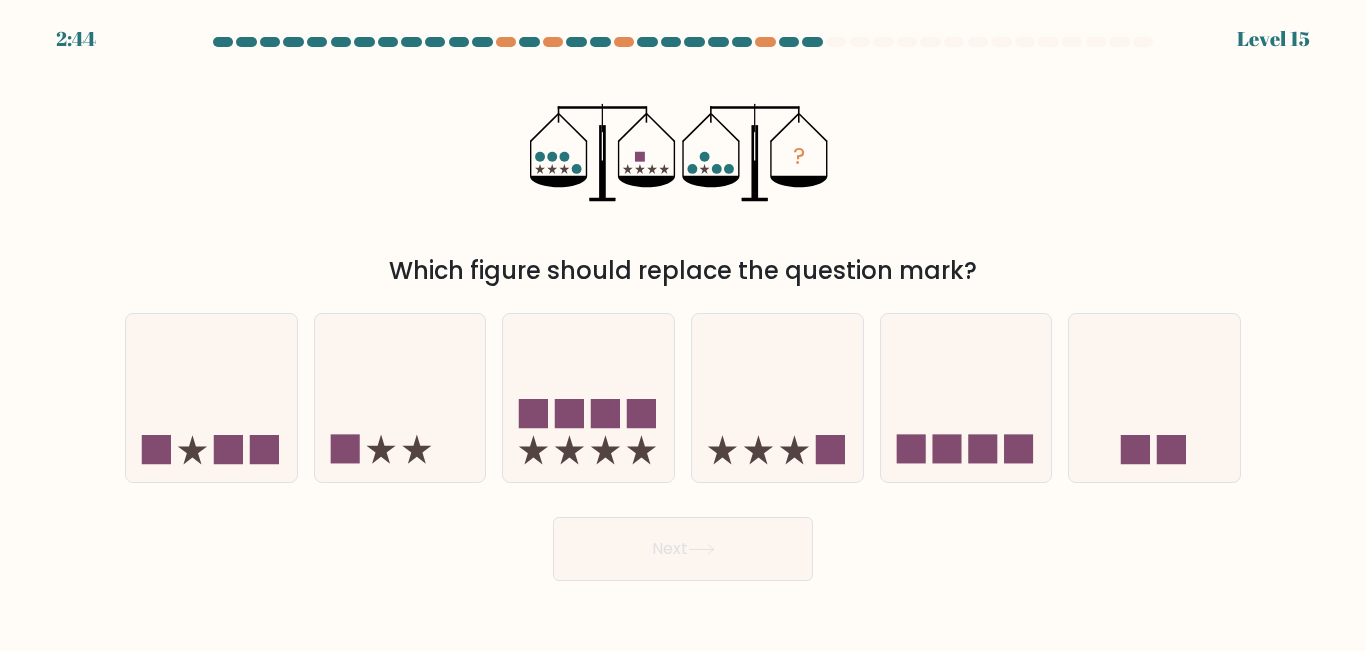 click on "e." at bounding box center [966, 397] 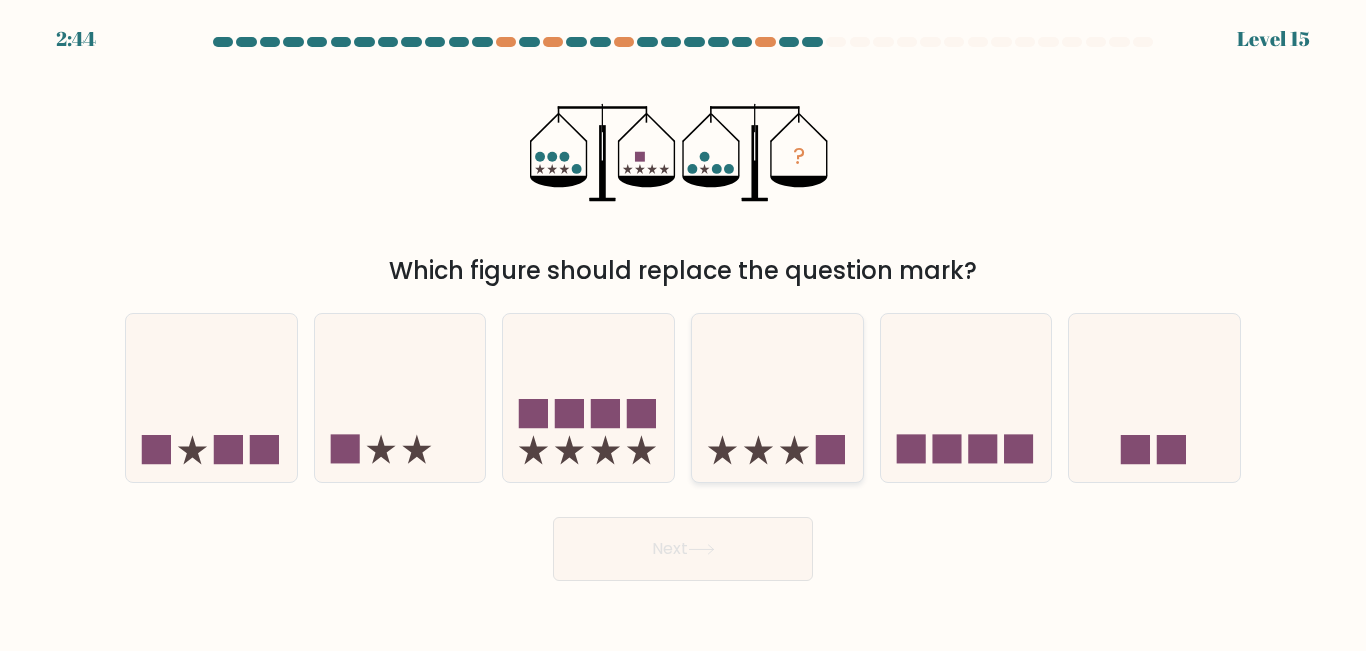 click 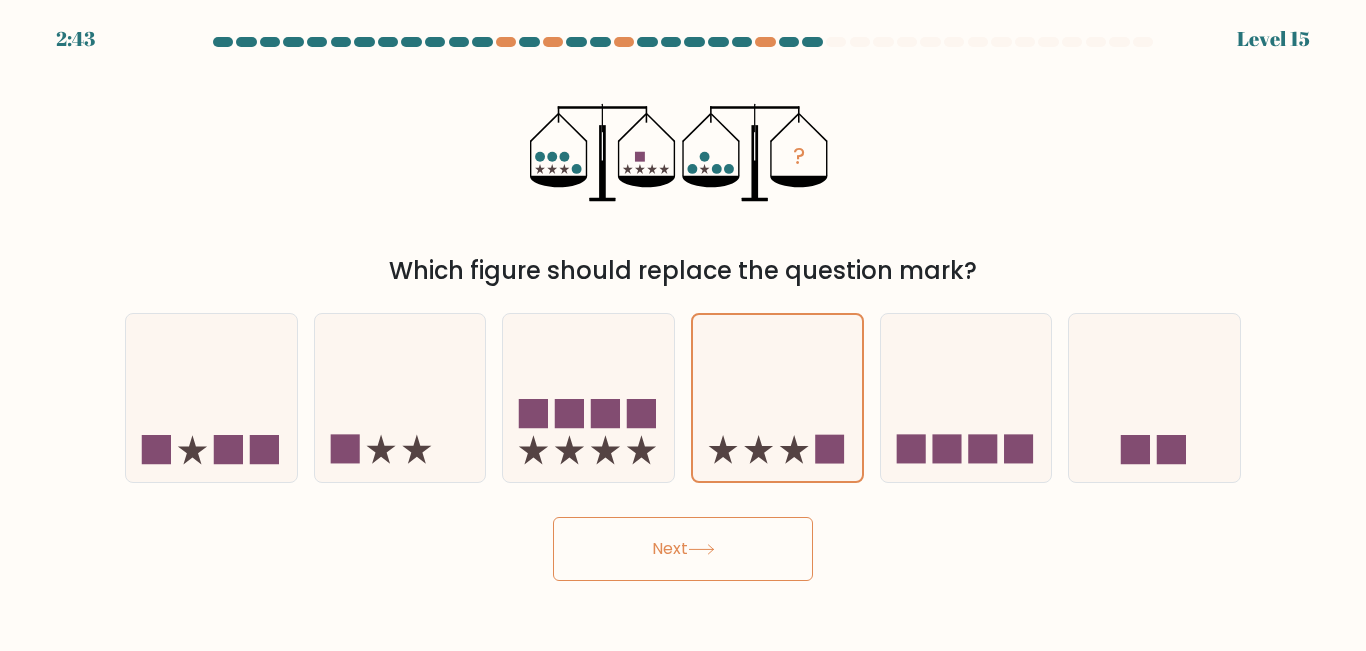 click on "Next" at bounding box center (683, 549) 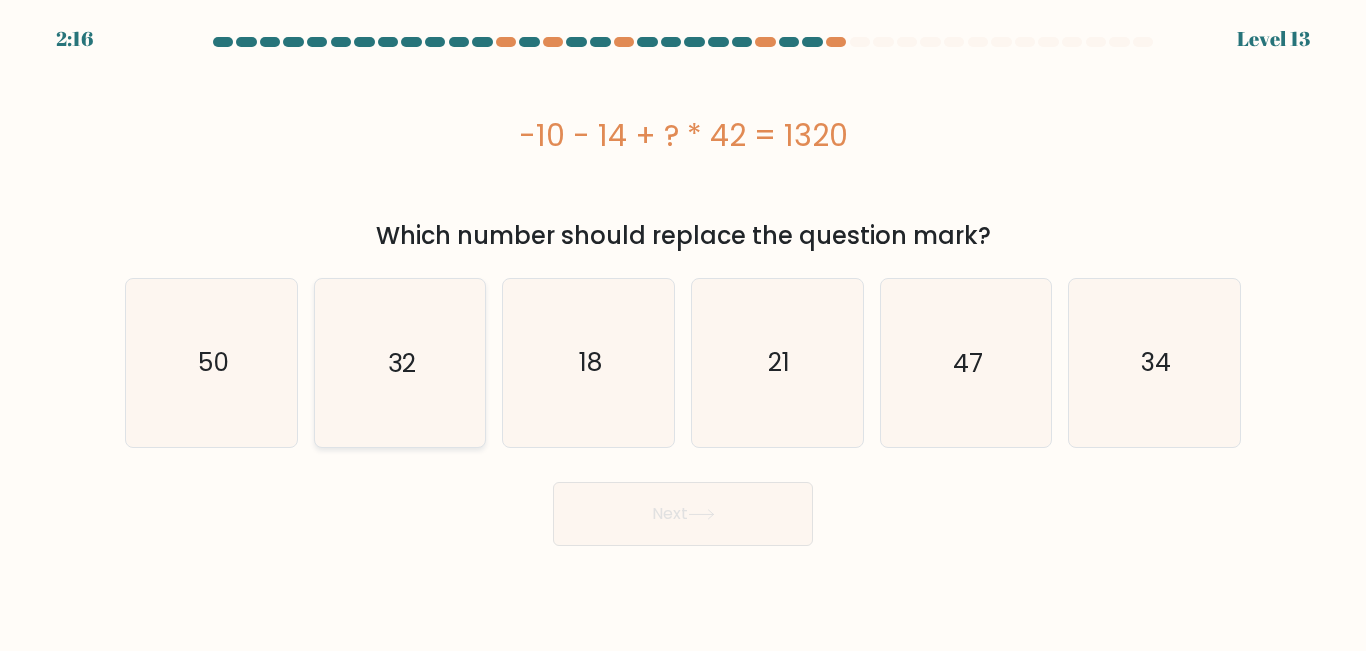 click on "32" 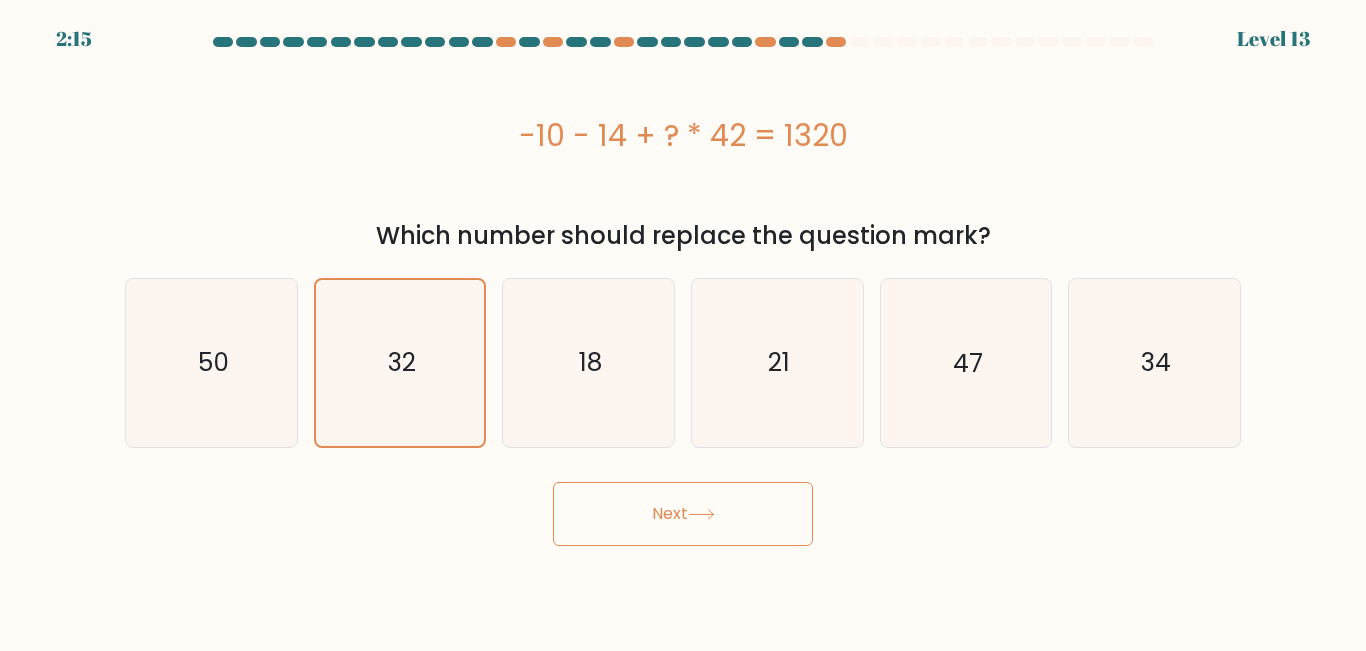 click on "Next" at bounding box center [683, 514] 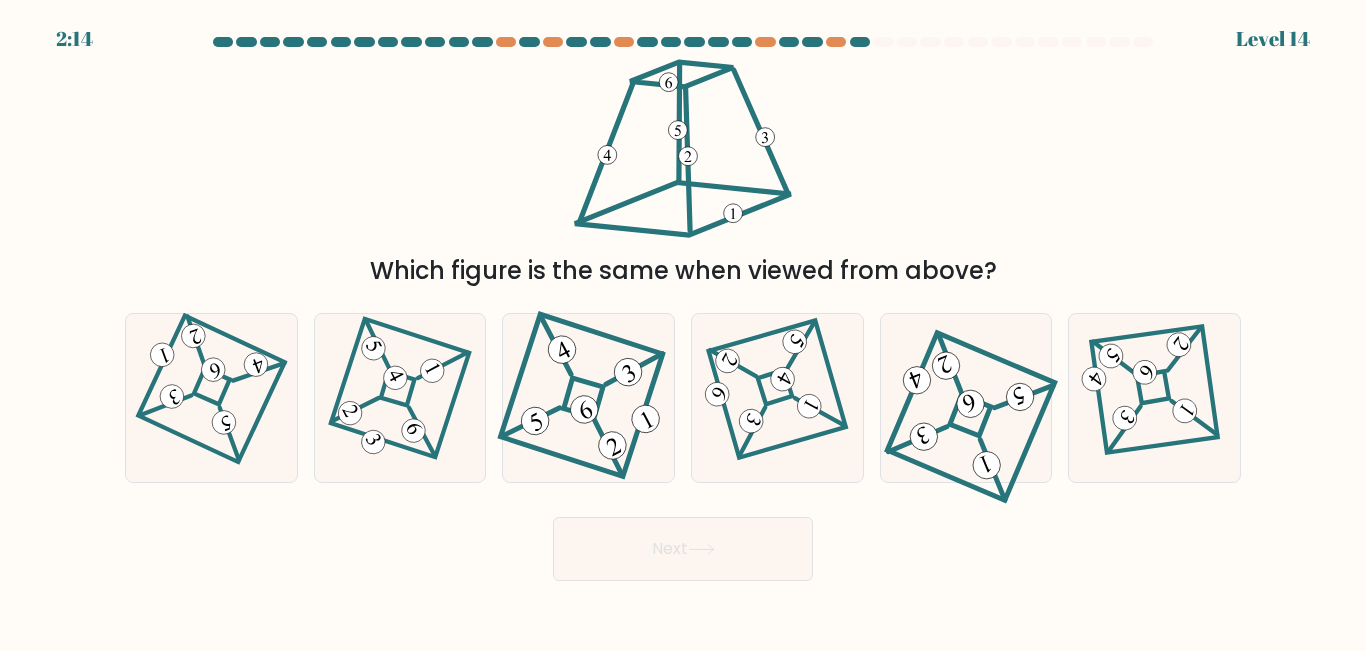click on "Next" at bounding box center (683, 549) 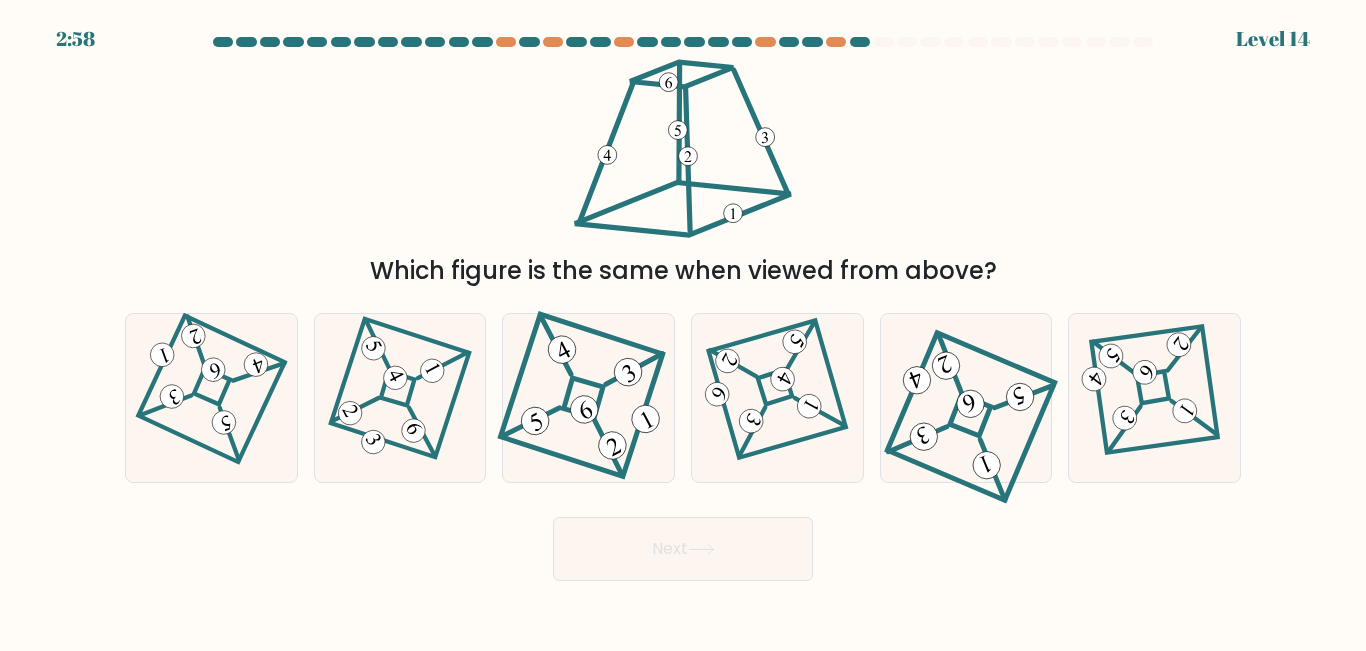 click on "Next" at bounding box center (683, 544) 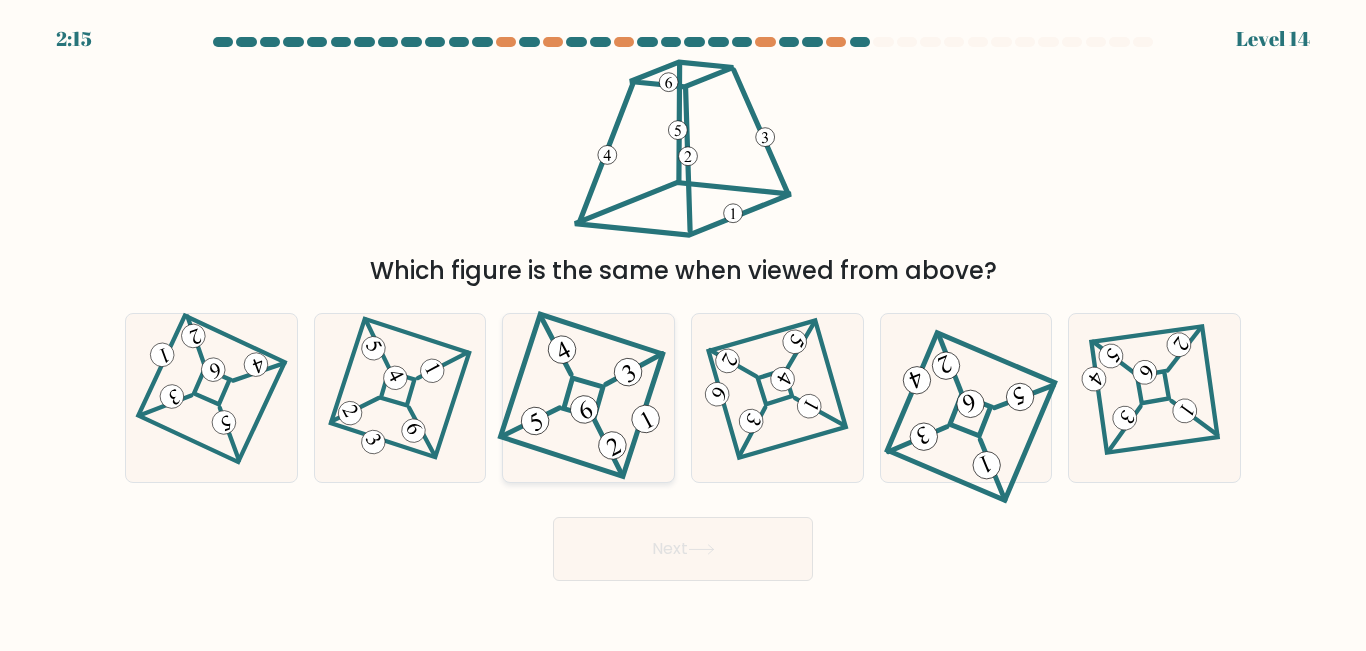 drag, startPoint x: 594, startPoint y: 373, endPoint x: 607, endPoint y: 371, distance: 13.152946 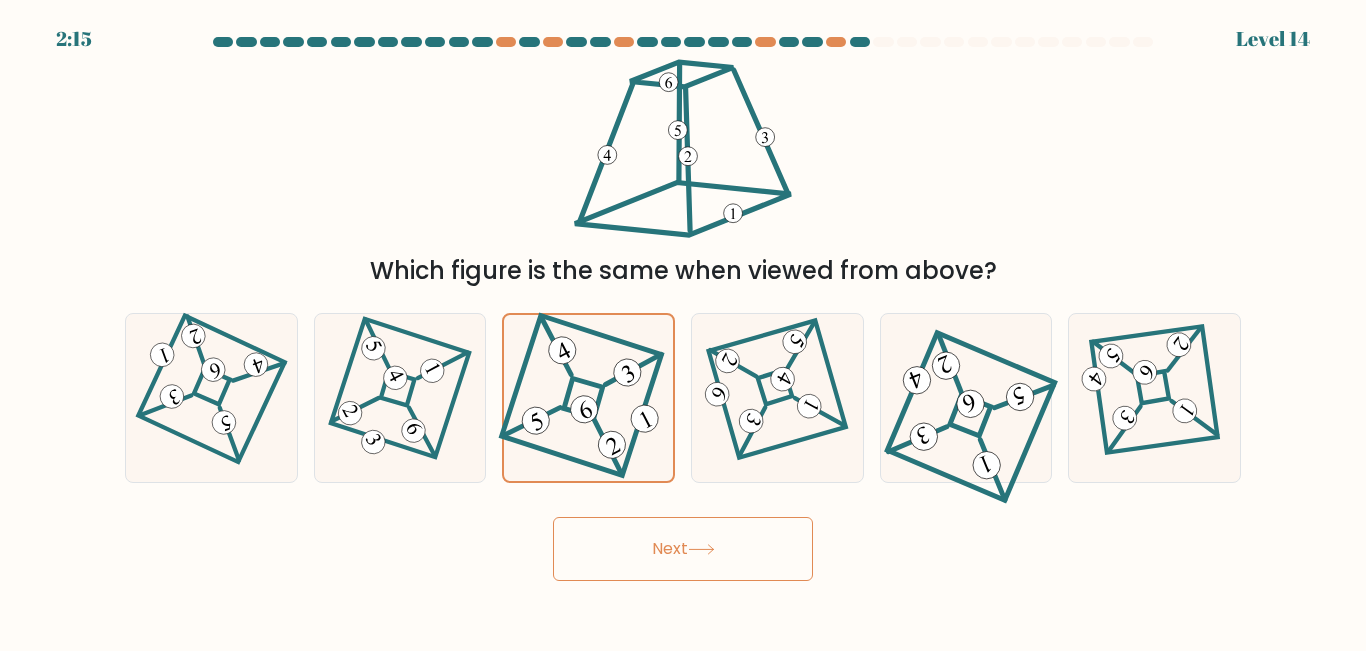 click on "Next" at bounding box center (683, 549) 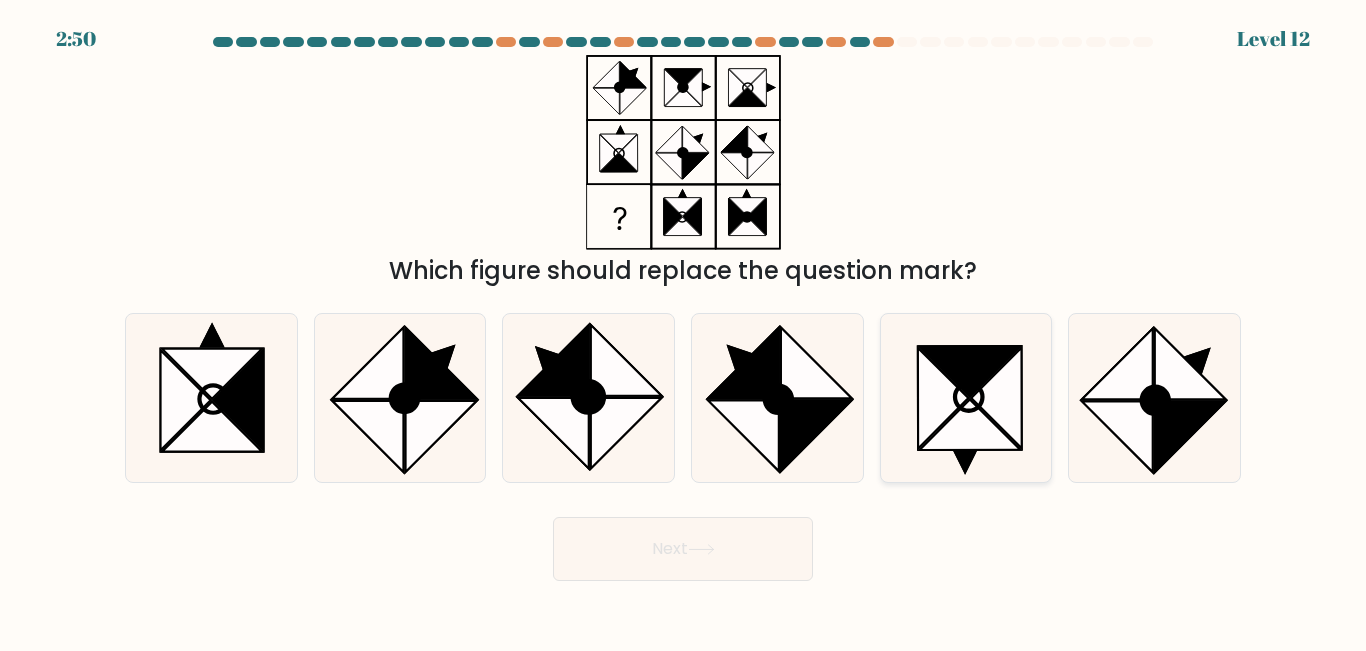 click 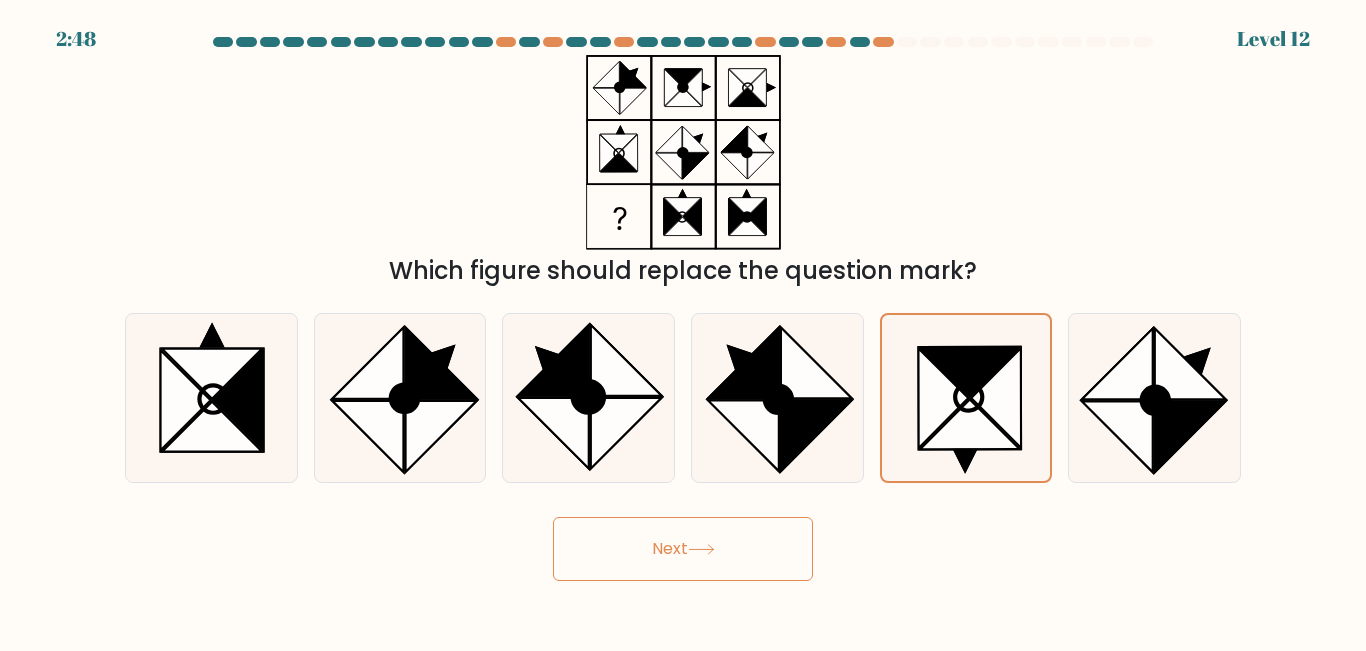 click on "Next" at bounding box center (683, 549) 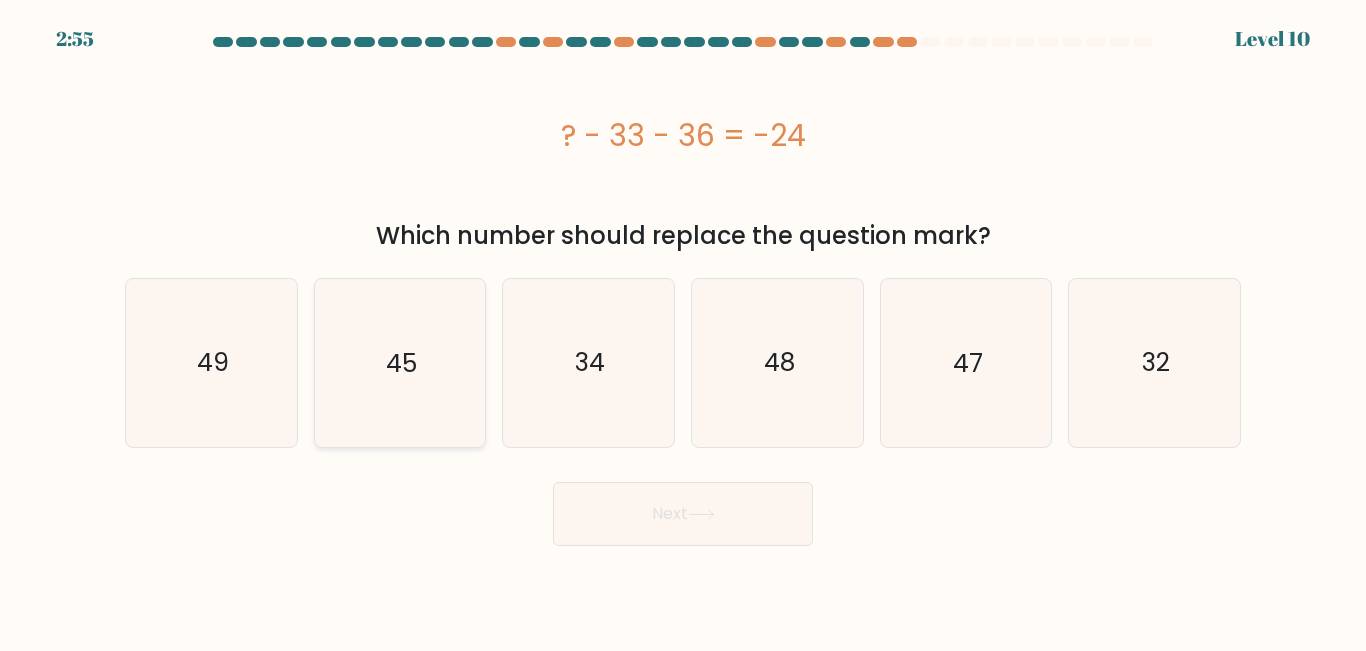 click on "45" 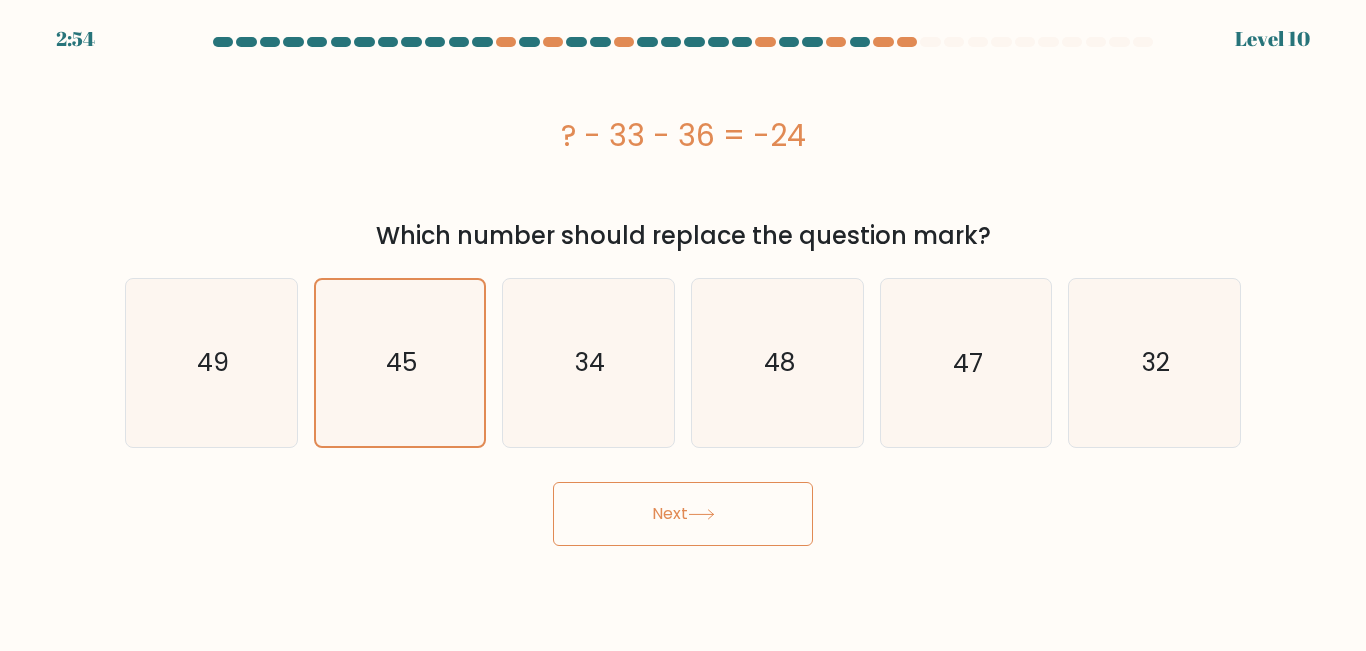click on "Next" at bounding box center [683, 514] 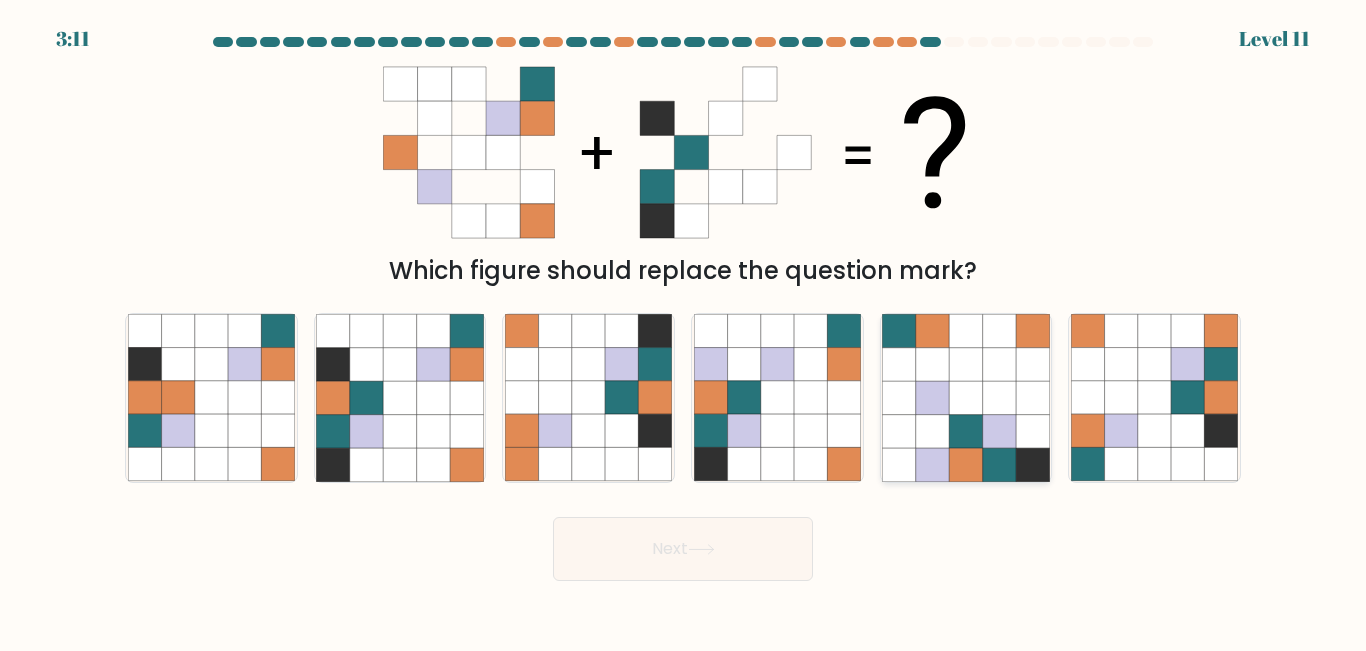 click 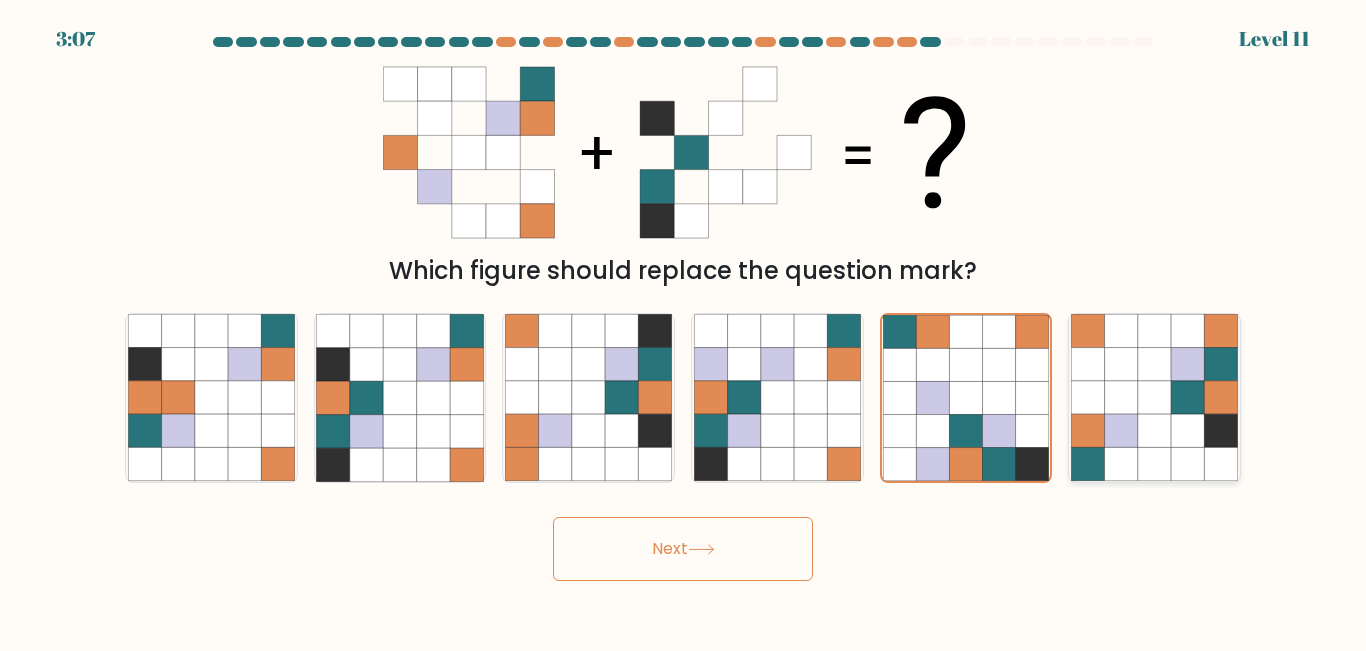 click 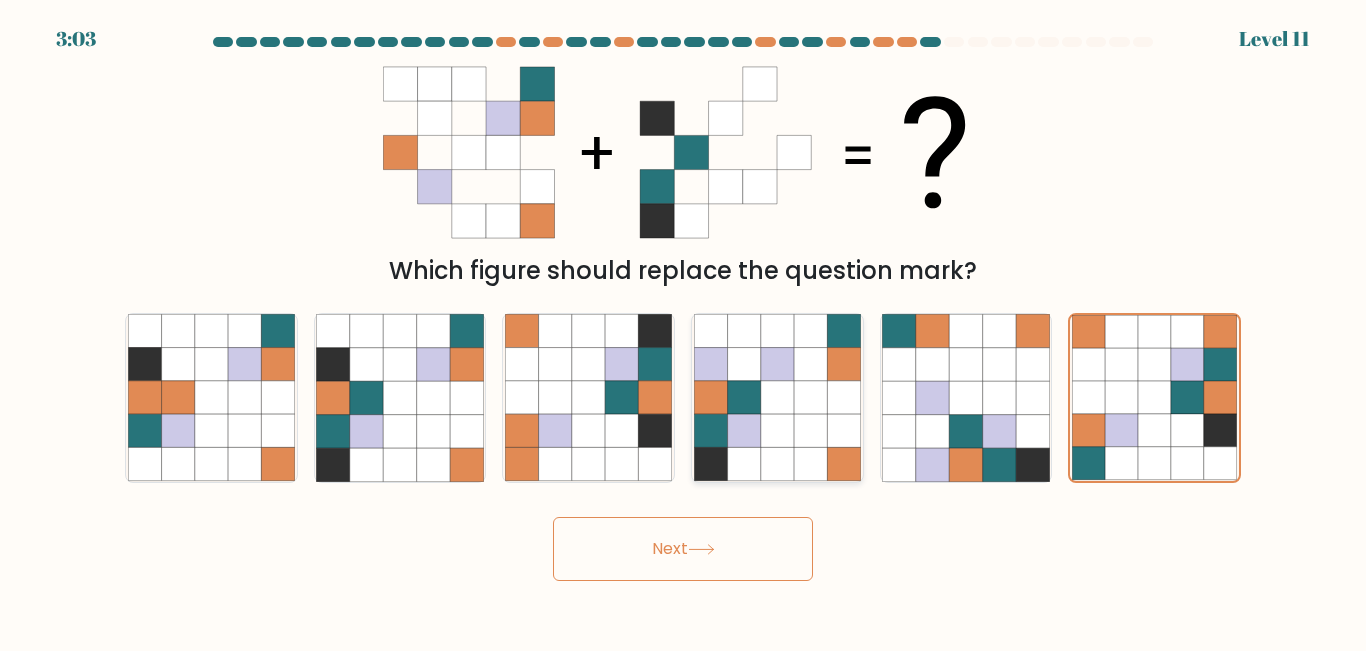 click 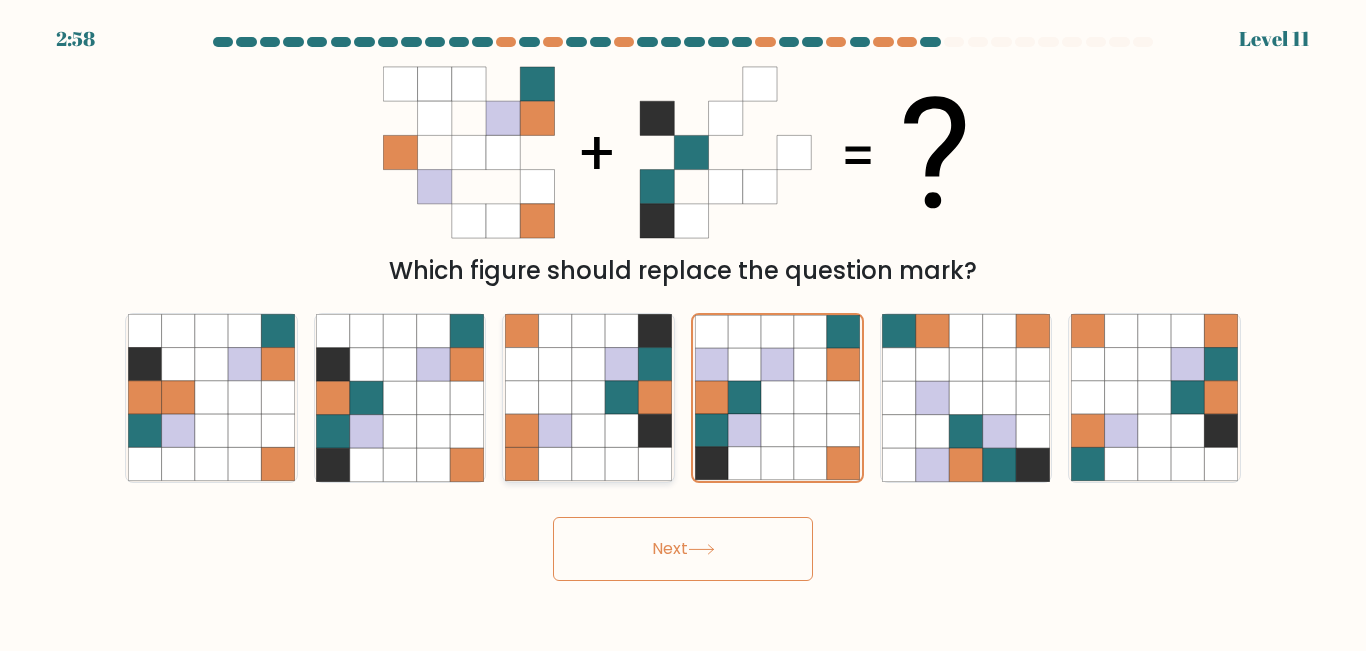 click 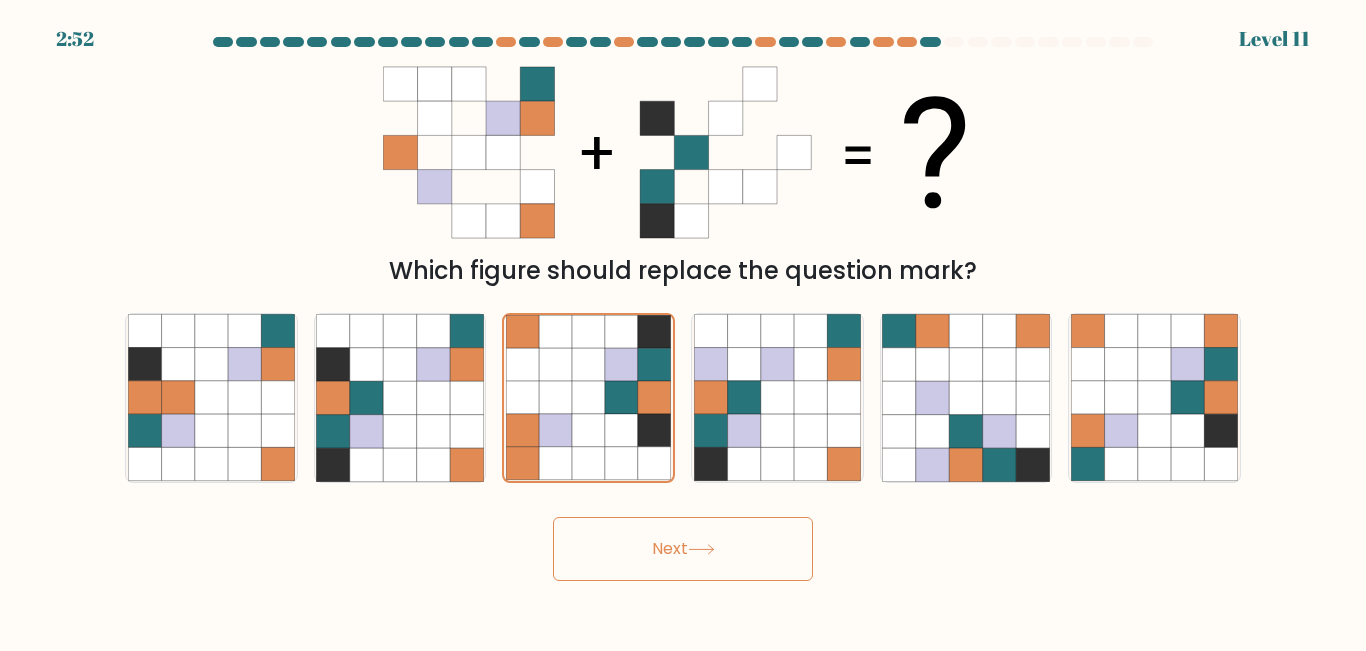 click on "Next" at bounding box center [683, 549] 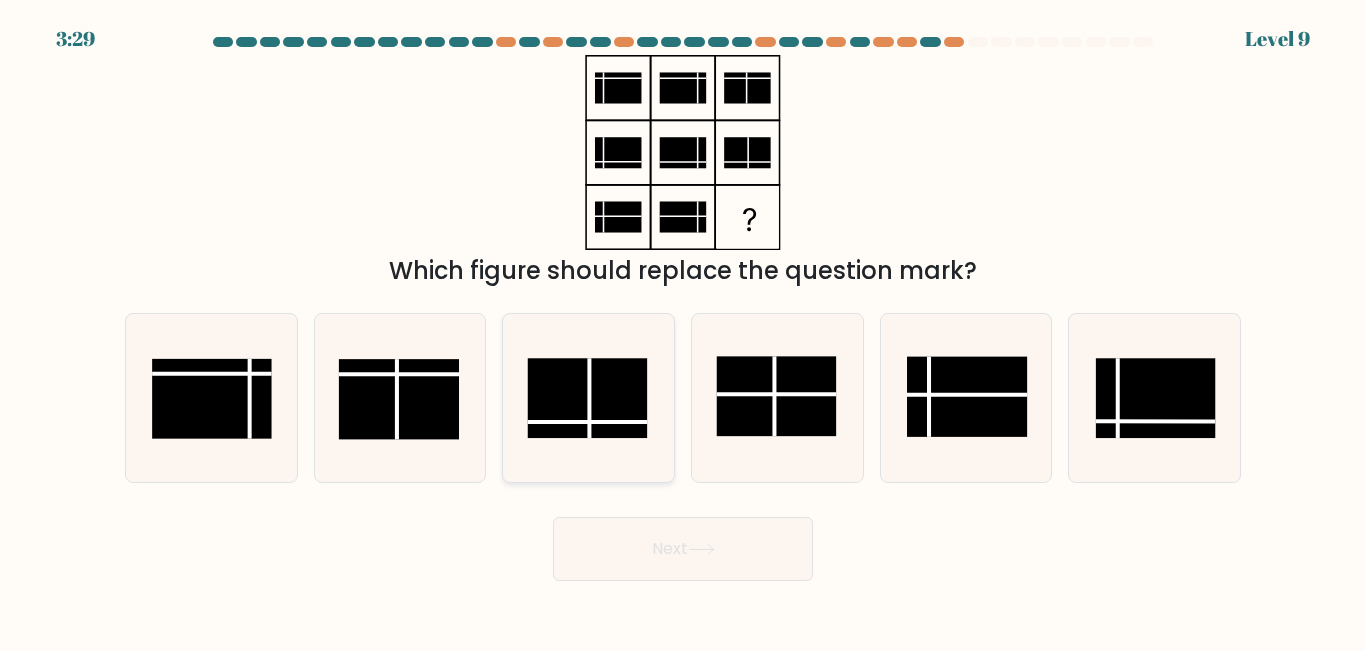 click 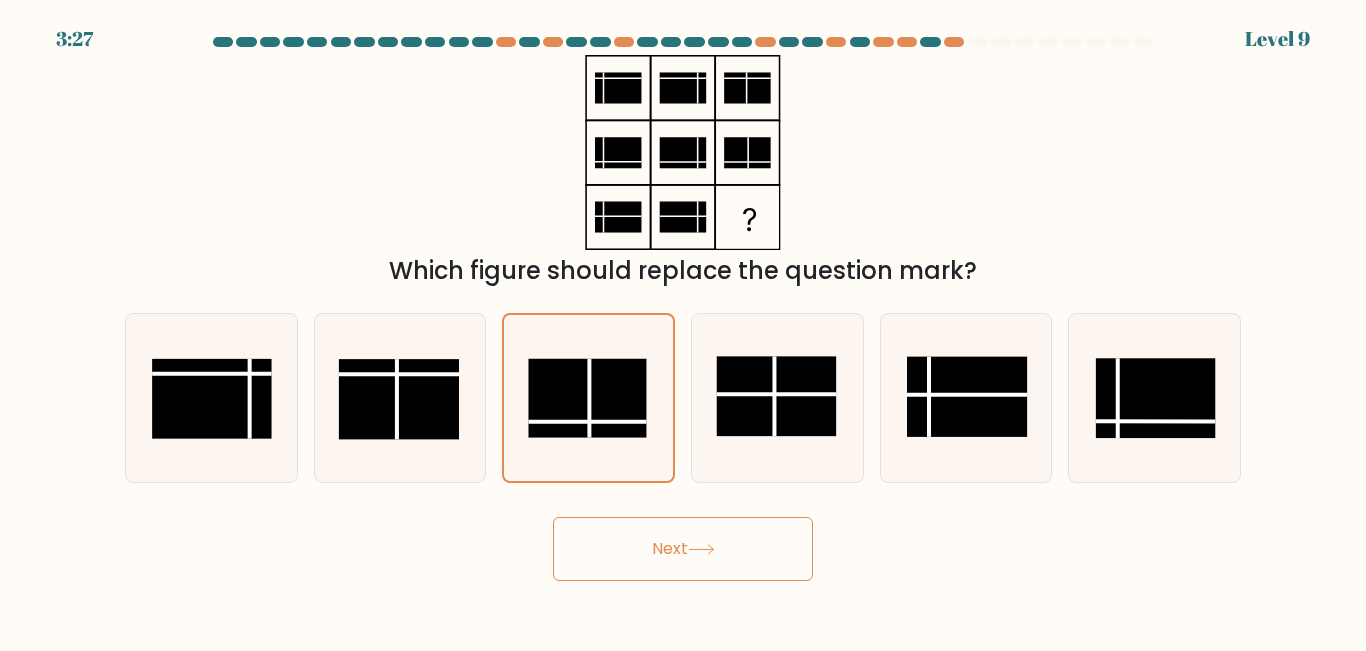 click on "Next" at bounding box center [683, 549] 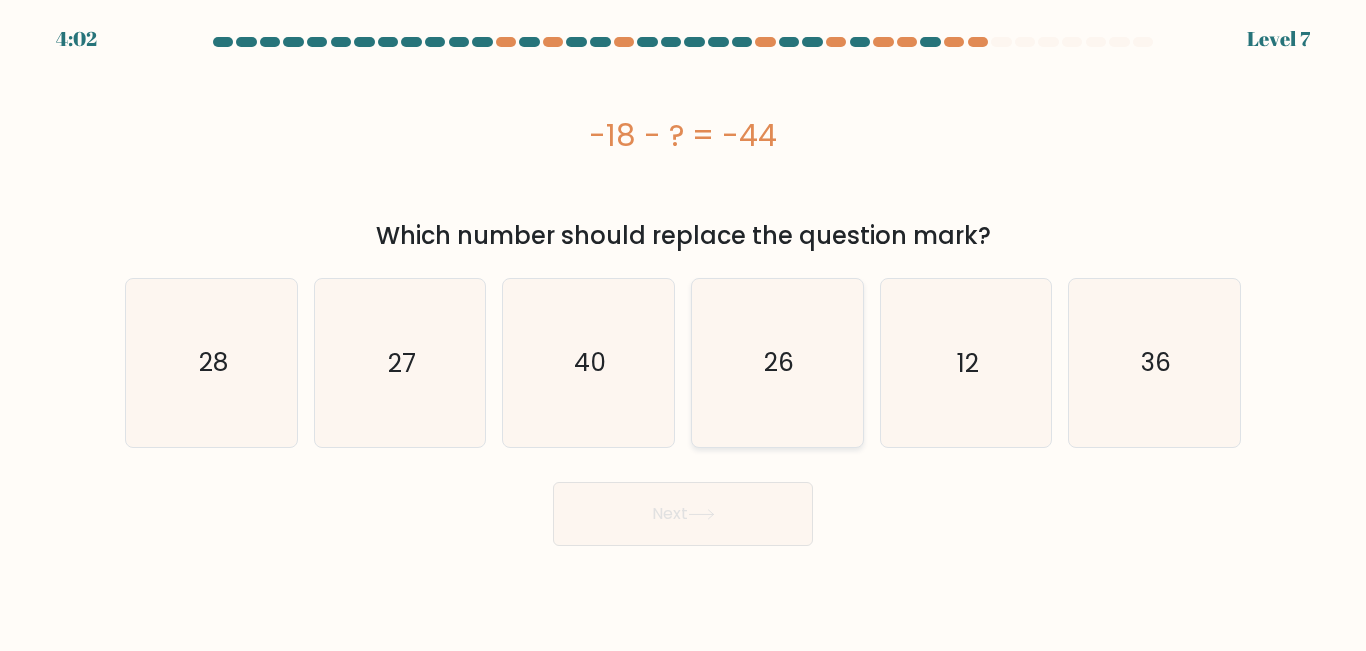 click on "26" 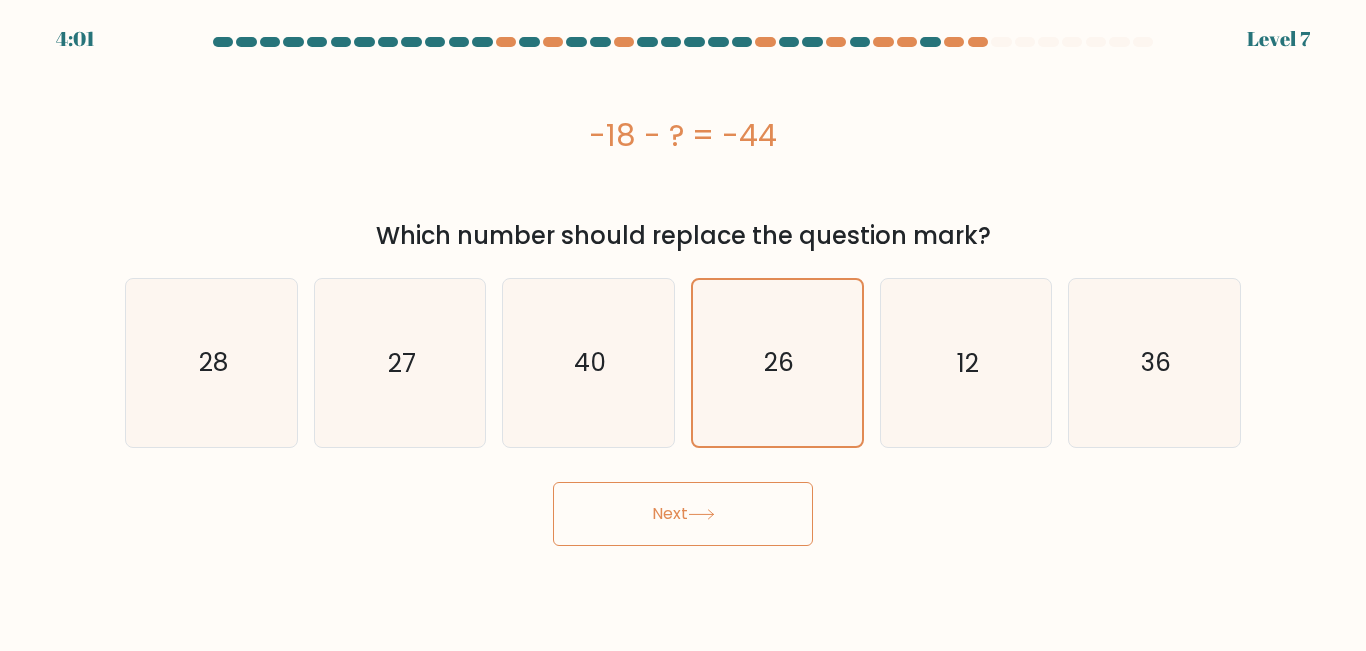 click on "Next" at bounding box center (683, 514) 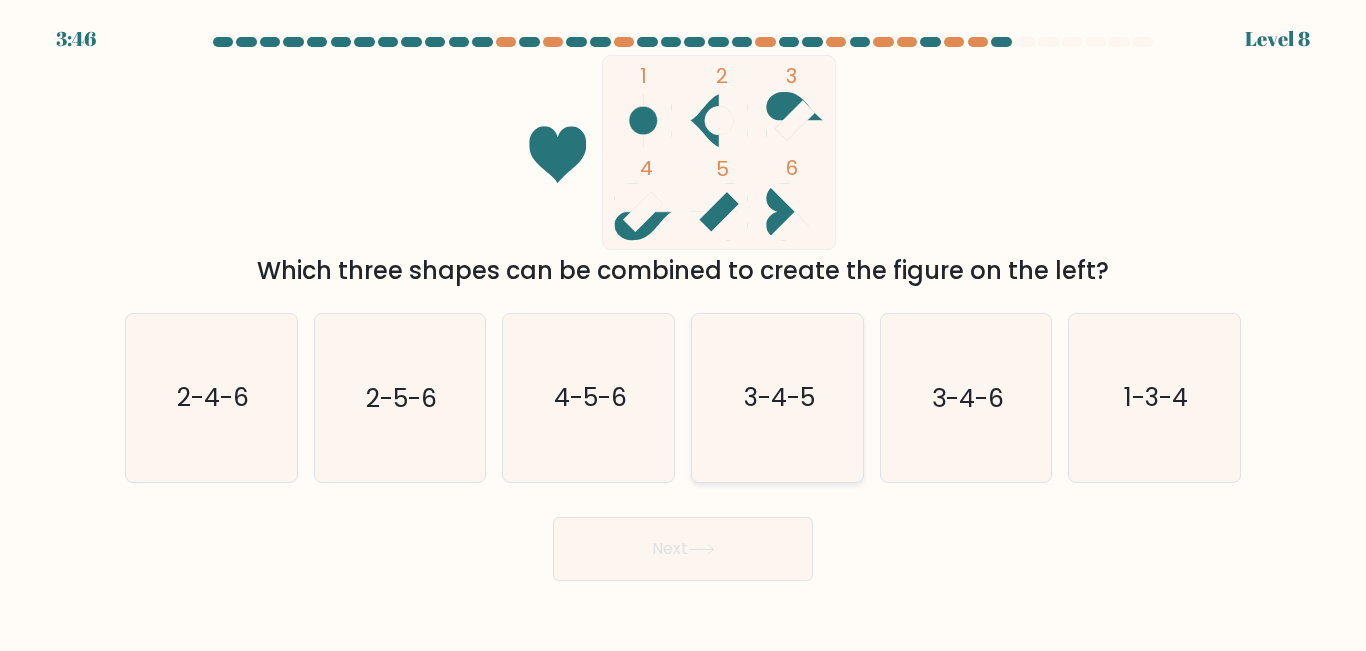 click on "3-4-5" 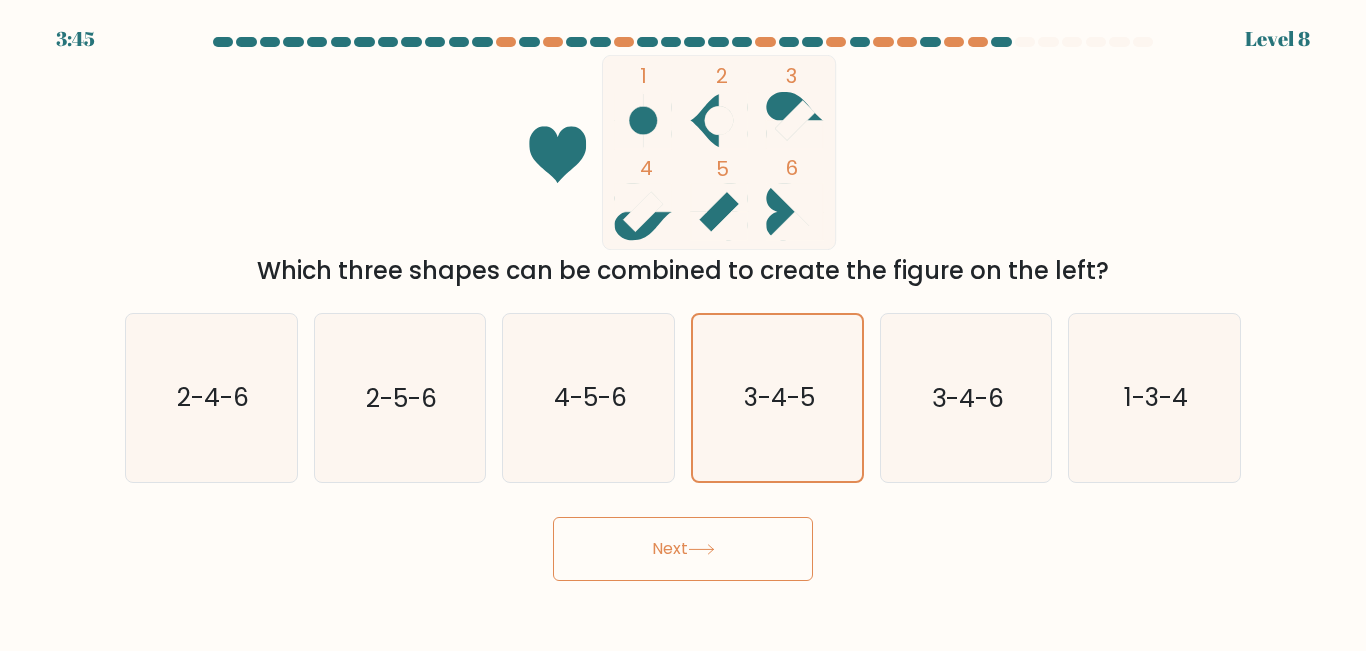 click on "Next" at bounding box center [683, 549] 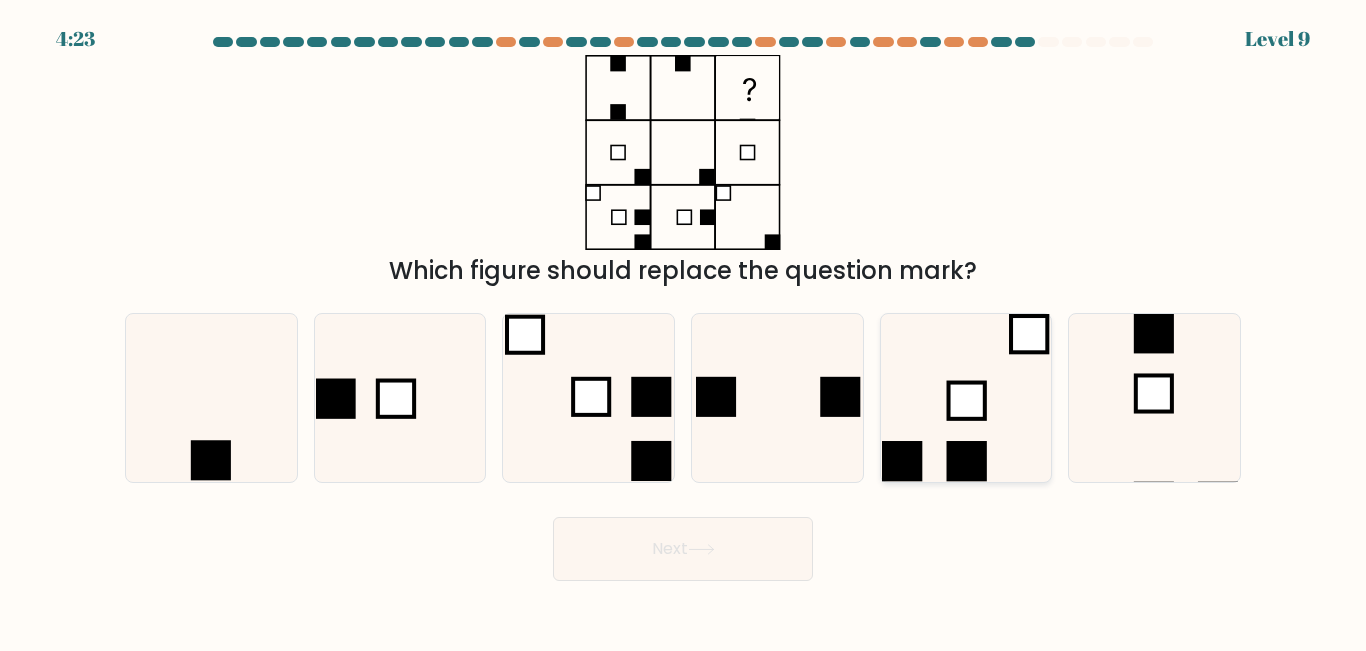 drag, startPoint x: 1199, startPoint y: 392, endPoint x: 953, endPoint y: 472, distance: 258.68127 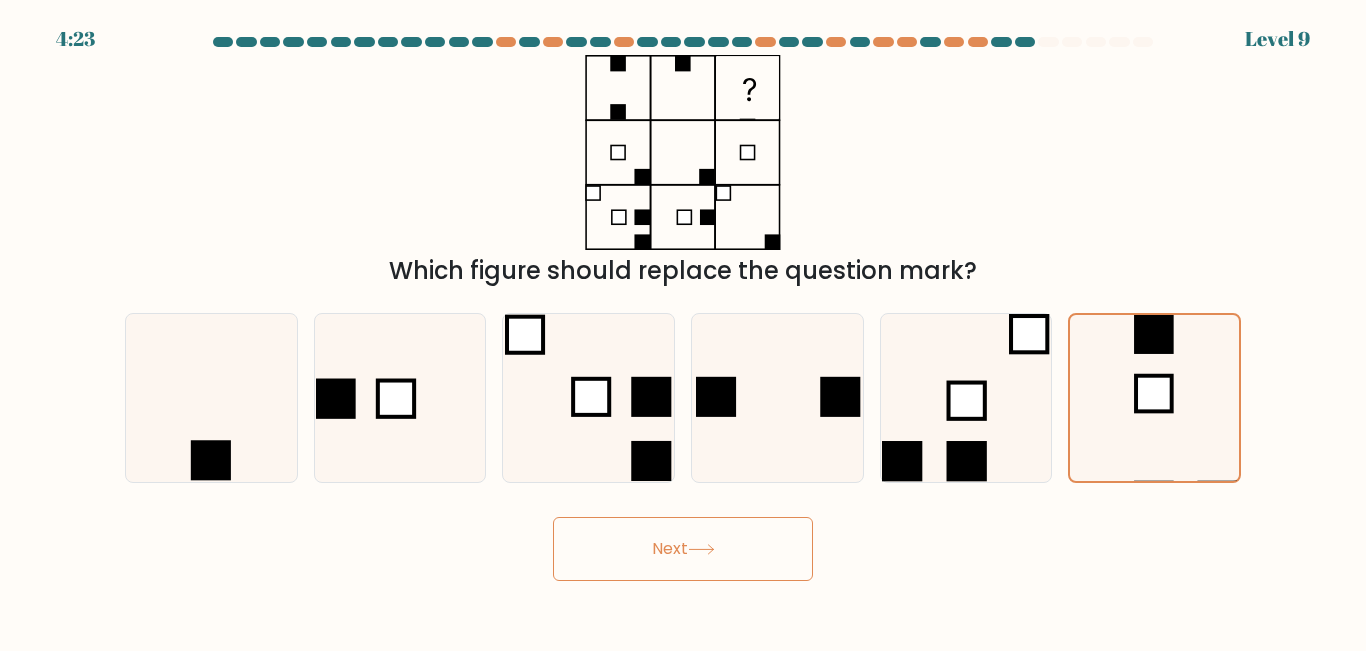 click on "Next" at bounding box center [683, 544] 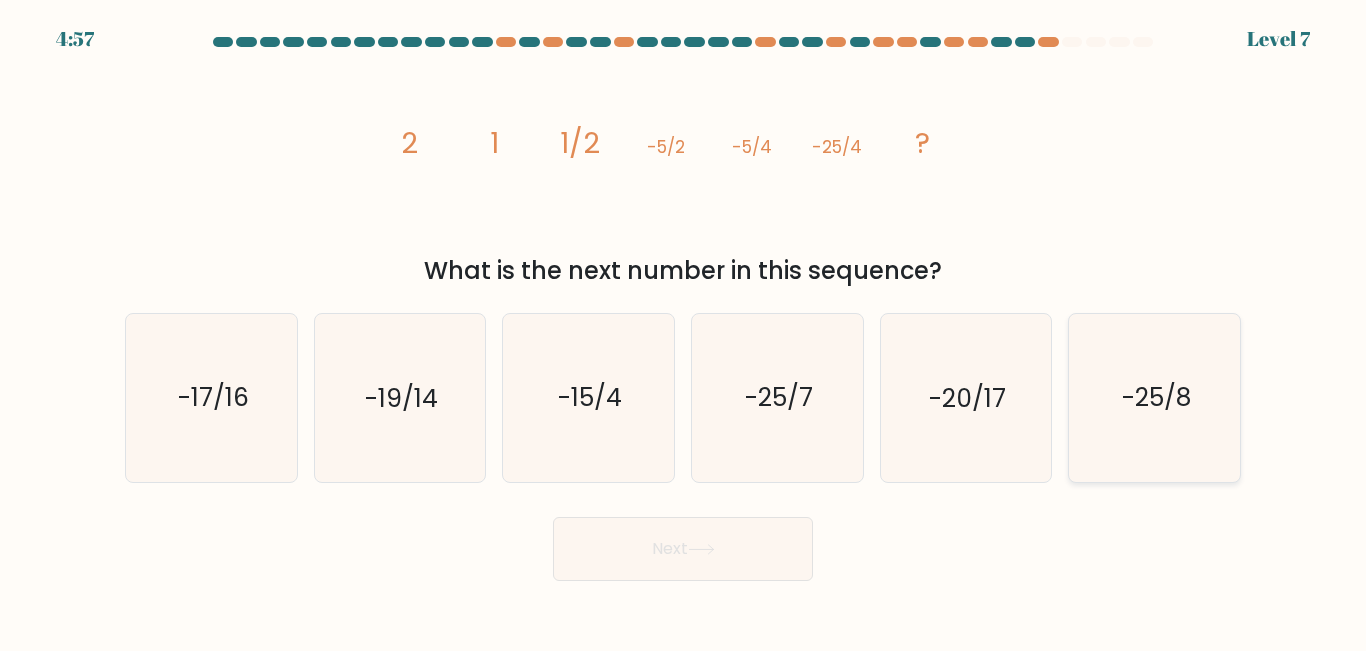 click on "-25/8" 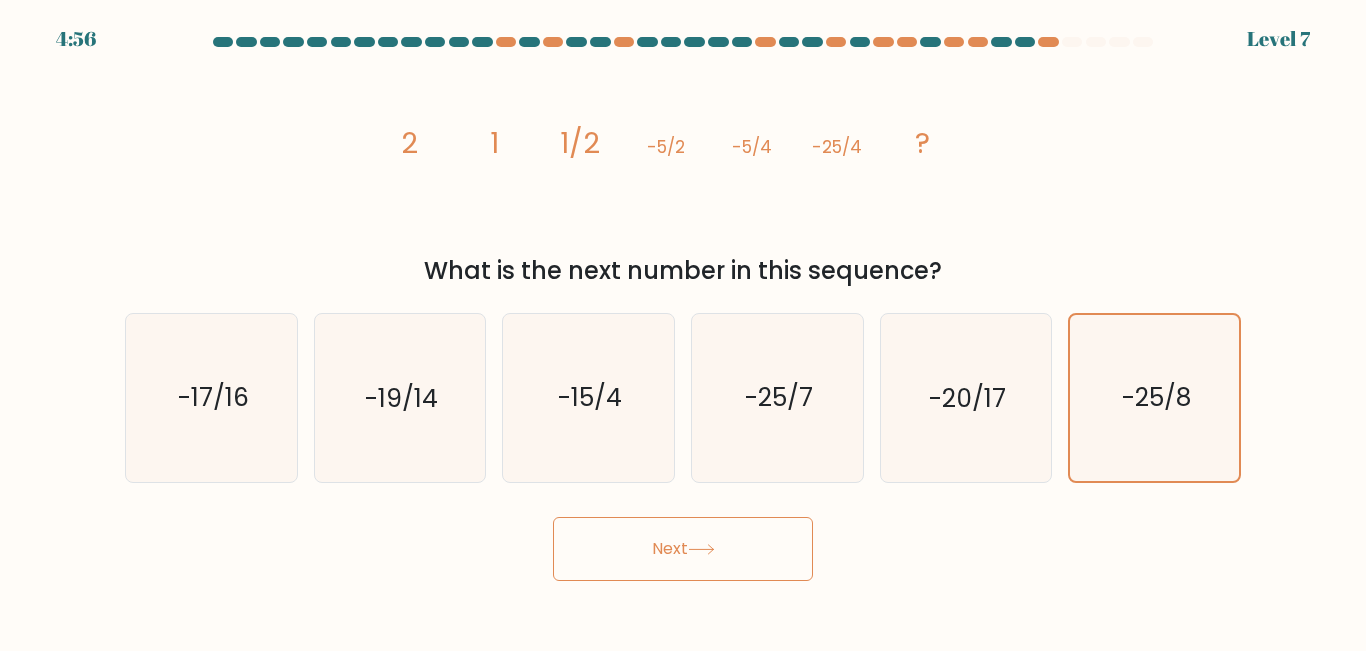 click 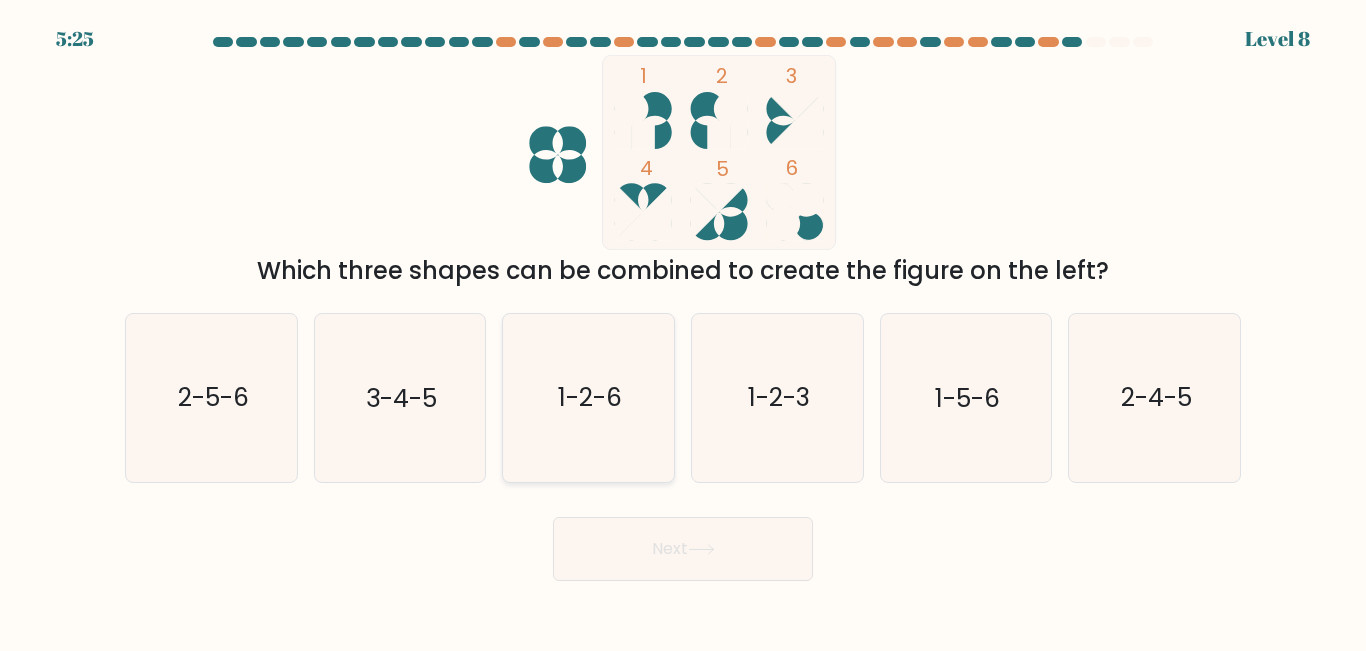 drag, startPoint x: 427, startPoint y: 353, endPoint x: 592, endPoint y: 456, distance: 194.50964 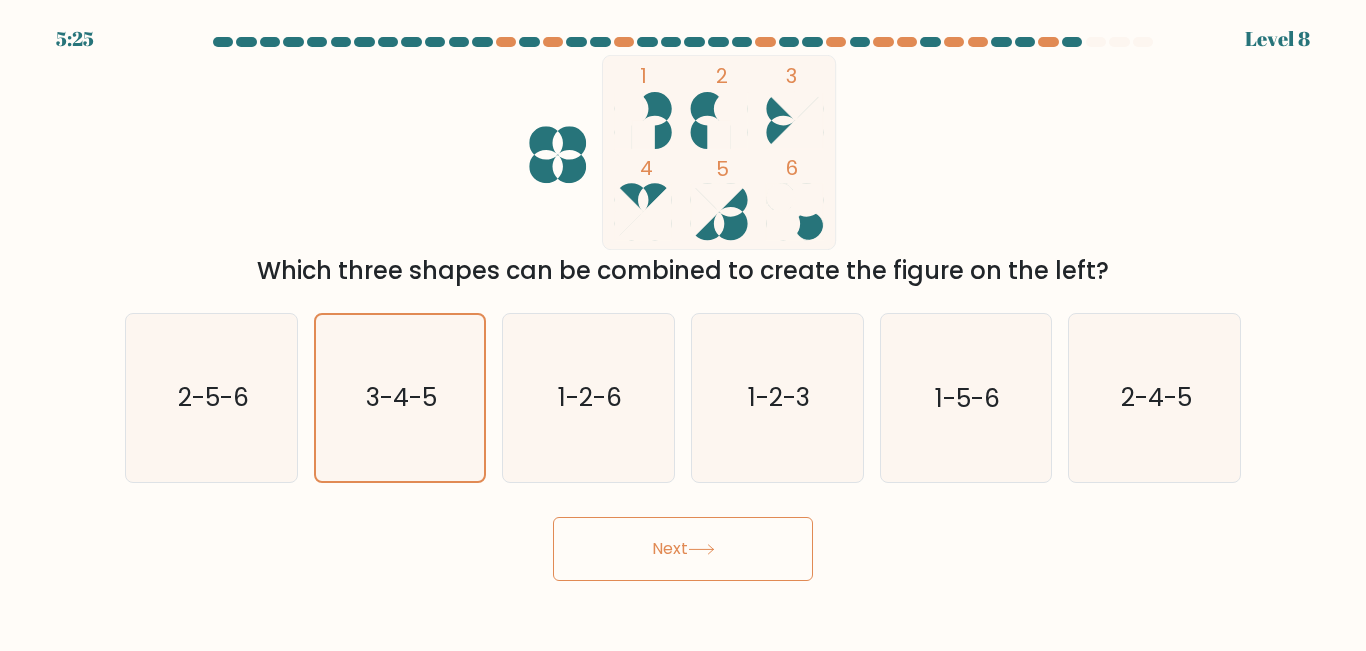 click on "Next" at bounding box center (683, 549) 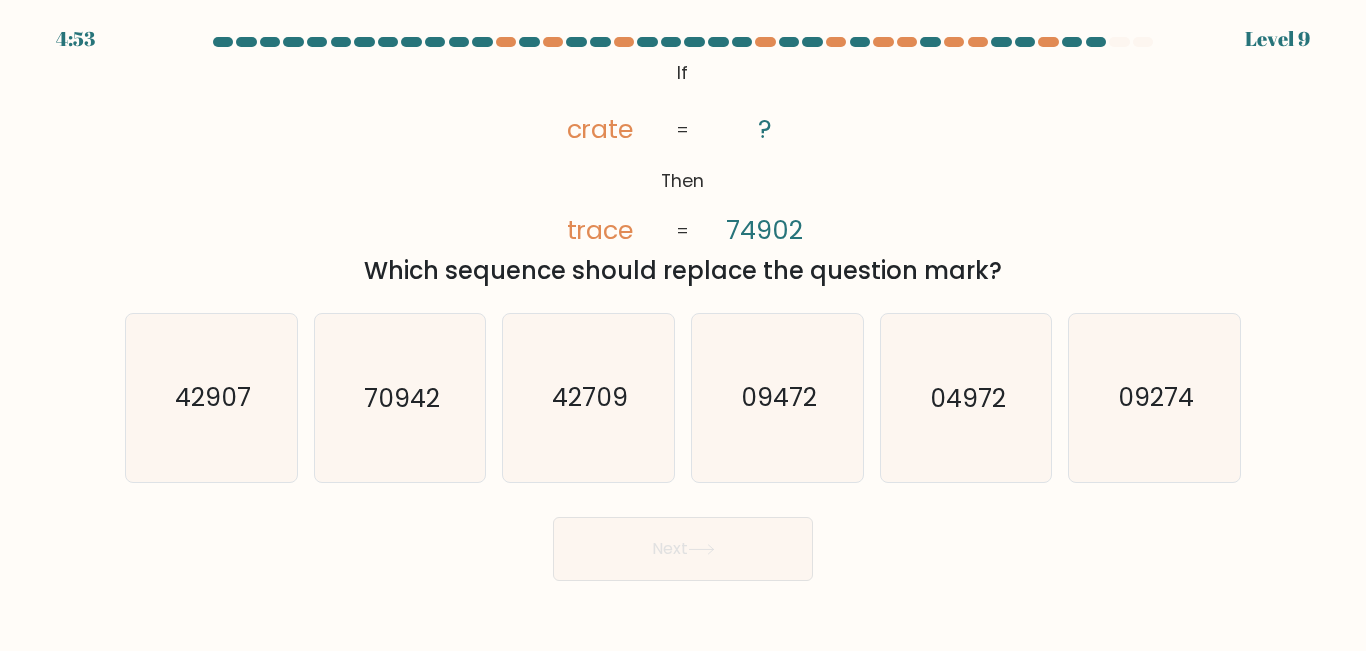 drag, startPoint x: 553, startPoint y: 429, endPoint x: 584, endPoint y: 521, distance: 97.082436 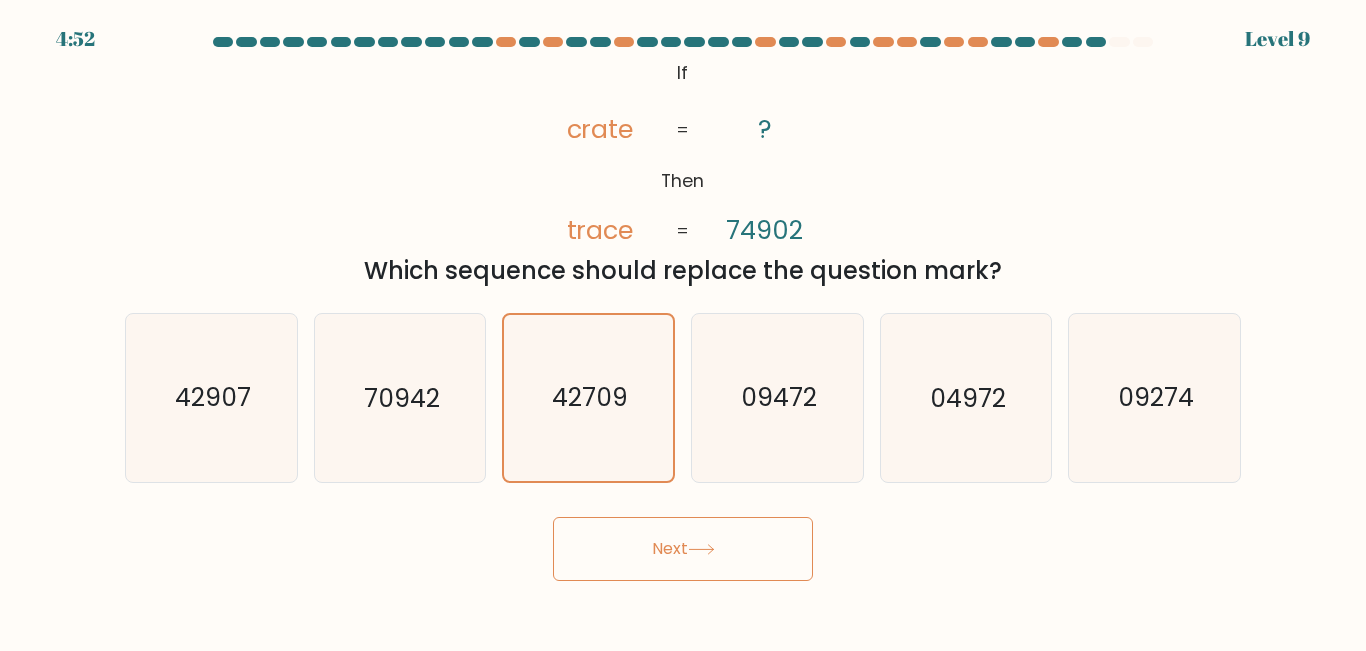 click on "Next" at bounding box center [683, 549] 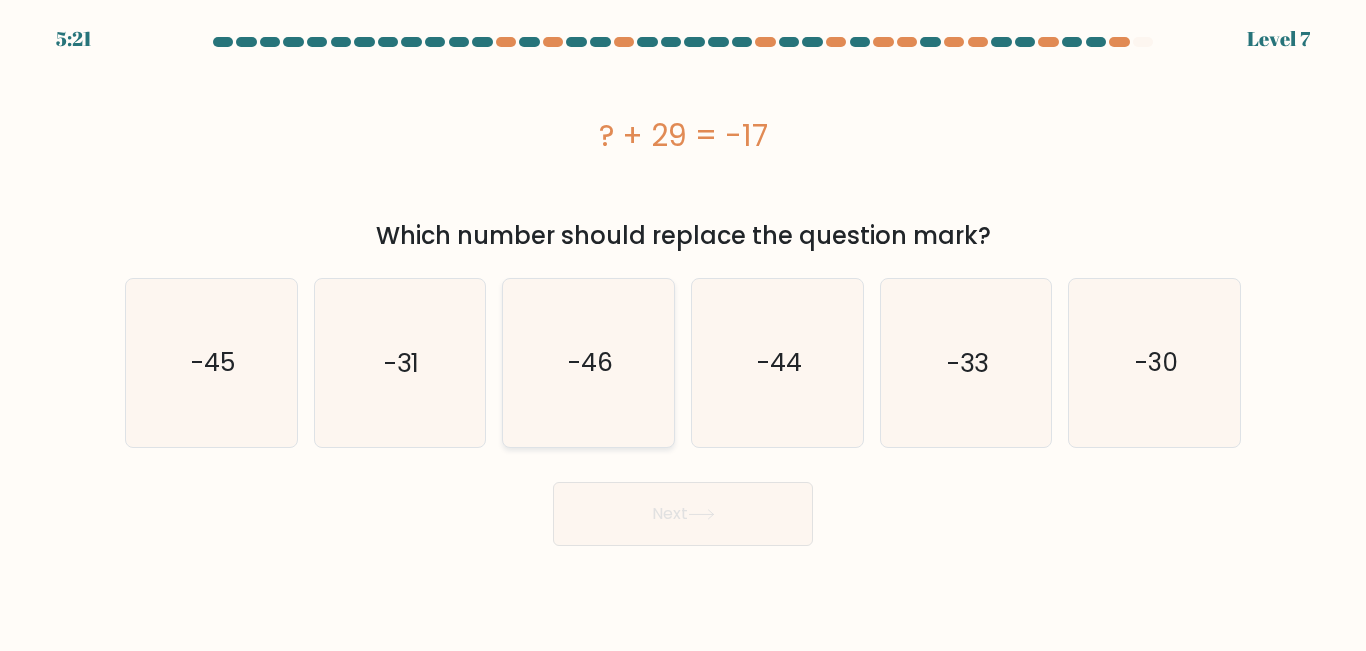 click on "-46" 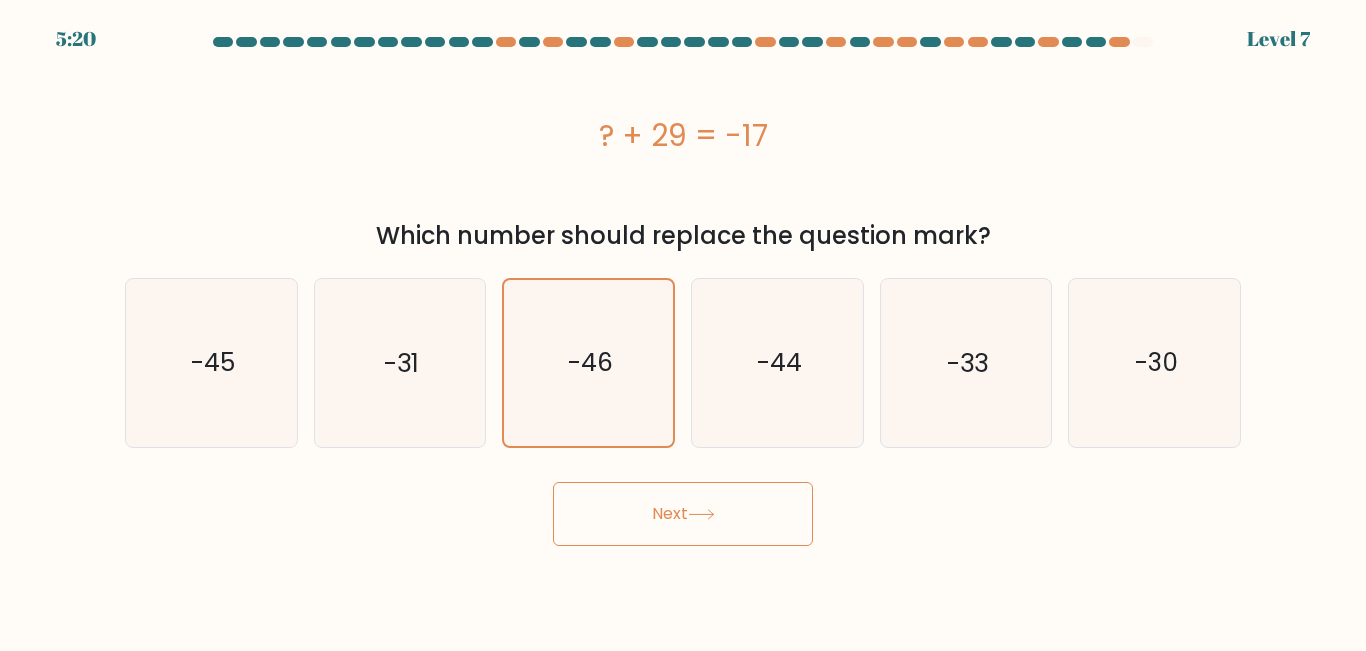 click on "Next" at bounding box center (683, 514) 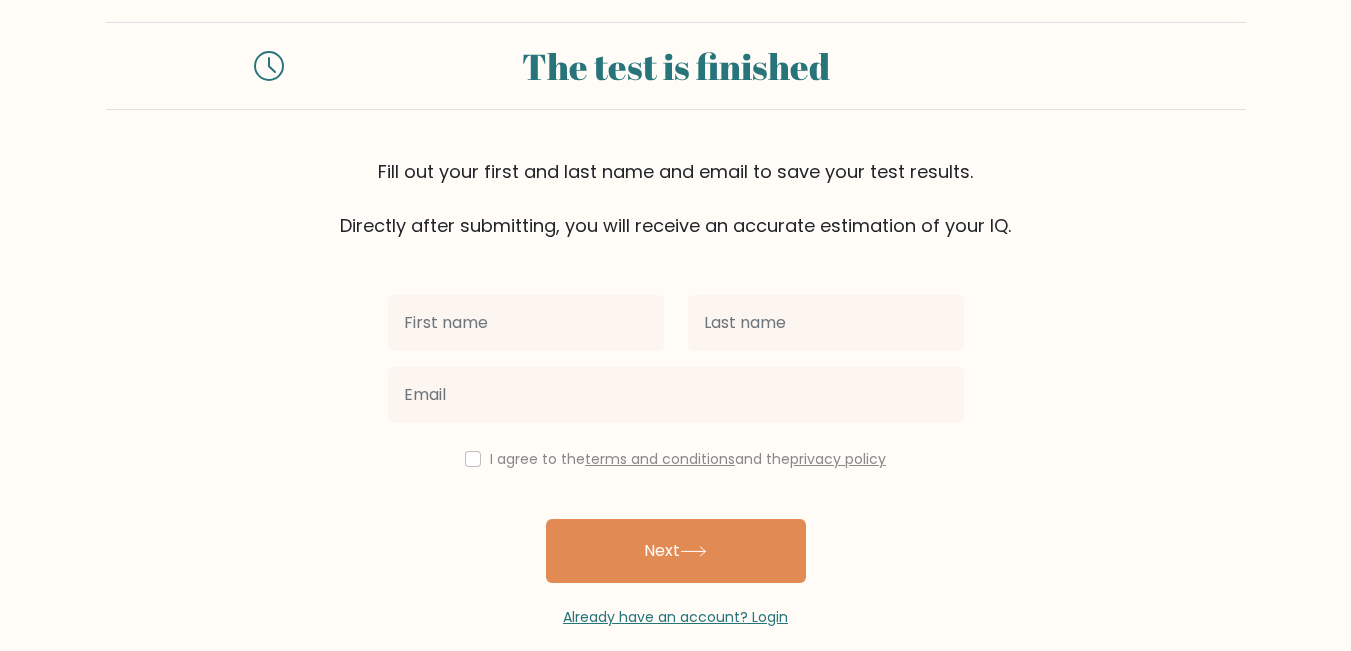scroll, scrollTop: 51, scrollLeft: 0, axis: vertical 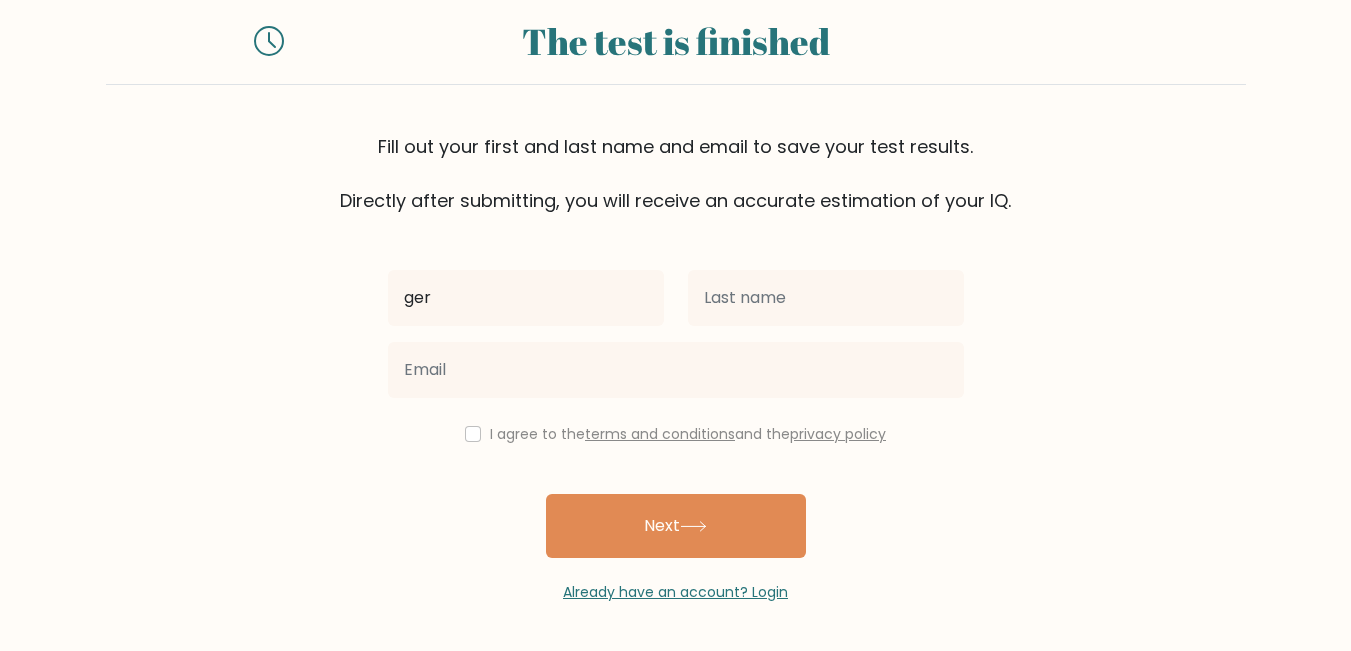 type on "[FIRST]" 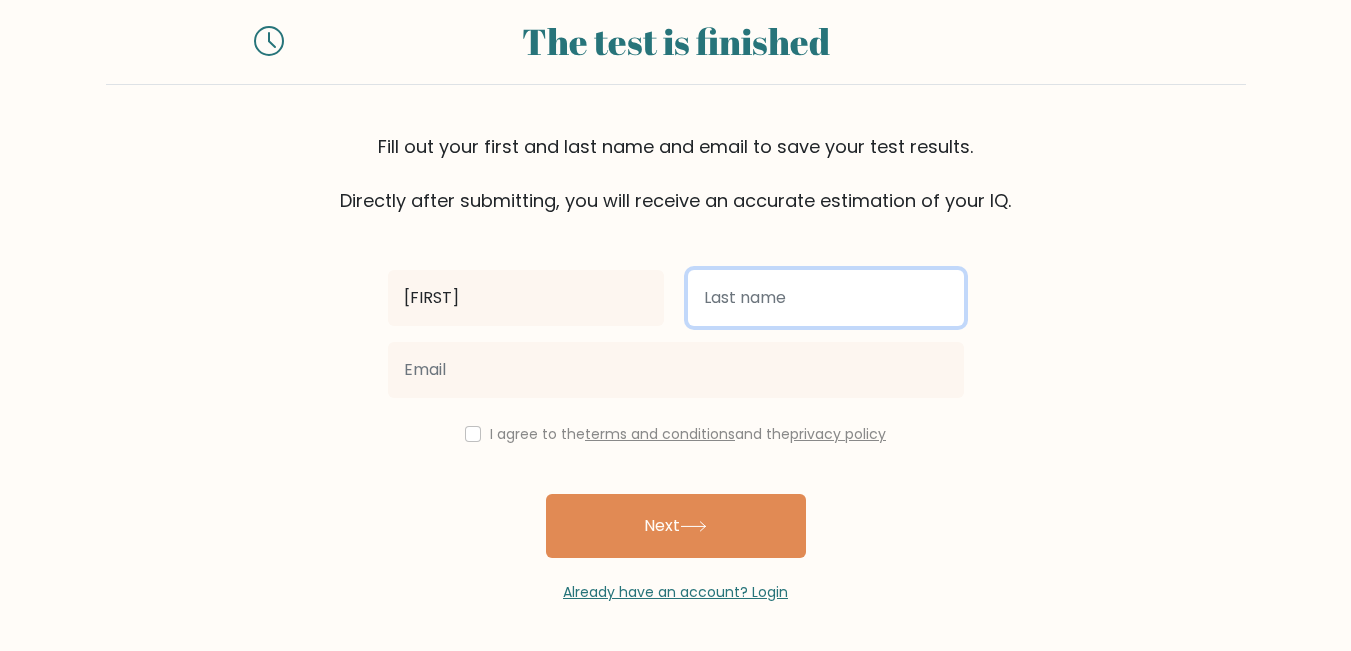 click at bounding box center (826, 298) 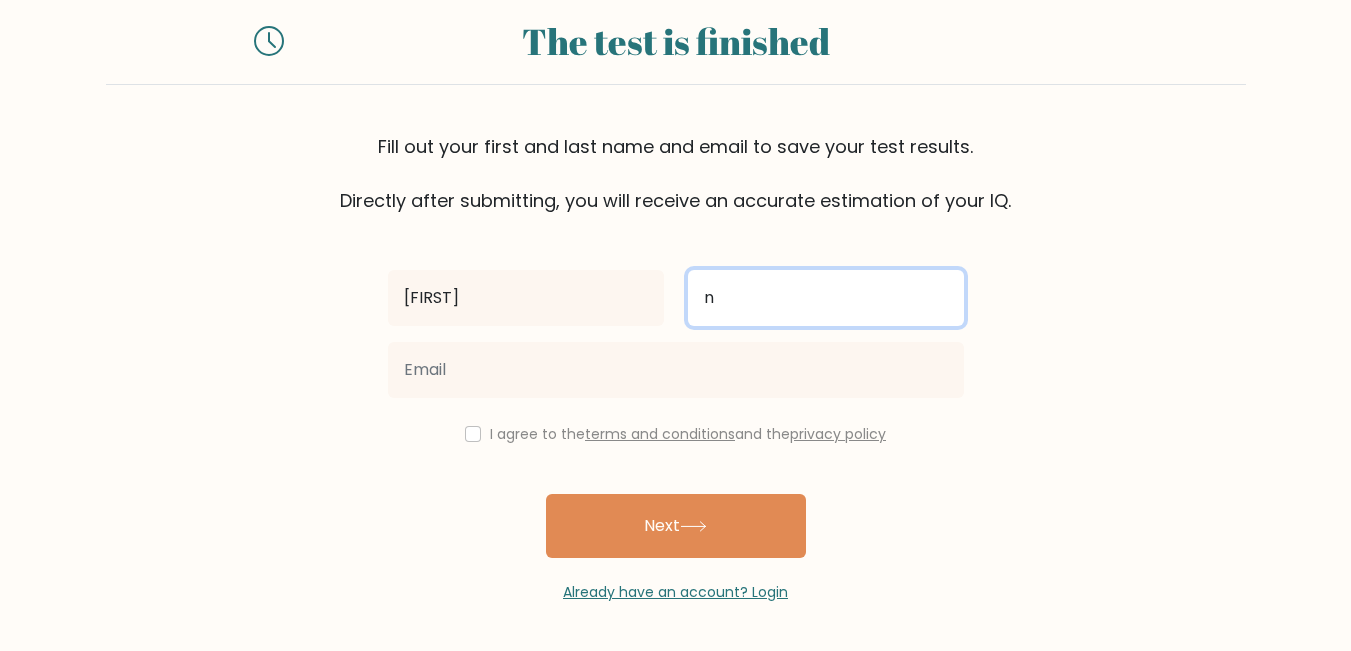 type on "n" 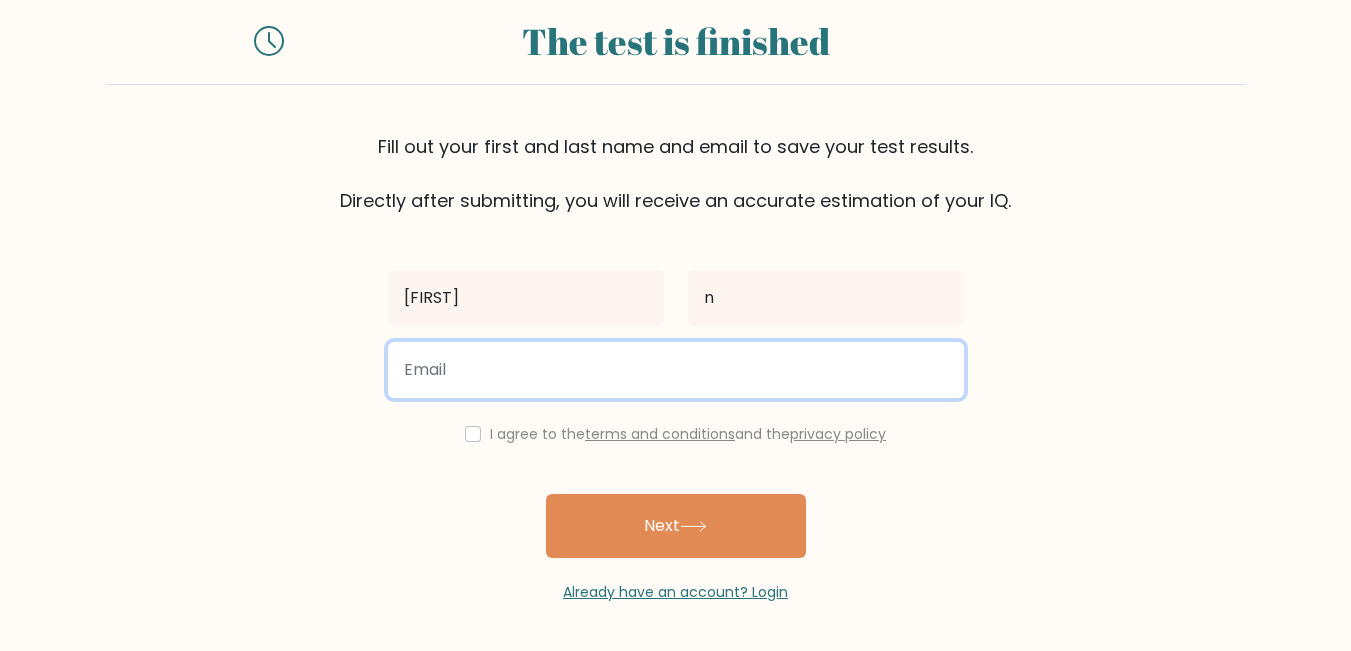 click at bounding box center (676, 370) 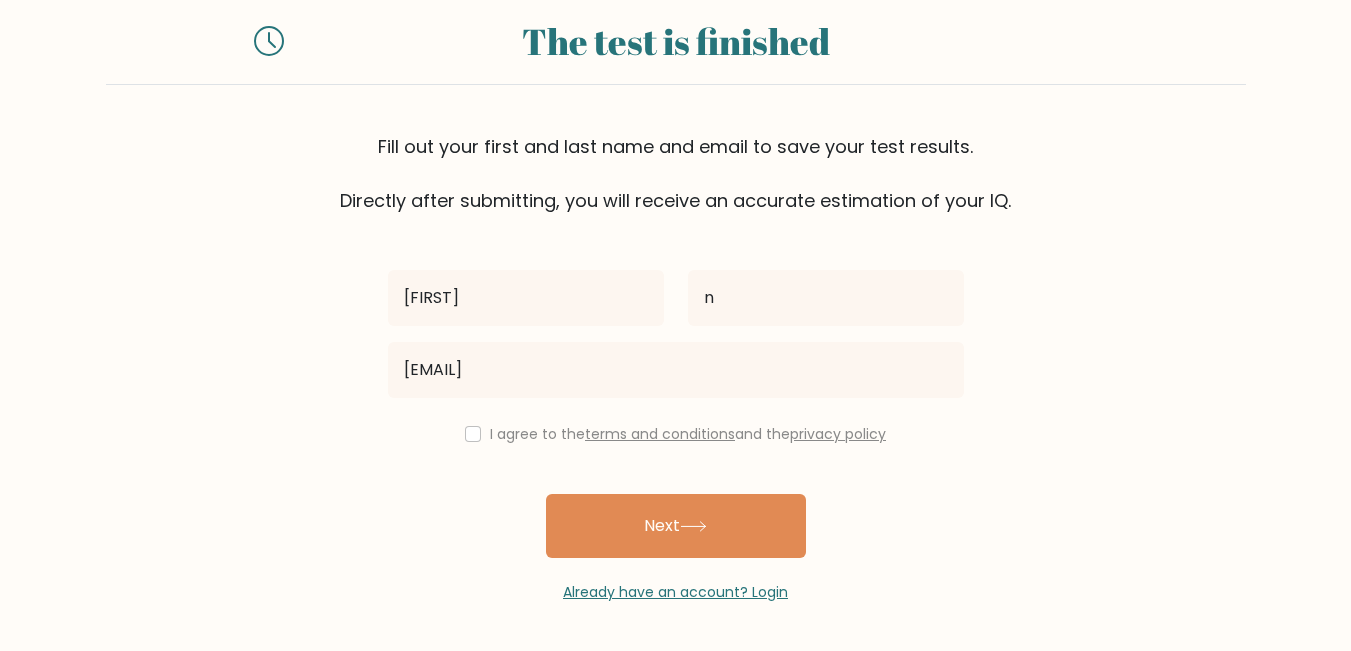 click on "I agree to the  terms and conditions  and the  privacy policy" at bounding box center [688, 434] 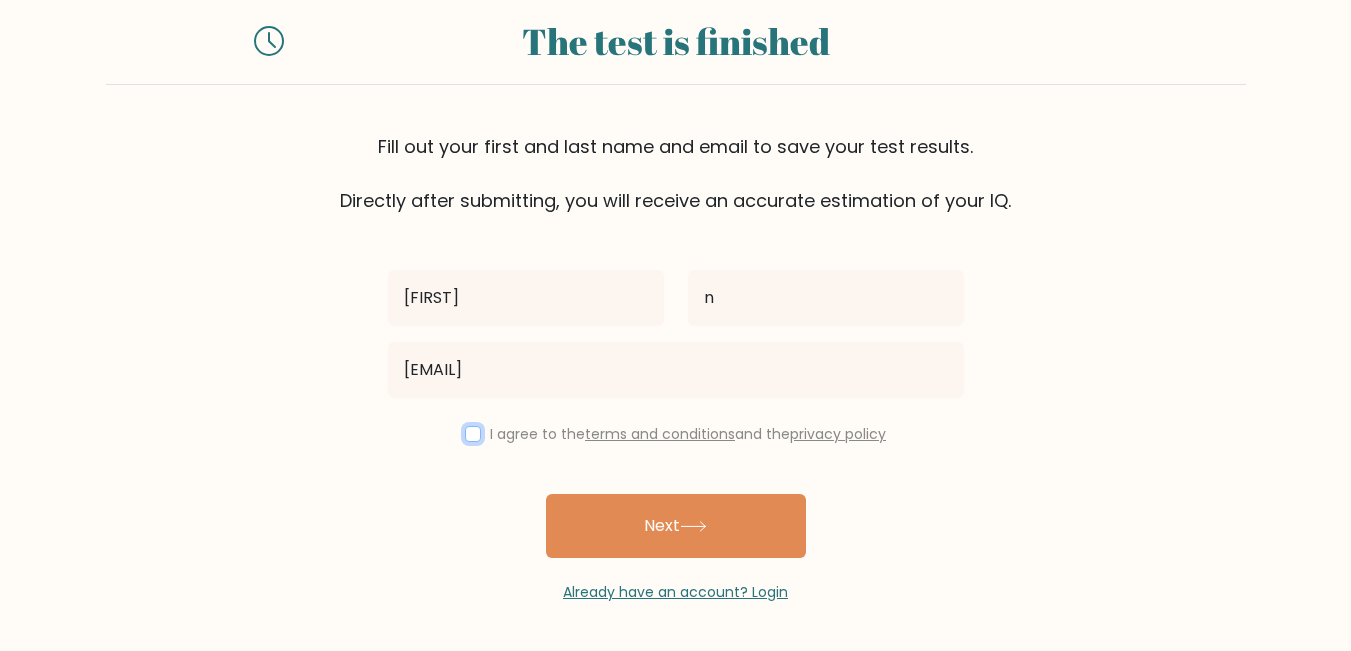 click at bounding box center (473, 434) 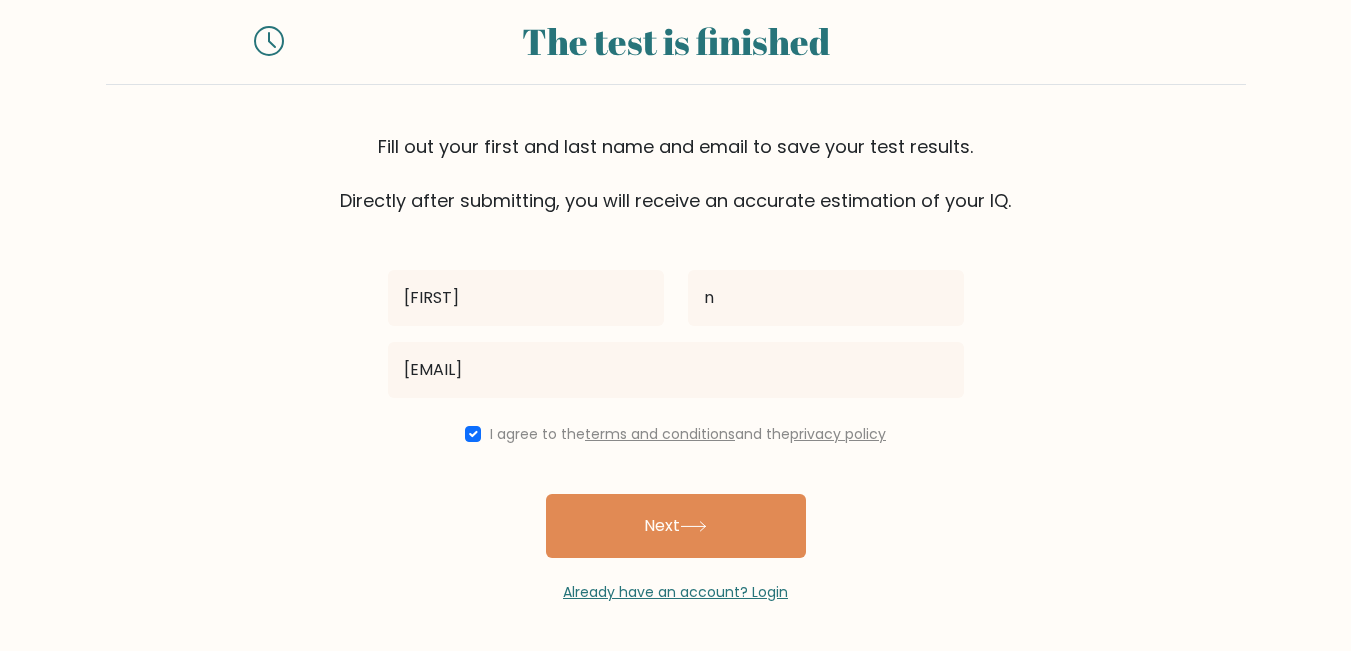 drag, startPoint x: 599, startPoint y: 519, endPoint x: 414, endPoint y: 486, distance: 187.9202 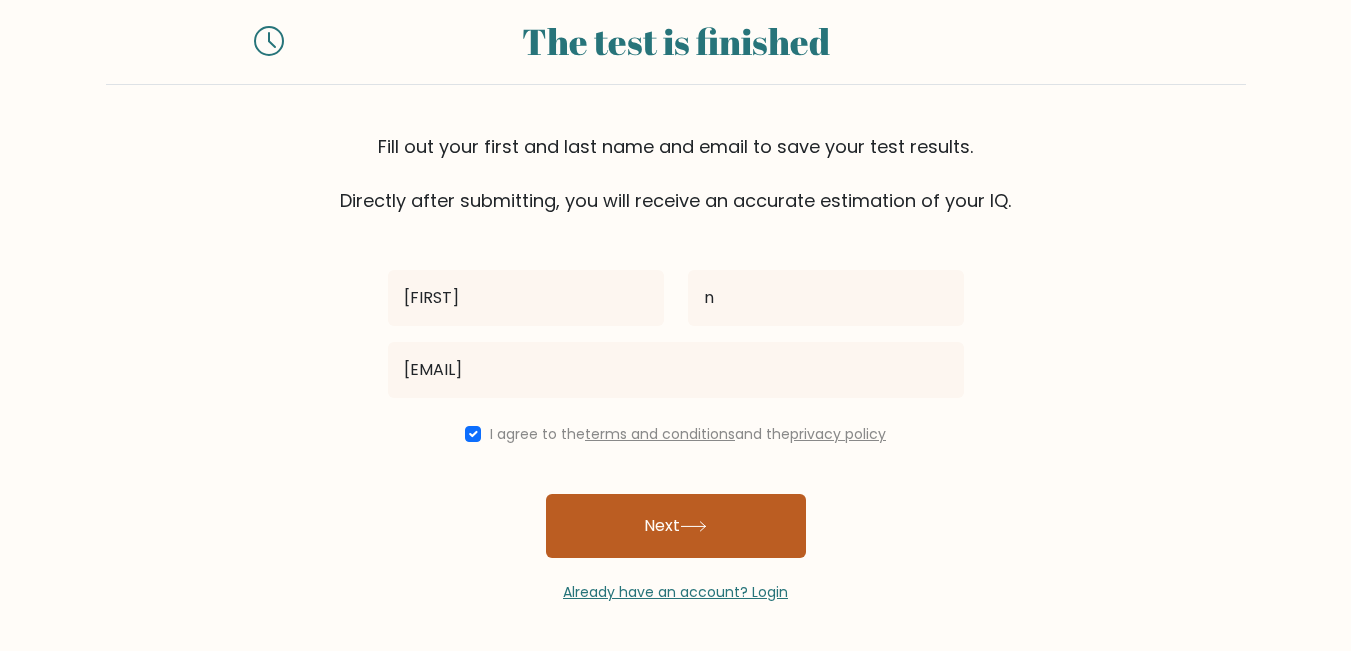 click on "Next" at bounding box center (676, 526) 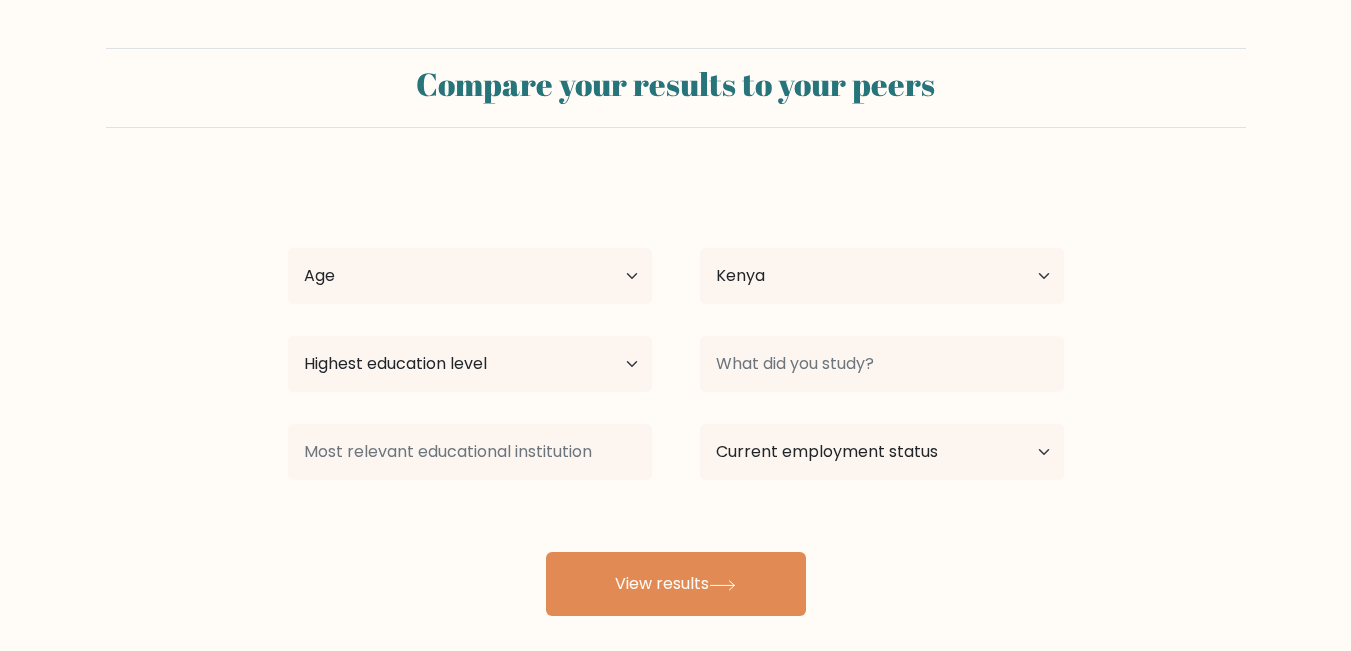 select on "KE" 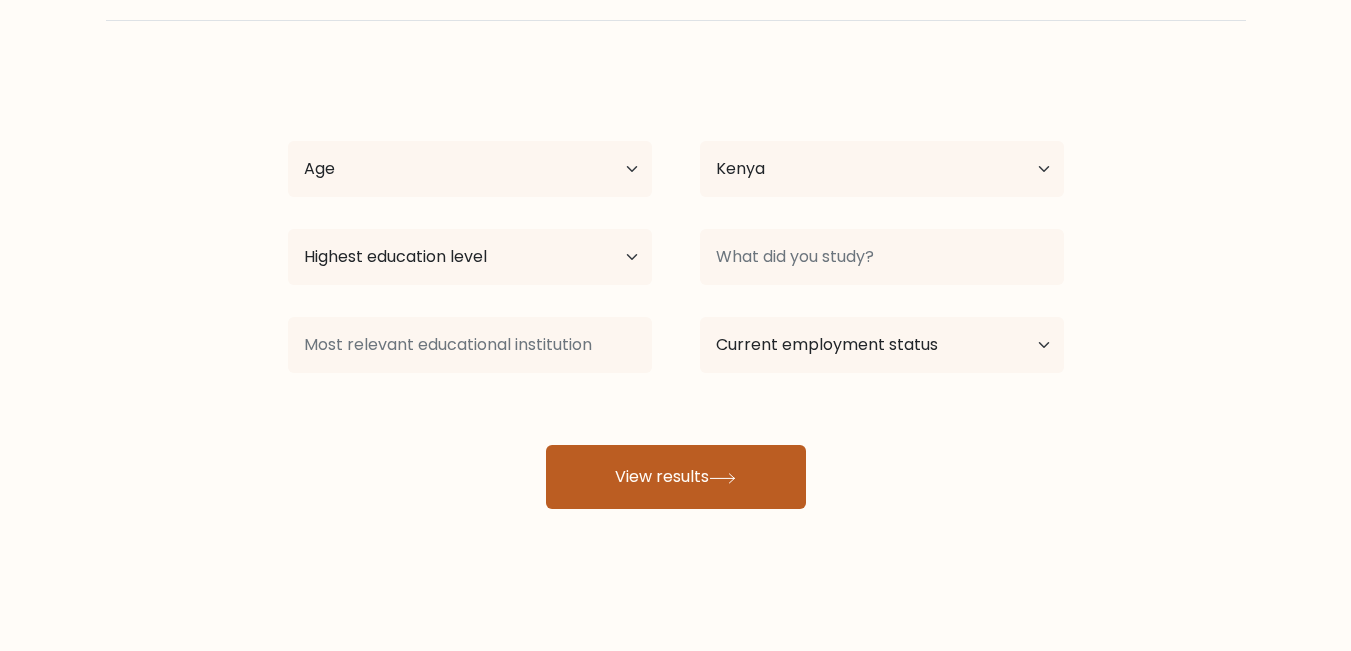 click on "View results" at bounding box center [676, 477] 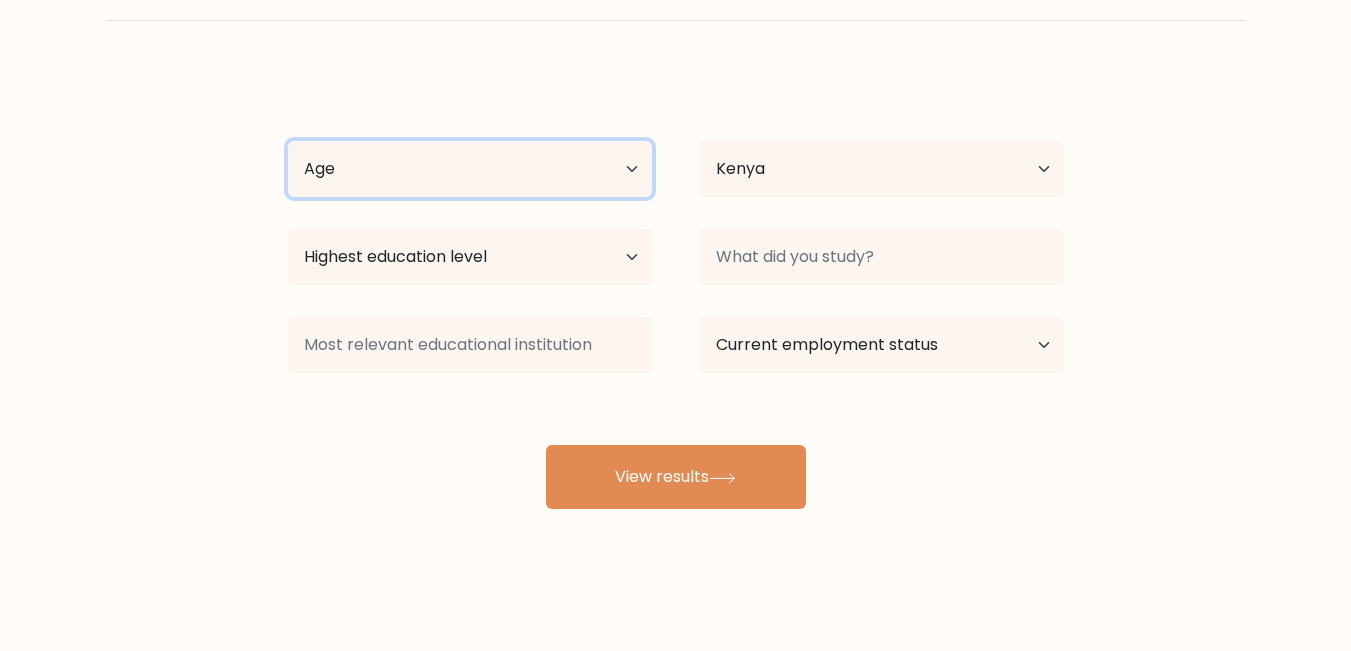 drag, startPoint x: 560, startPoint y: 172, endPoint x: 562, endPoint y: 194, distance: 22.090721 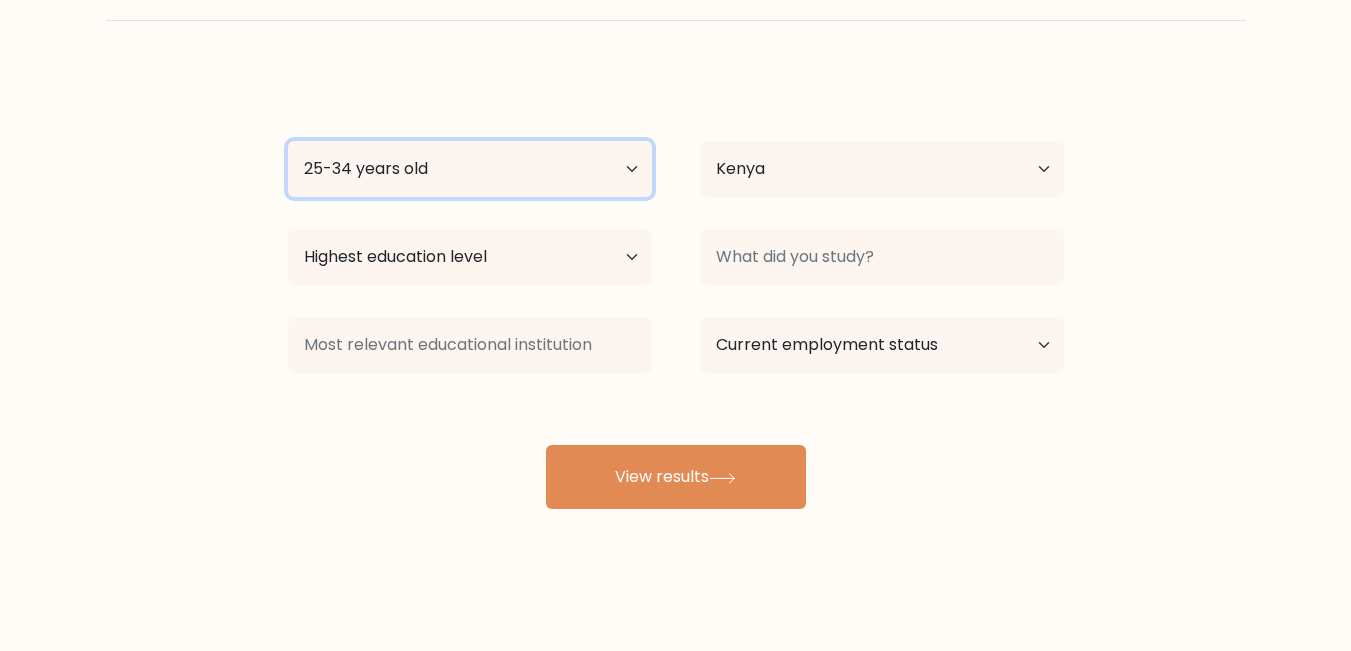 click on "Age
Under 18 years old
18-24 years old
25-34 years old
35-44 years old
45-54 years old
55-64 years old
65 years old and above" at bounding box center [470, 169] 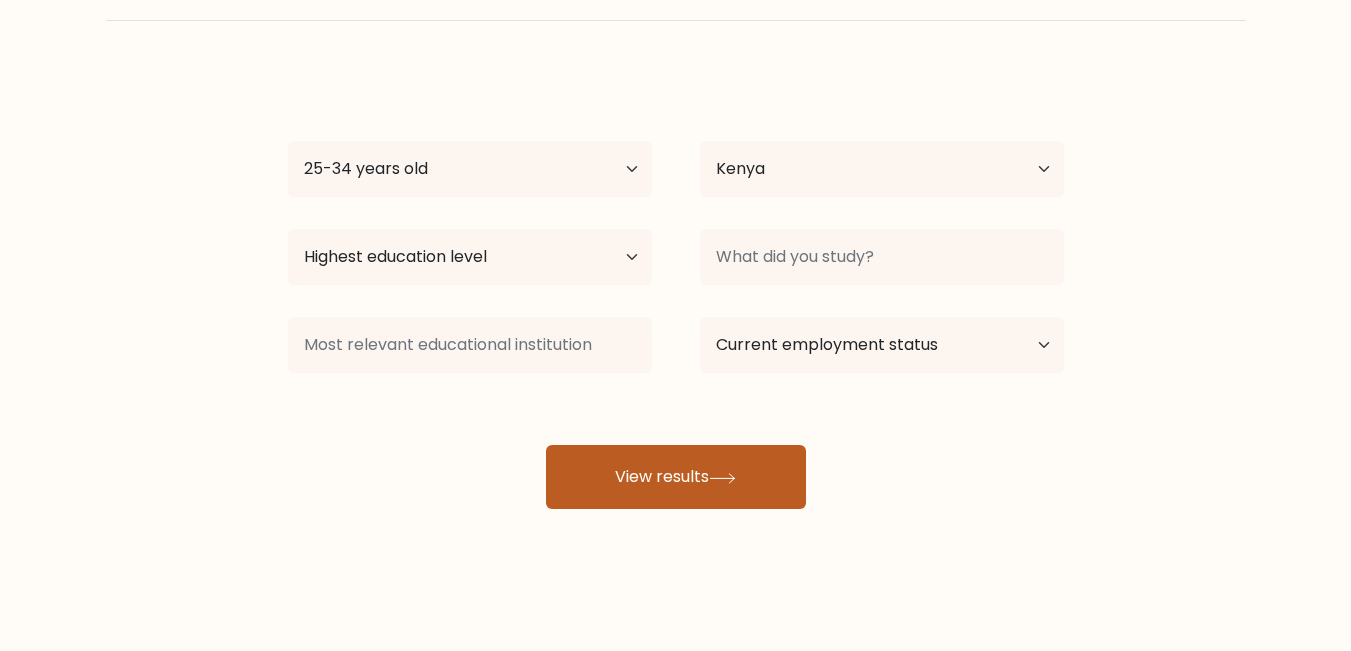 click on "View results" at bounding box center [676, 477] 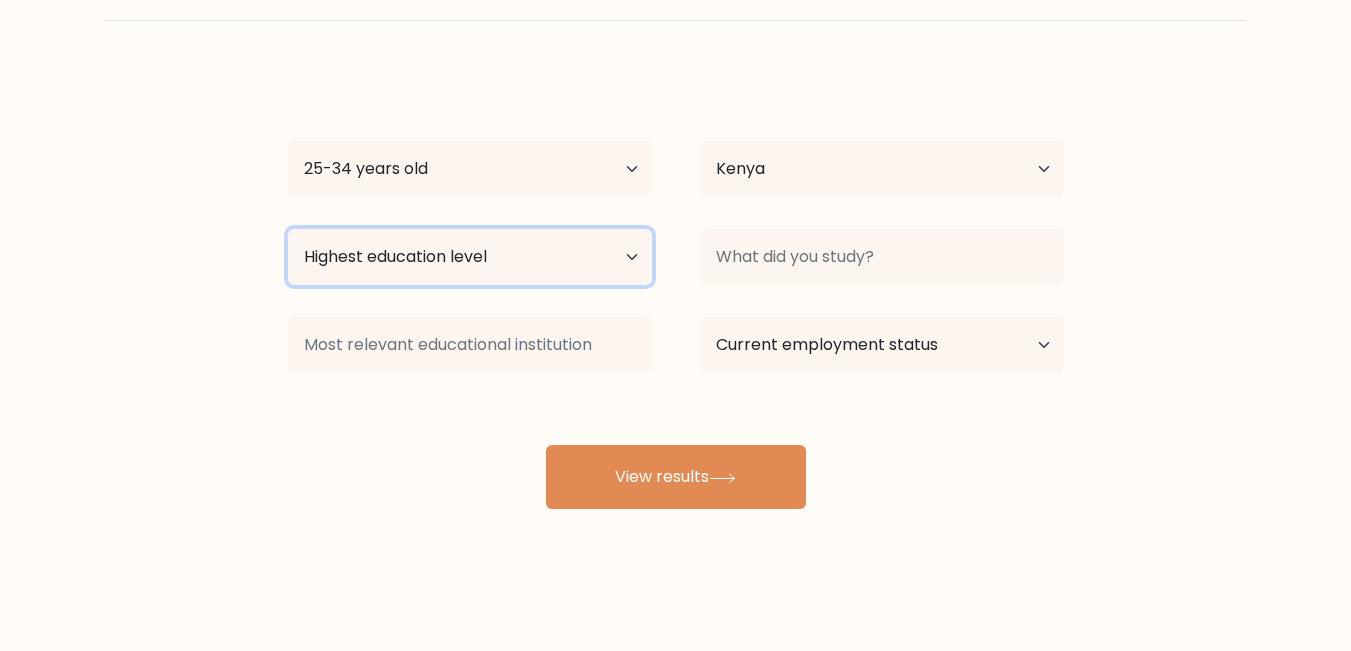 click on "Highest education level
No schooling
Primary
Lower Secondary
Upper Secondary
Occupation Specific
Bachelor's degree
Master's degree
Doctoral degree" at bounding box center (470, 257) 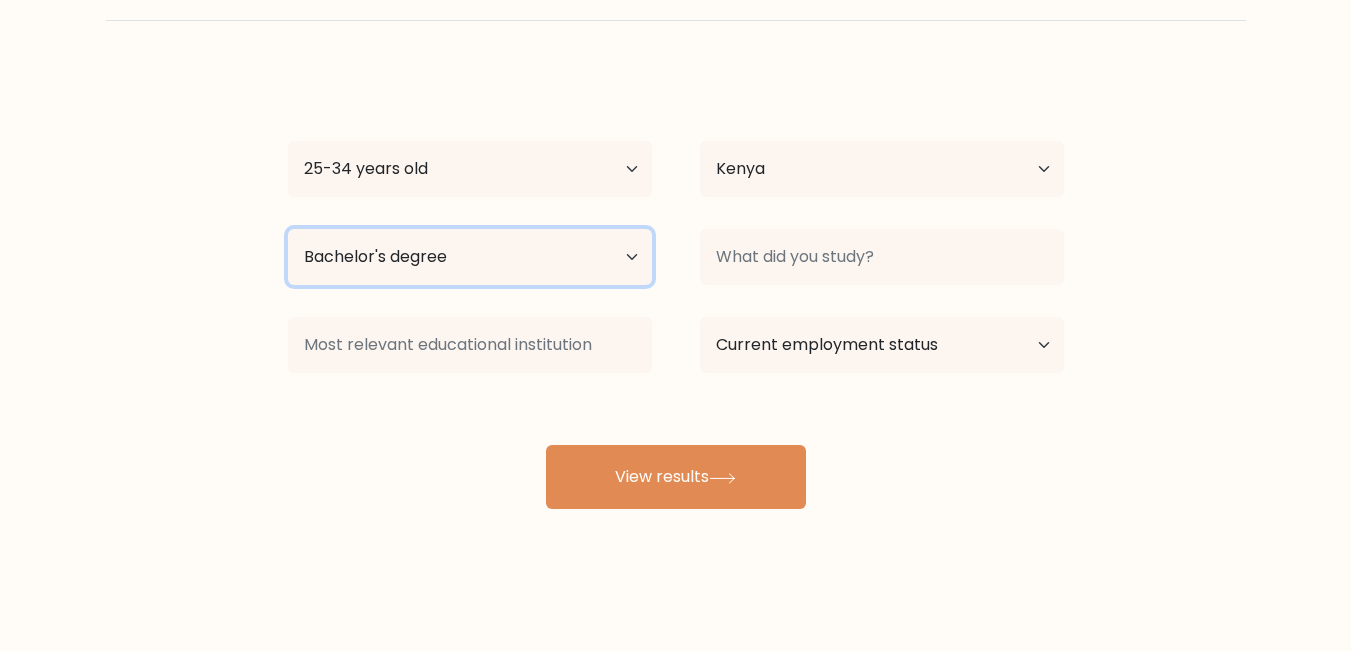 click on "Highest education level
No schooling
Primary
Lower Secondary
Upper Secondary
Occupation Specific
Bachelor's degree
Master's degree
Doctoral degree" at bounding box center [470, 257] 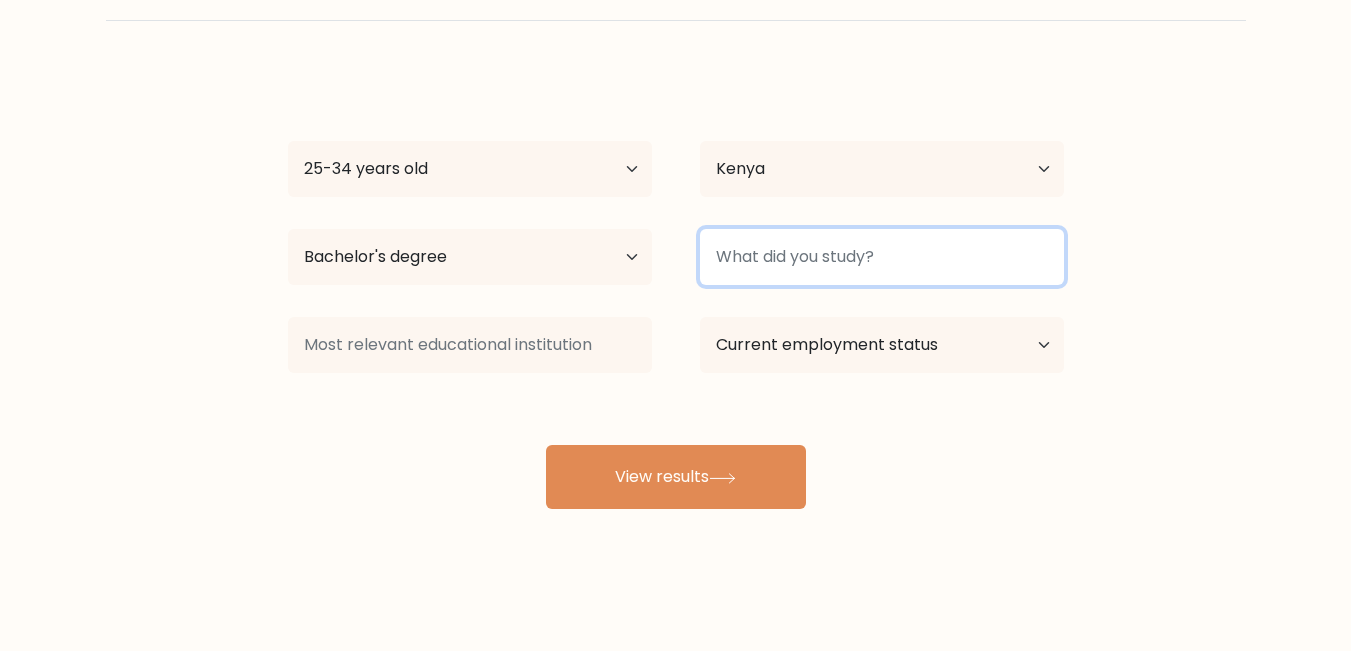 click at bounding box center [882, 257] 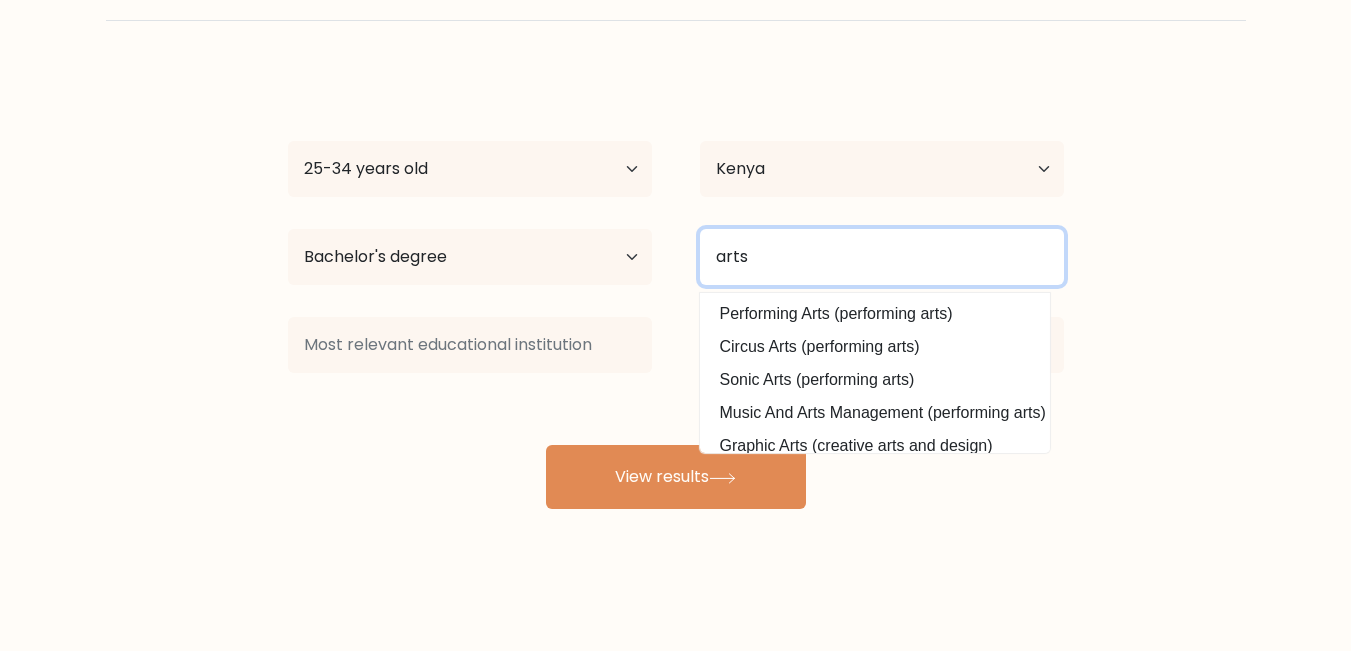 drag, startPoint x: 777, startPoint y: 249, endPoint x: 653, endPoint y: 236, distance: 124.67959 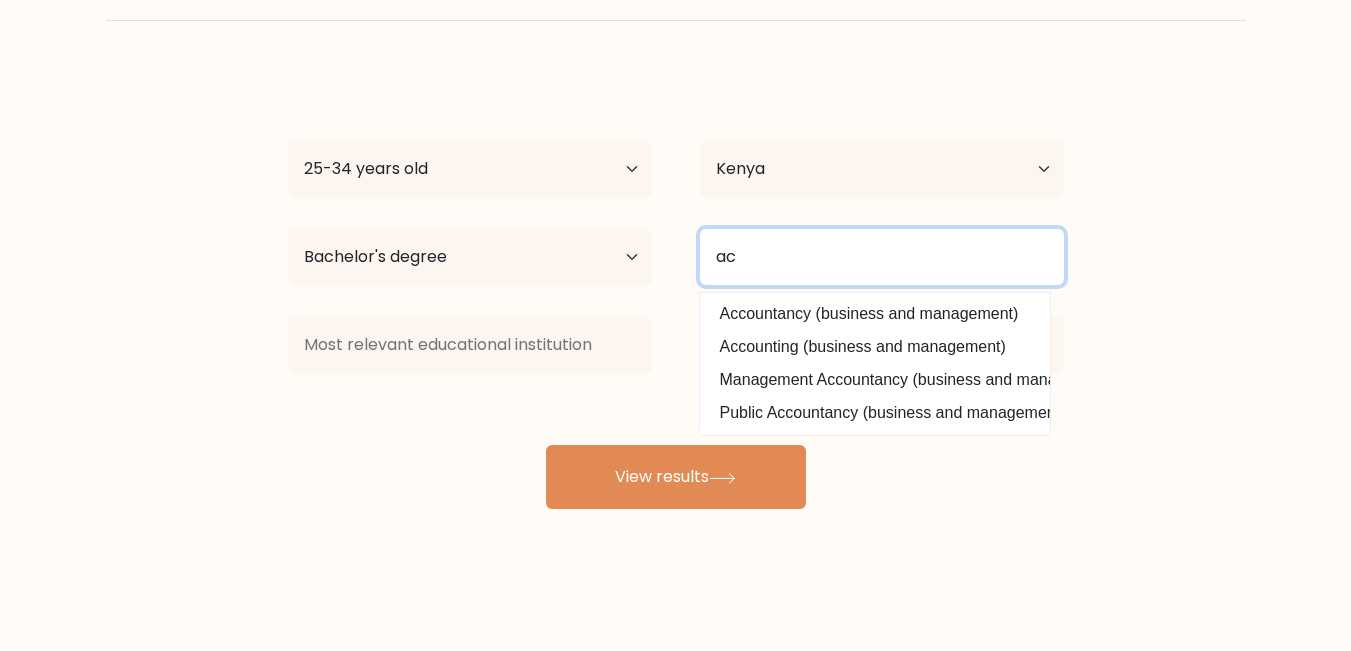 type on "a" 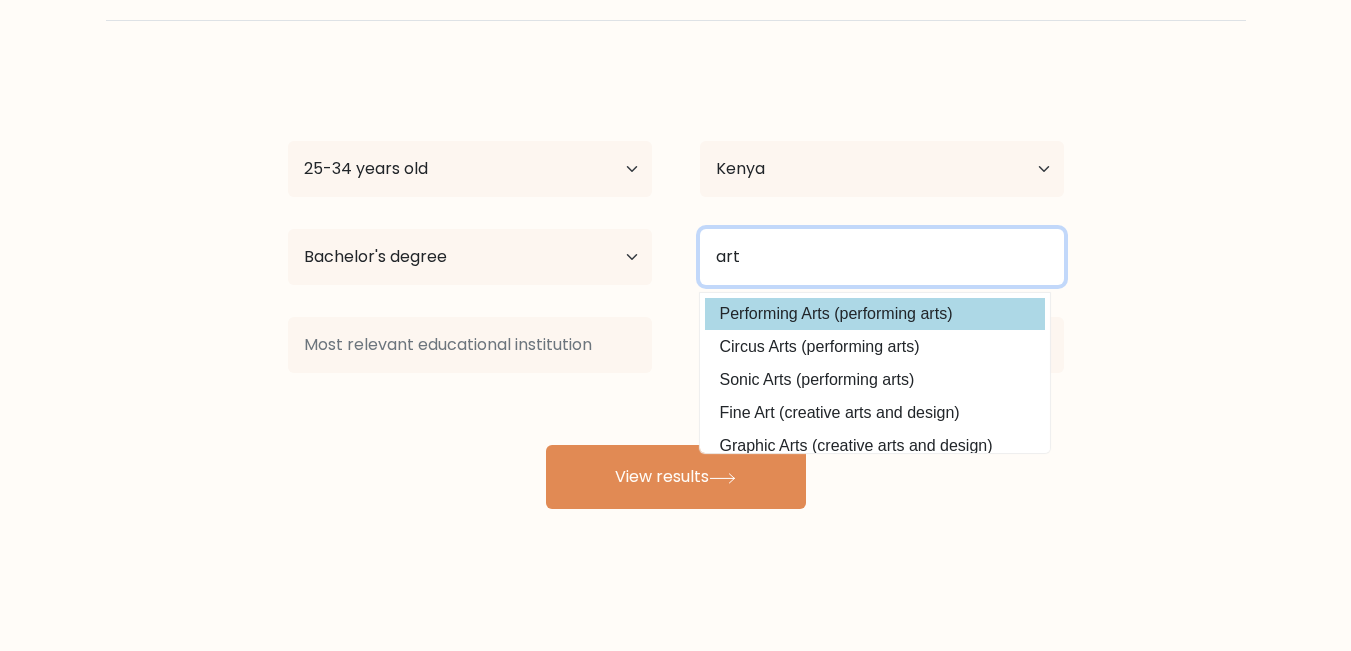 type on "art" 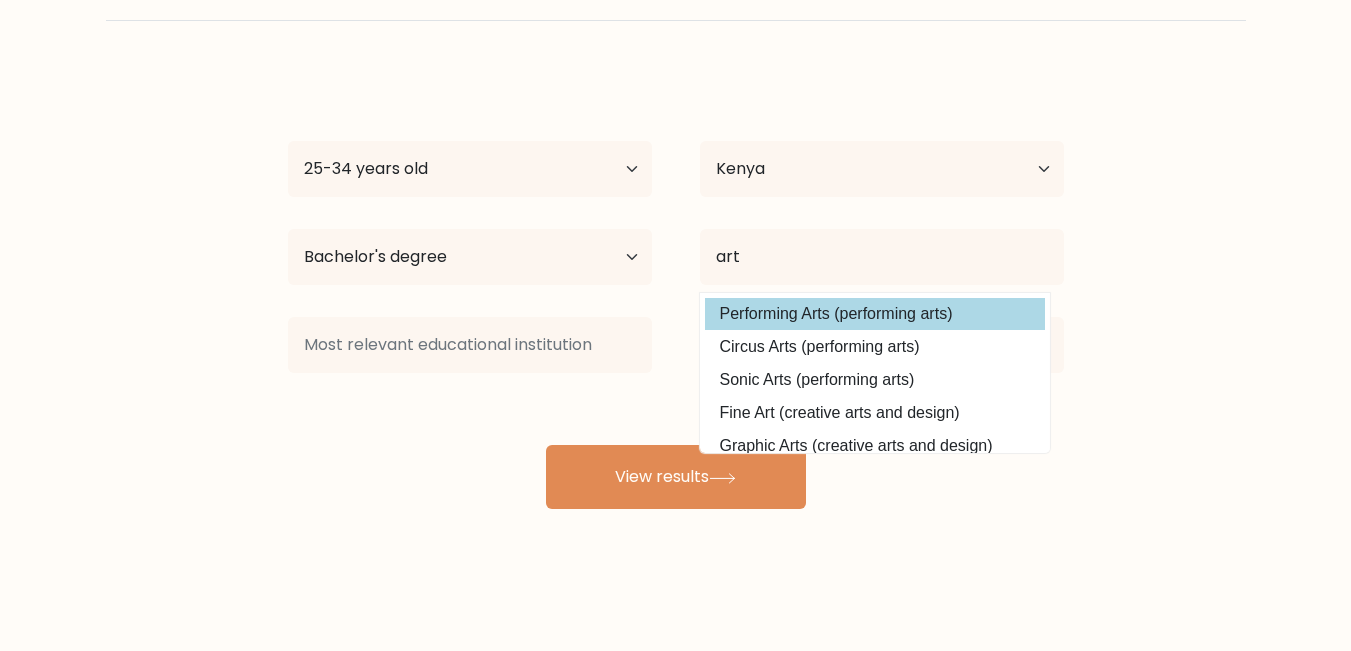 click on "Gerald
n
Age
Under 18 years old
18-24 years old
25-34 years old
35-44 years old
45-54 years old
55-64 years old
65 years old and above
Country
Afghanistan
Albania
Algeria
American Samoa
Andorra
Angola
Anguilla
Antarctica
Antigua and Barbuda
Argentina
Armenia
Aruba
Australia
Austria
Azerbaijan
Bahamas
Bahrain
Bangladesh
Barbados
Belarus
Belgium
Belize
Benin
Bermuda
Bhutan
Bolivia
Bonaire, Sint Eustatius and Saba
Bosnia and Herzegovina
Botswana
Bouvet Island
Brazil
Brunei" at bounding box center [676, 289] 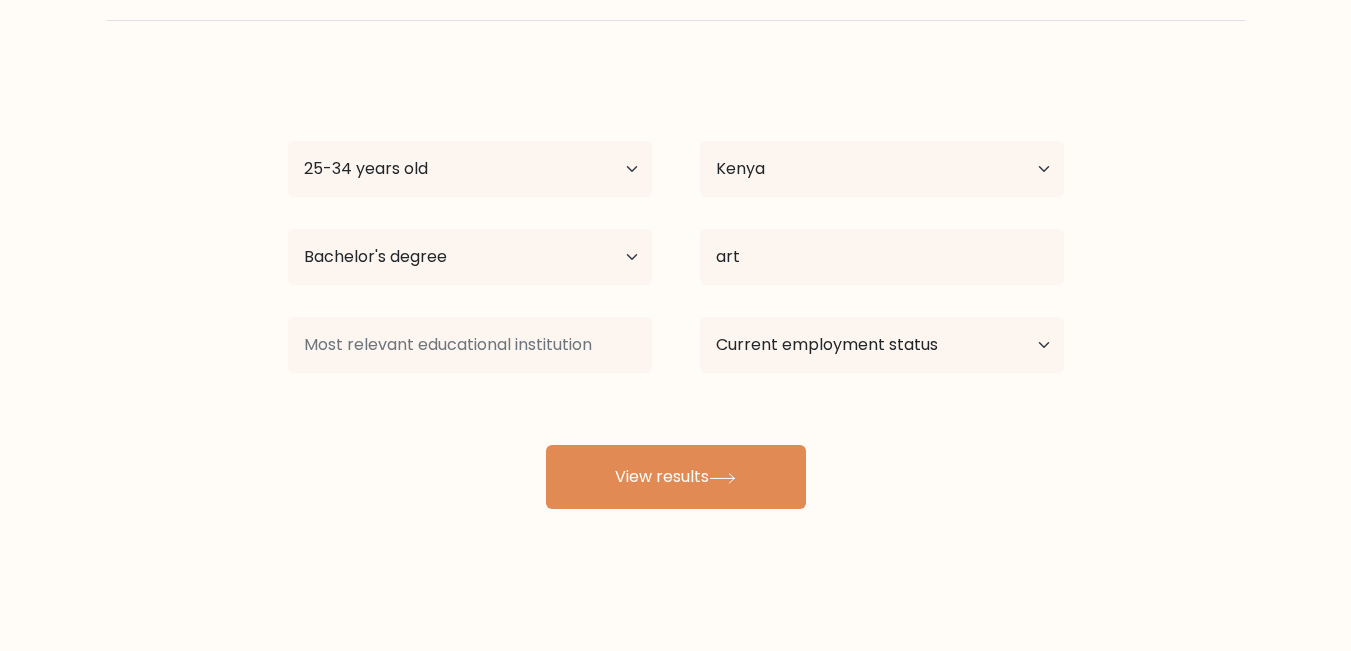 click on "Gerald
n
Age
Under 18 years old
18-24 years old
25-34 years old
35-44 years old
45-54 years old
55-64 years old
65 years old and above
Country
Afghanistan
Albania
Algeria
American Samoa
Andorra
Angola
Anguilla
Antarctica
Antigua and Barbuda
Argentina
Armenia
Aruba
Australia
Austria
Azerbaijan
Bahamas
Bahrain
Bangladesh
Barbados
Belarus
Belgium
Belize
Benin
Bermuda
Bhutan
Bolivia
Bonaire, Sint Eustatius and Saba
Bosnia and Herzegovina
Botswana
Bouvet Island
Brazil
Brunei" at bounding box center (676, 289) 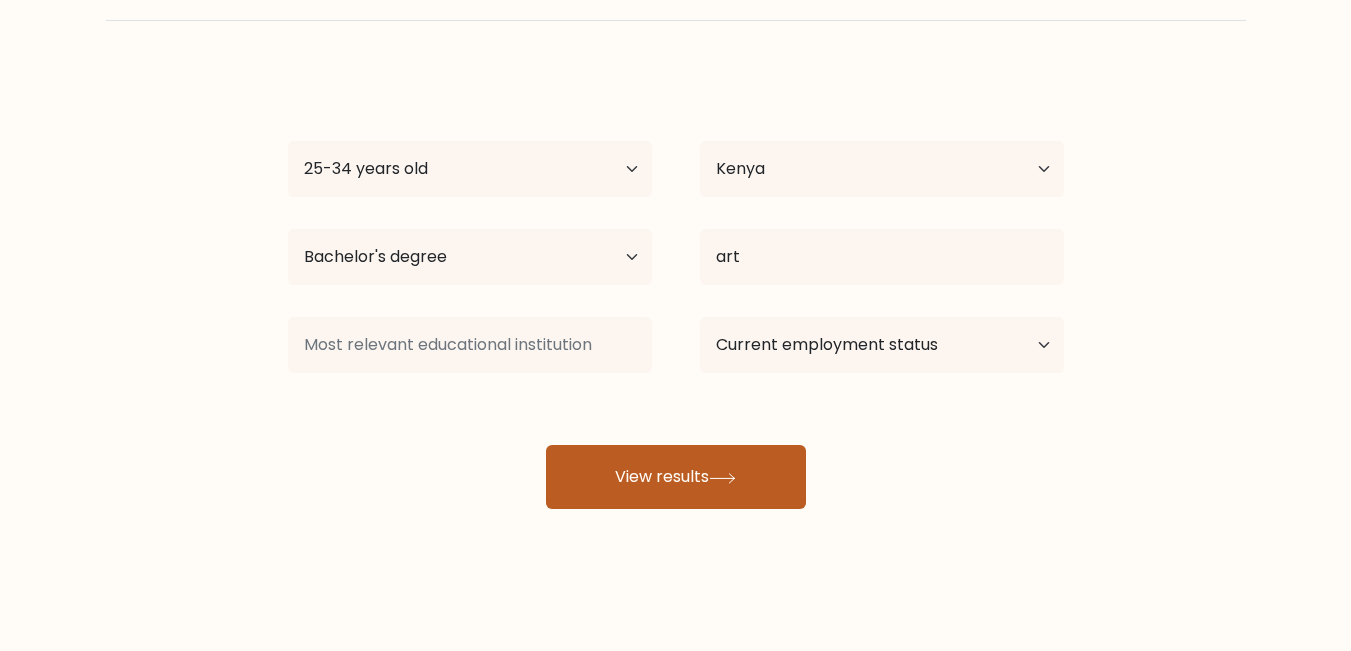 click on "View results" at bounding box center (676, 477) 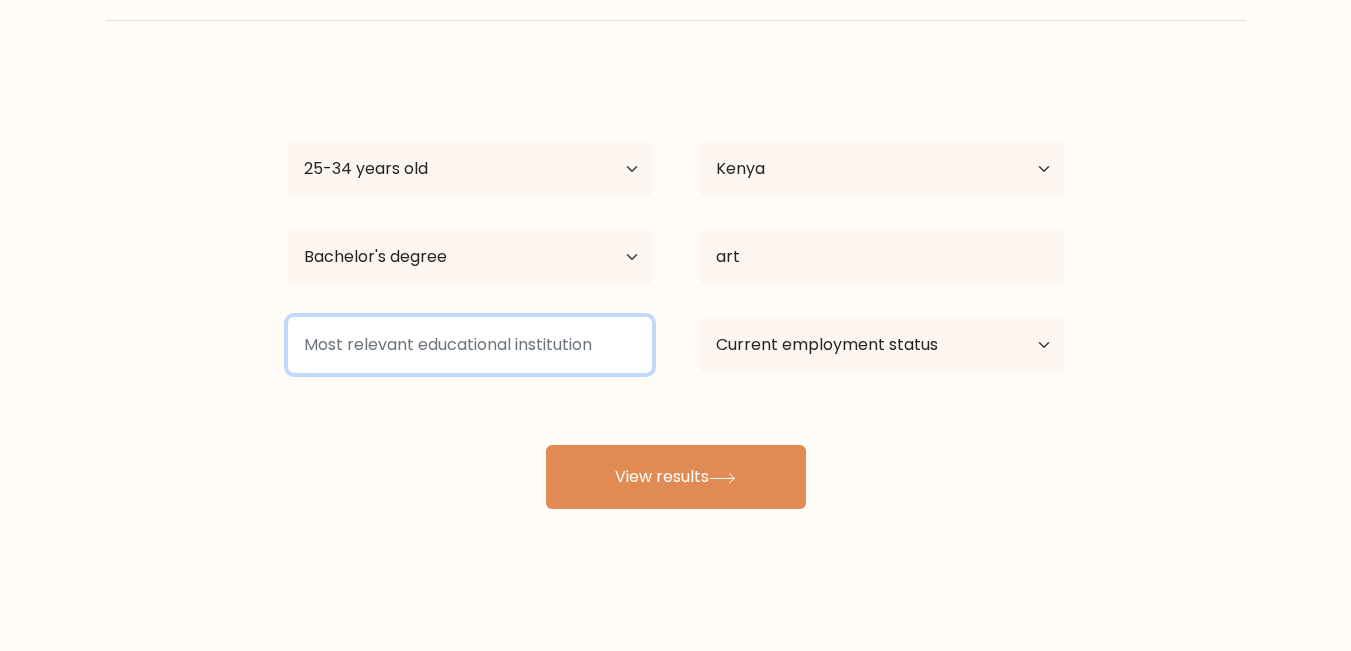 click at bounding box center [470, 345] 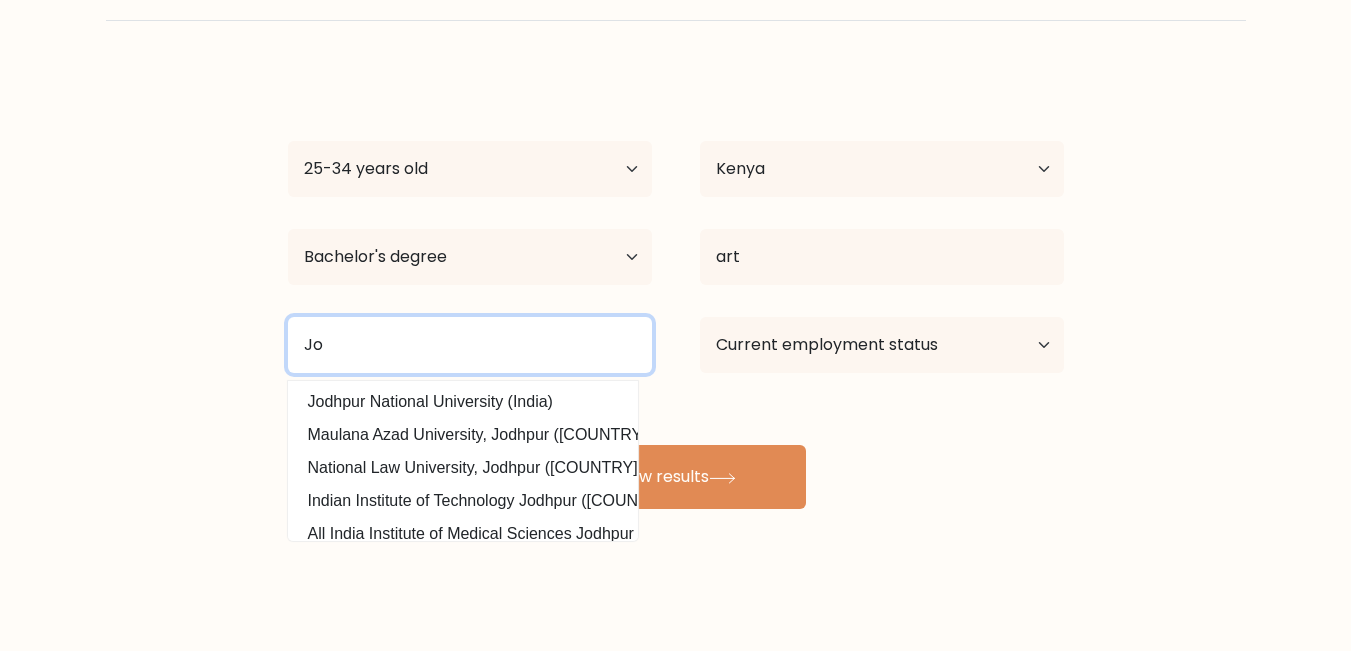 type on "J" 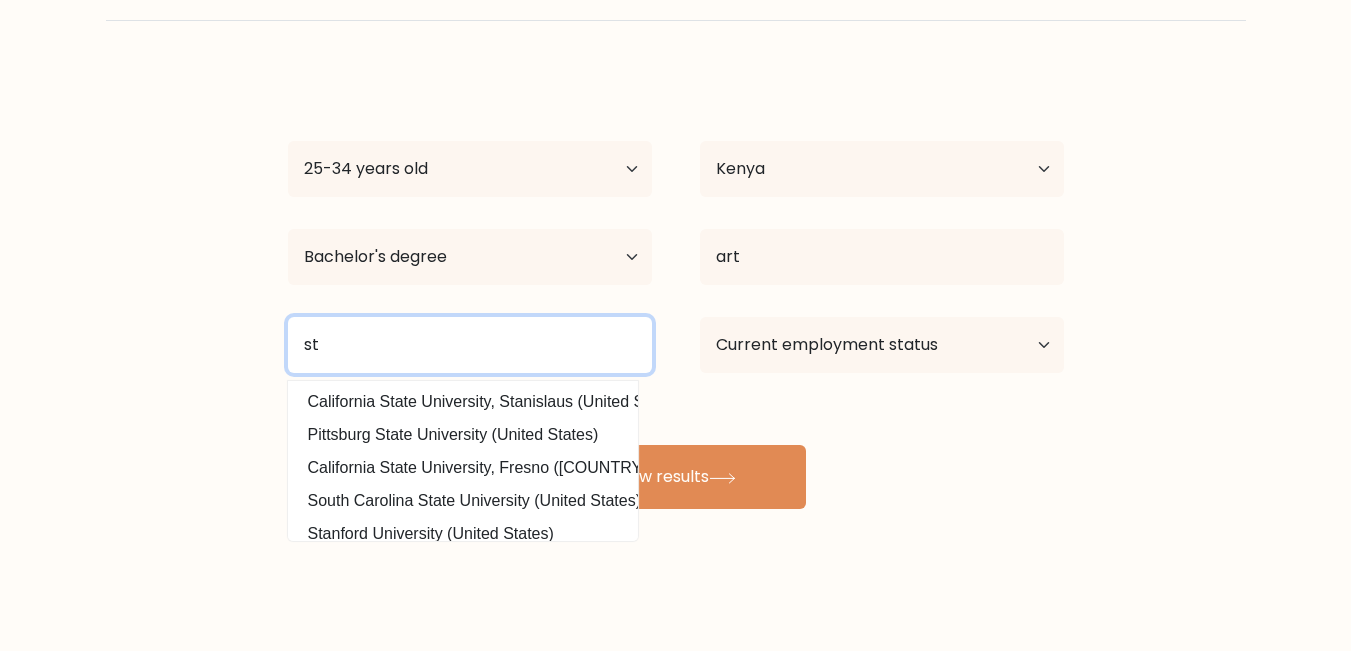 type on "s" 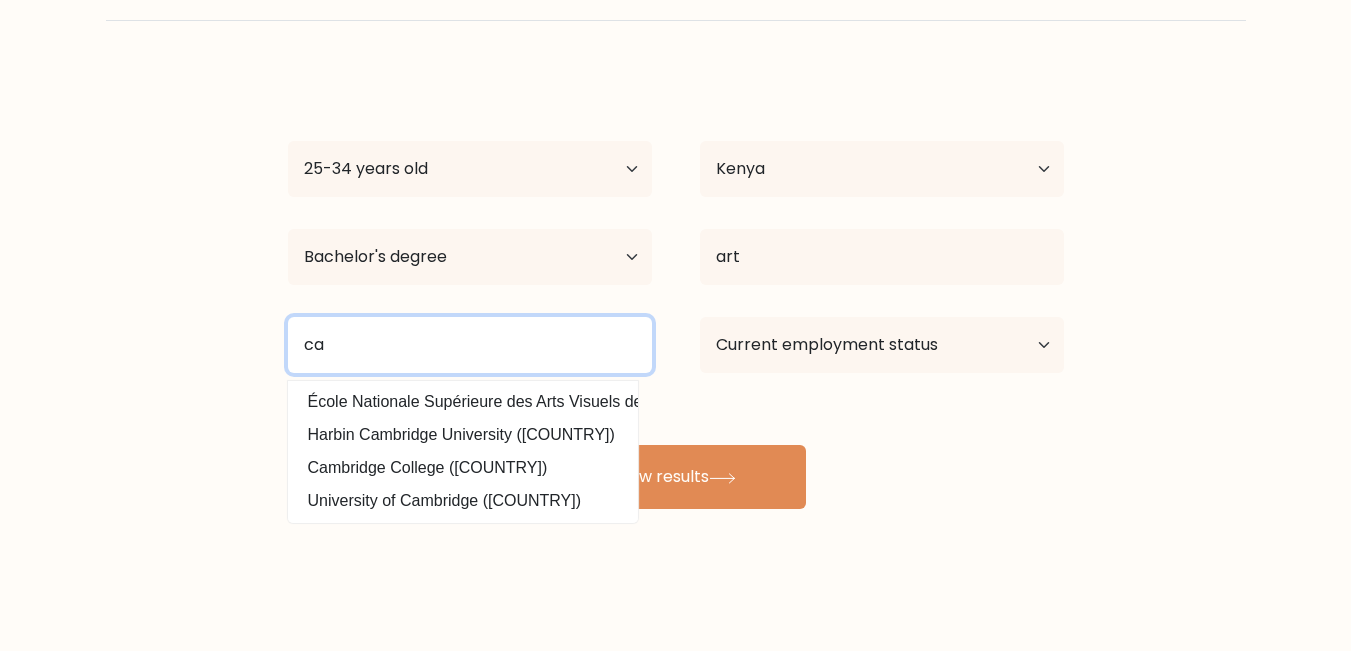 type on "c" 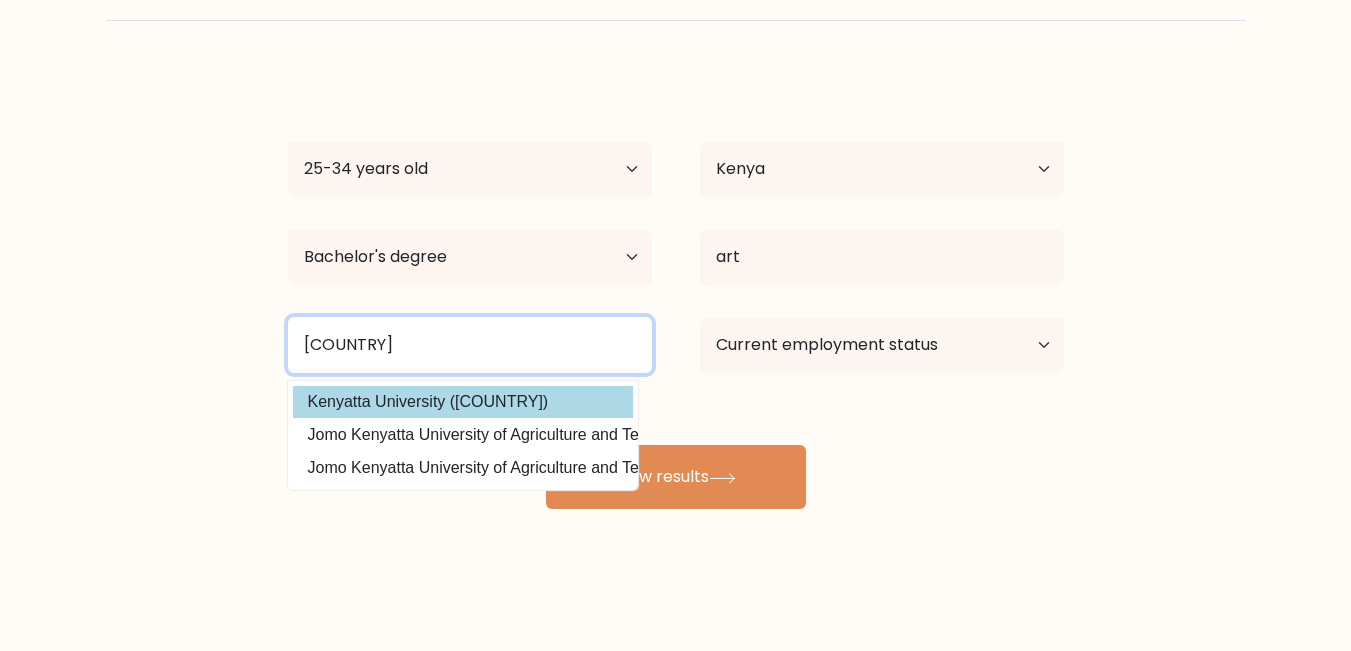 type on "kenyatta" 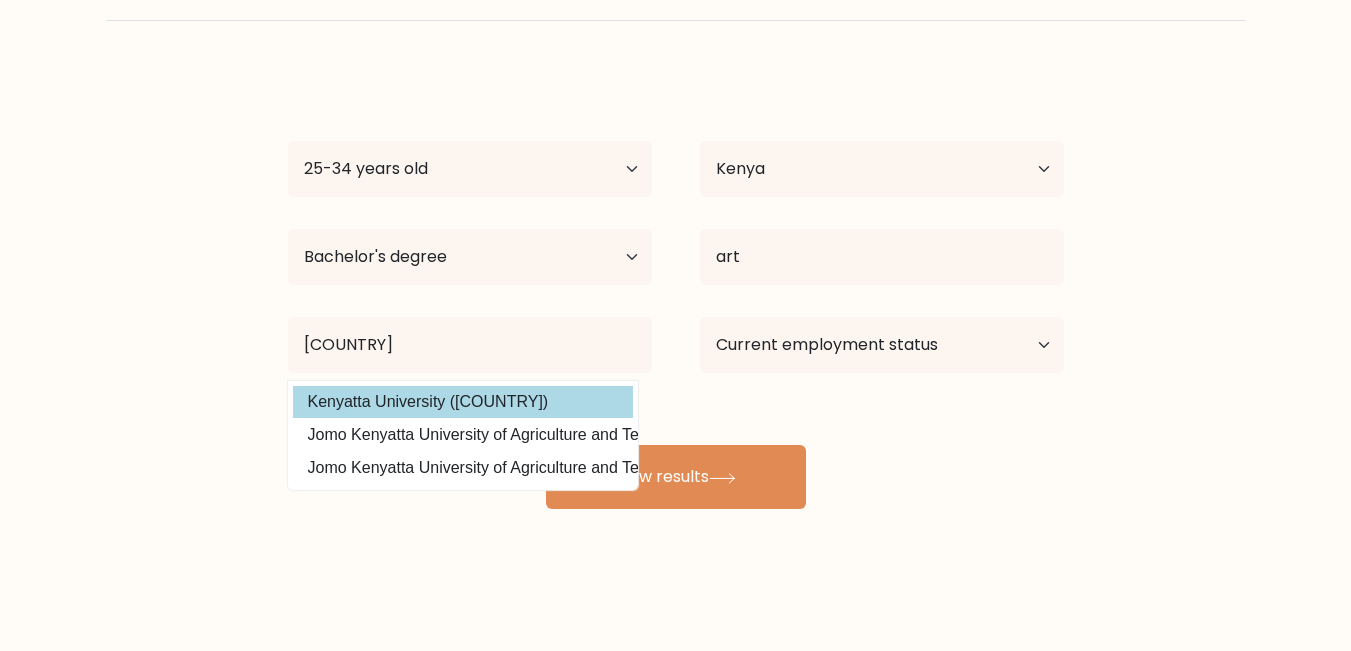 click on "Gerald
n
Age
Under 18 years old
18-24 years old
25-34 years old
35-44 years old
45-54 years old
55-64 years old
65 years old and above
Country
Afghanistan
Albania
Algeria
American Samoa
Andorra
Angola
Anguilla
Antarctica
Antigua and Barbuda
Argentina
Armenia
Aruba
Australia
Austria
Azerbaijan
Bahamas
Bahrain
Bangladesh
Barbados
Belarus
Belgium
Belize
Benin
Bermuda
Bhutan
Bolivia
Bonaire, Sint Eustatius and Saba
Bosnia and Herzegovina
Botswana
Bouvet Island
Brazil
Brunei" at bounding box center [676, 289] 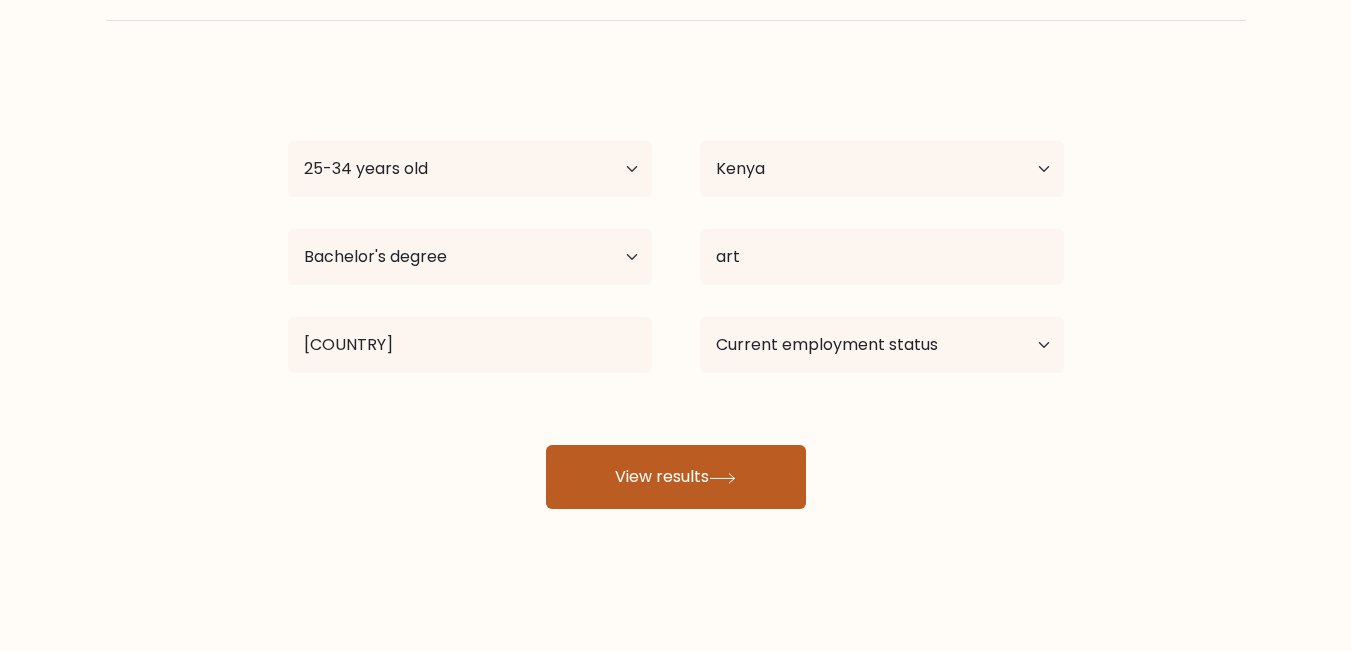 click on "View results" at bounding box center (676, 477) 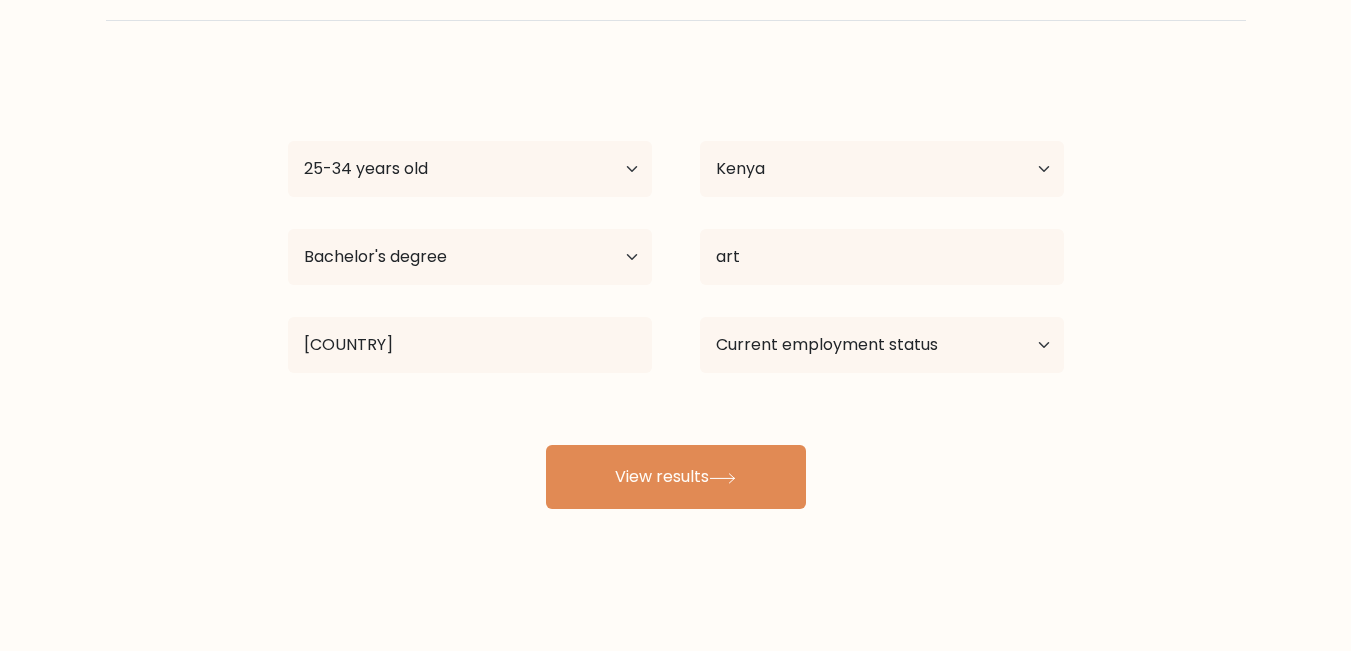click on "Gerald
n
Age
Under 18 years old
18-24 years old
25-34 years old
35-44 years old
45-54 years old
55-64 years old
65 years old and above
Country
Afghanistan
Albania
Algeria
American Samoa
Andorra
Angola
Anguilla
Antarctica
Antigua and Barbuda
Argentina
Armenia
Aruba
Australia
Austria
Azerbaijan
Bahamas
Bahrain
Bangladesh
Barbados
Belarus
Belgium
Belize
Benin
Bermuda
Bhutan
Bolivia
Bonaire, Sint Eustatius and Saba
Bosnia and Herzegovina
Botswana
Bouvet Island
Brazil
Brunei" at bounding box center (676, 289) 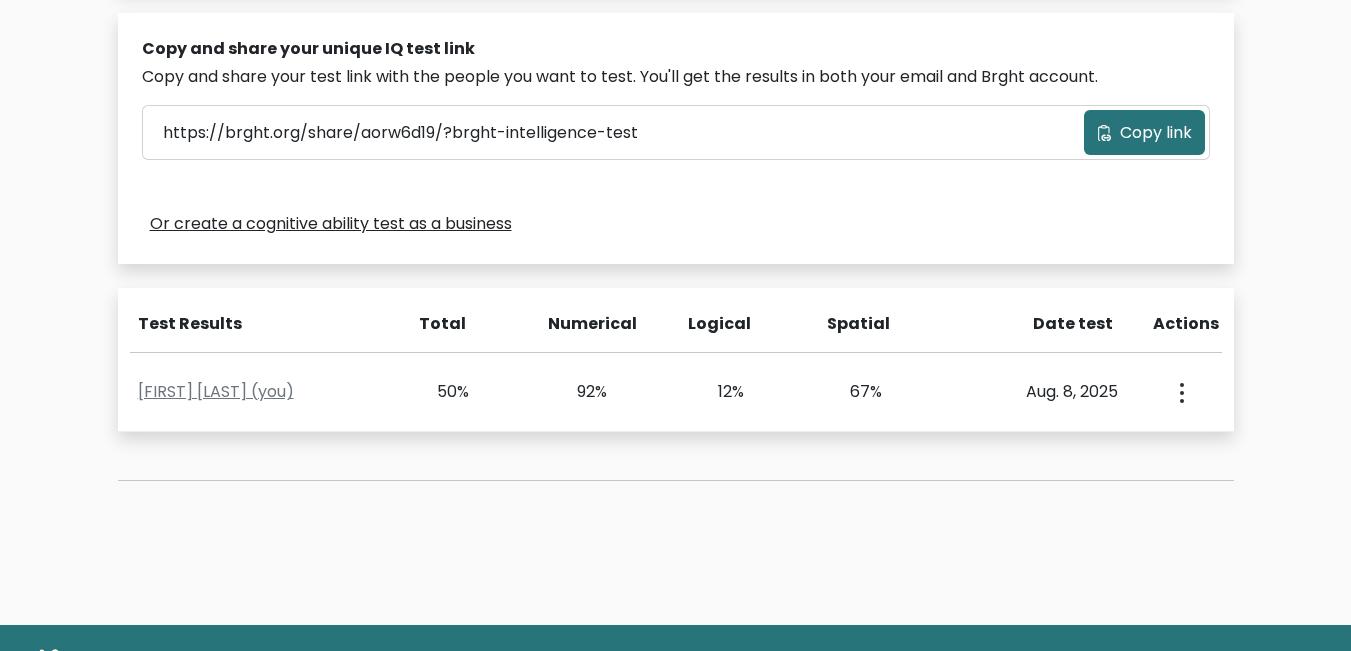 scroll, scrollTop: 667, scrollLeft: 0, axis: vertical 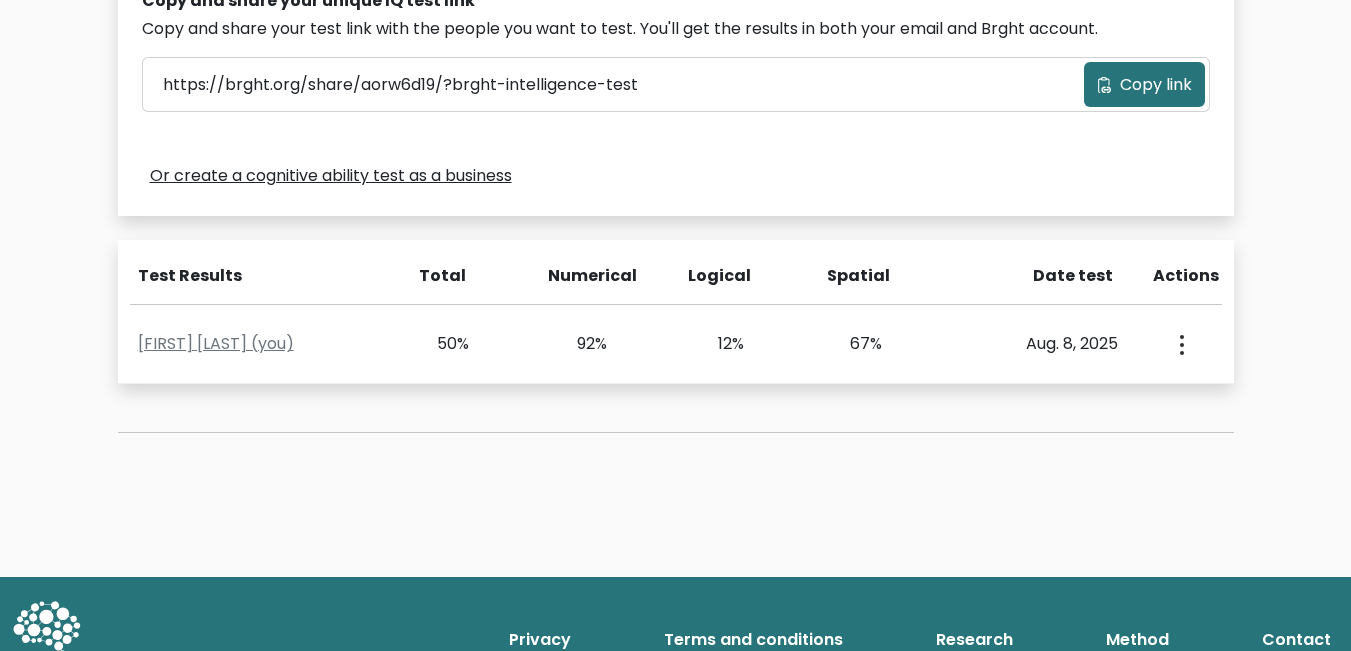 drag, startPoint x: 1274, startPoint y: 262, endPoint x: 834, endPoint y: 453, distance: 479.6676 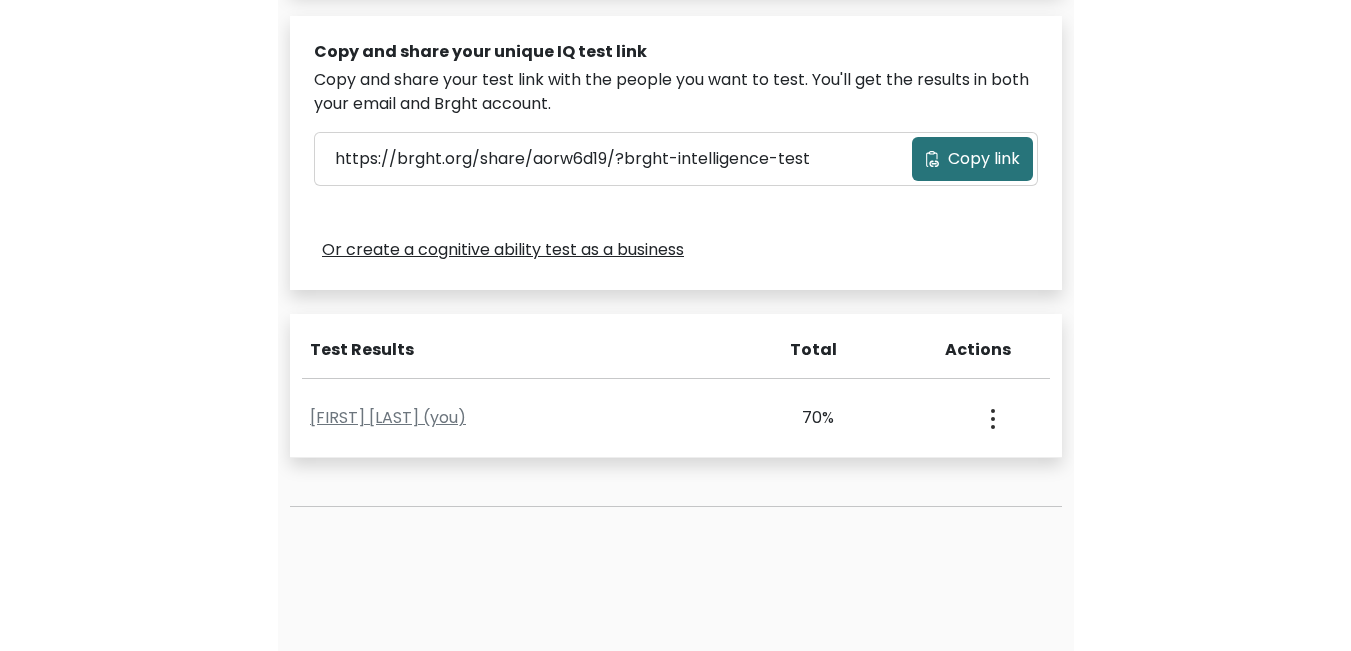 scroll, scrollTop: 616, scrollLeft: 0, axis: vertical 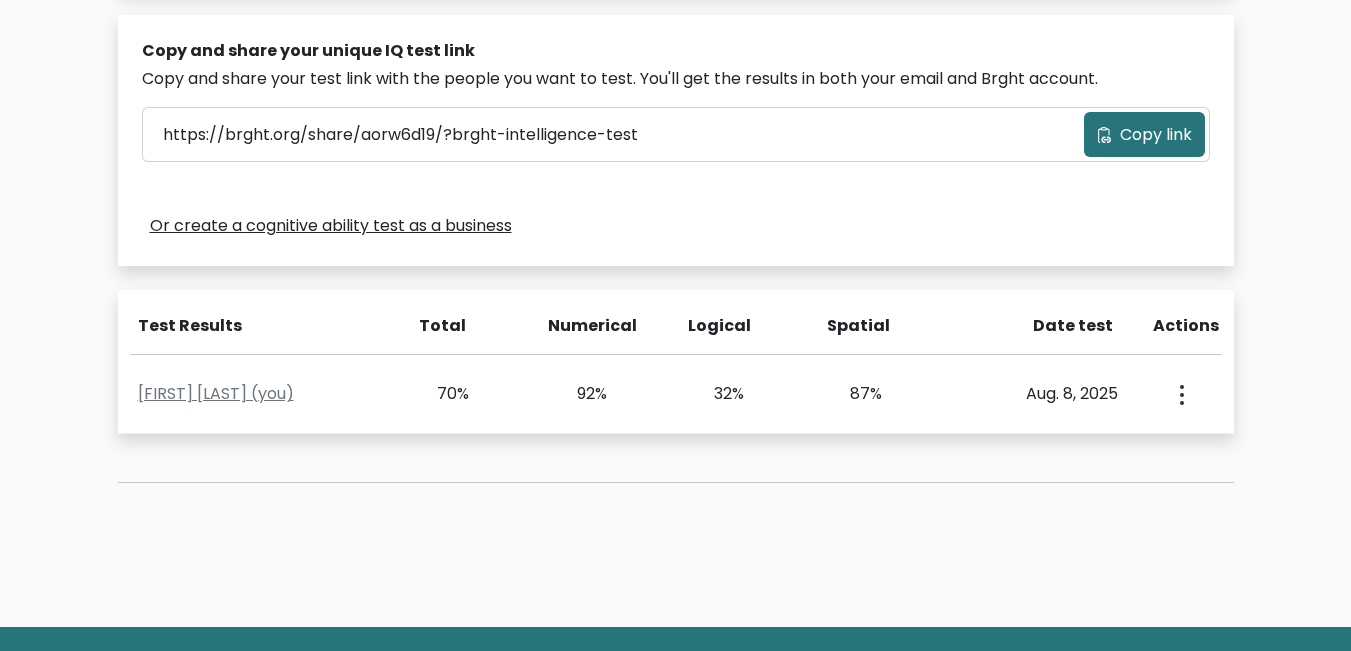 click on "[FIRST] [LAST]" at bounding box center (676, 24) 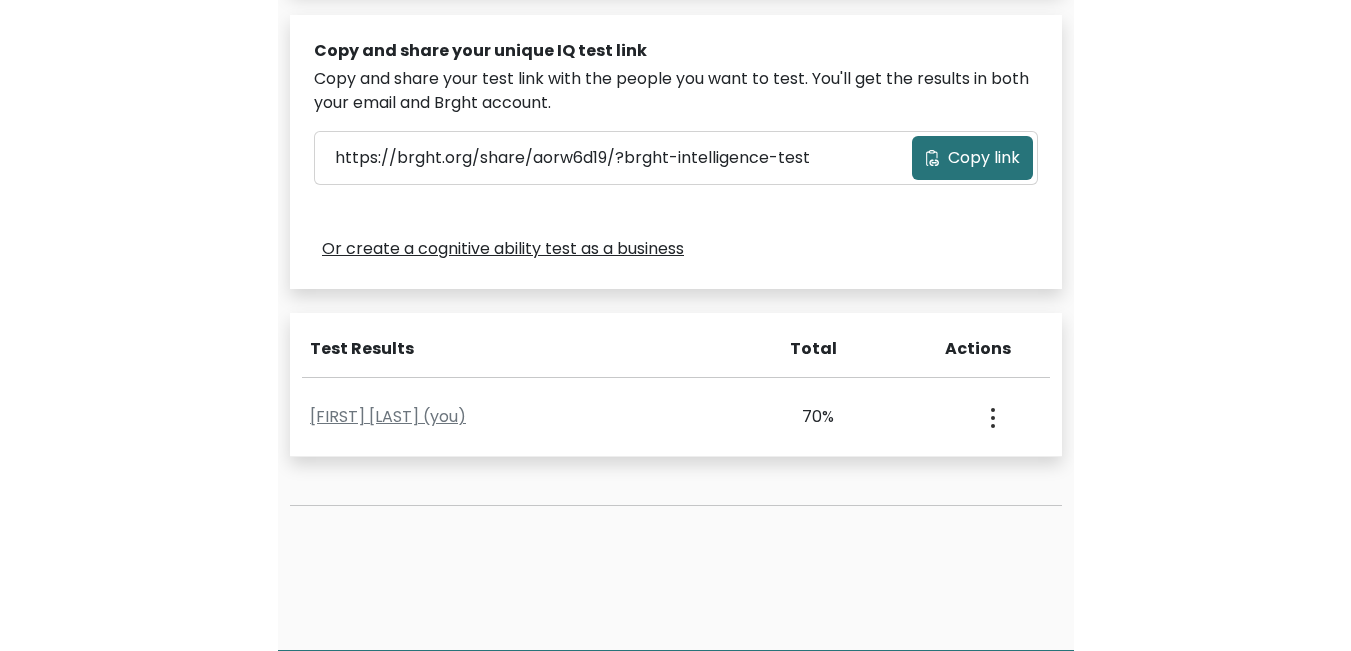 scroll, scrollTop: 617, scrollLeft: 0, axis: vertical 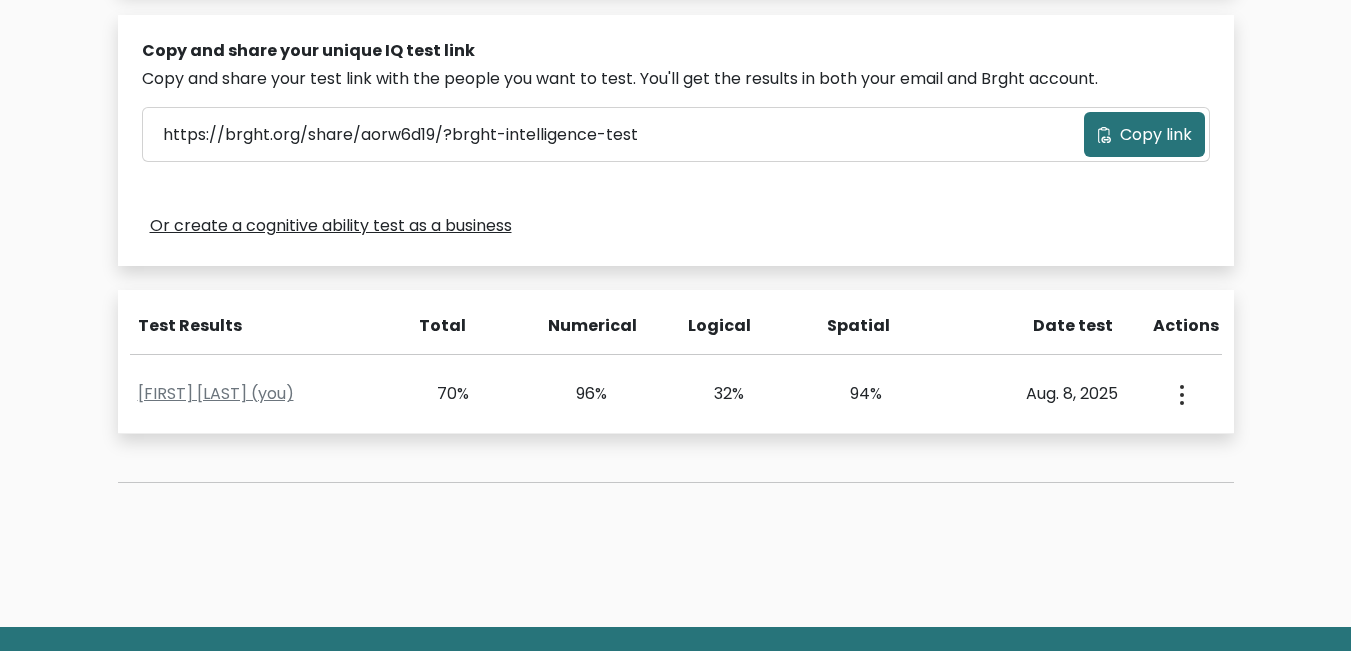 click on "Test the IQ of other people
40 questions
30 minutes
English
Create your unique IQ test link
Fill out the form below to create a unique link to your IQ test.
Gerald n" at bounding box center [676, 24] 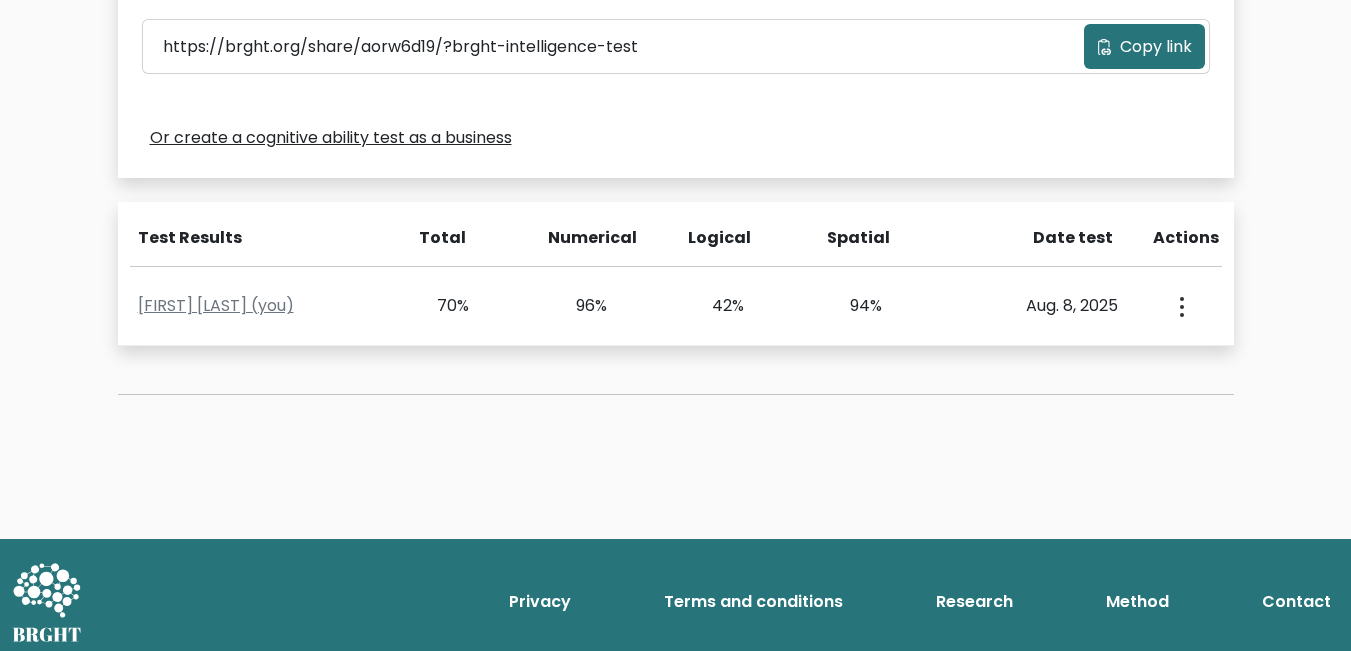 scroll, scrollTop: 715, scrollLeft: 0, axis: vertical 